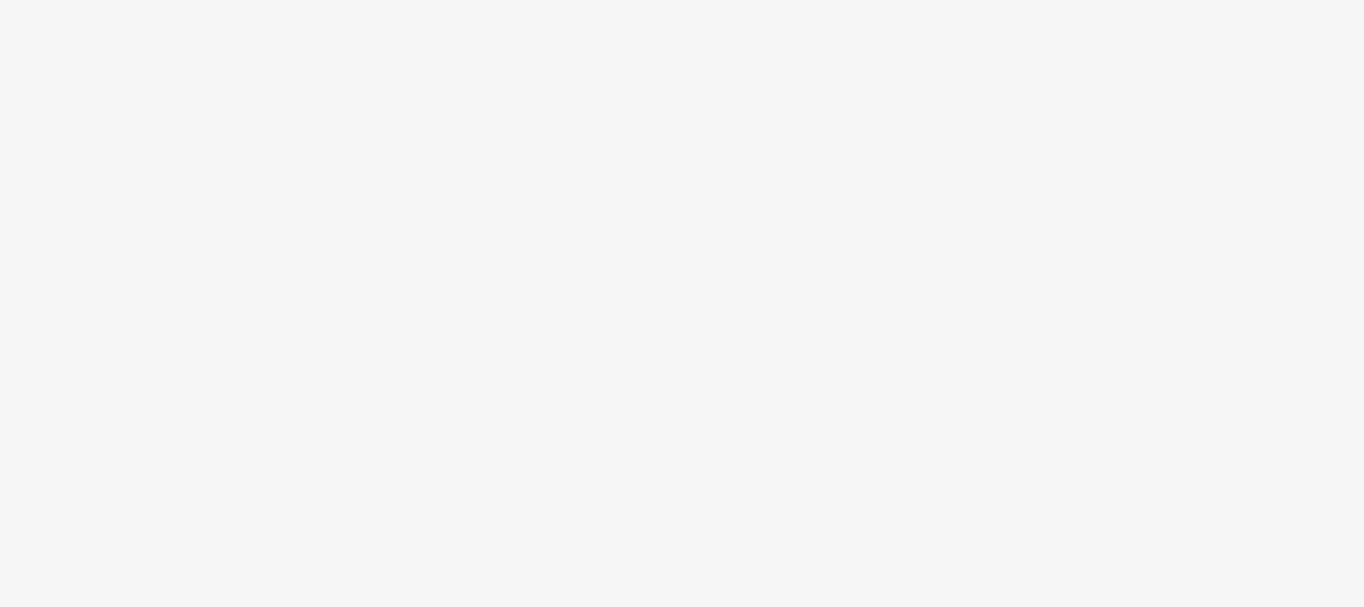 scroll, scrollTop: 0, scrollLeft: 0, axis: both 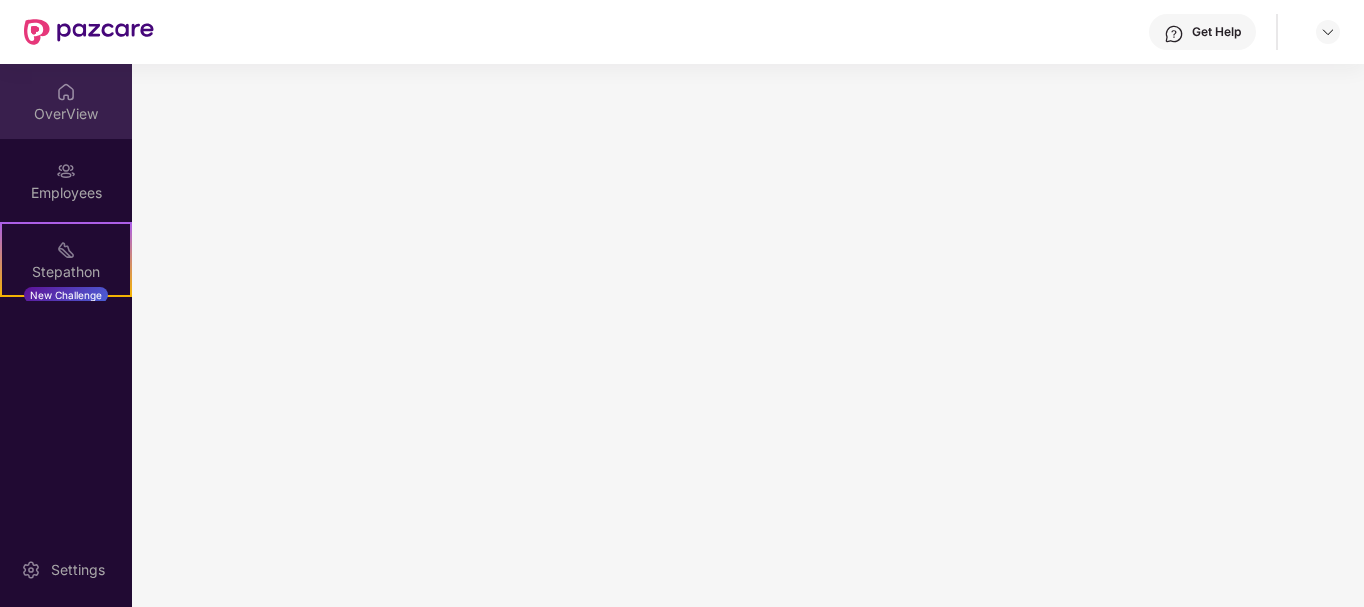 click at bounding box center (66, 92) 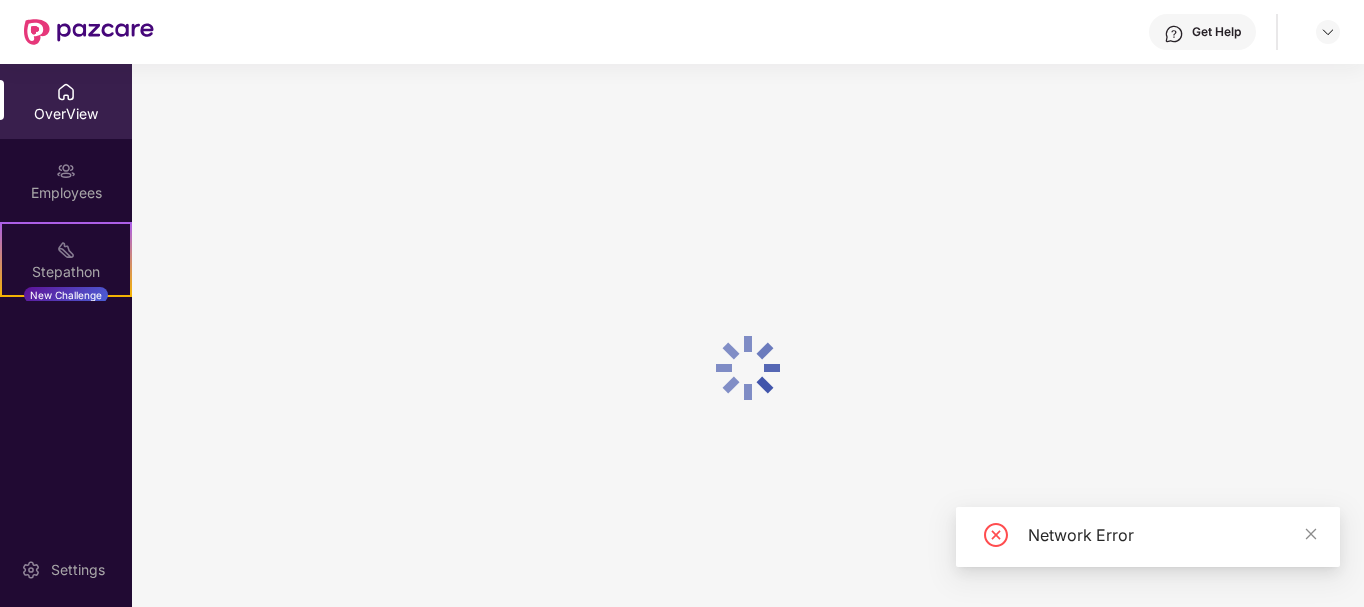 click at bounding box center [66, 171] 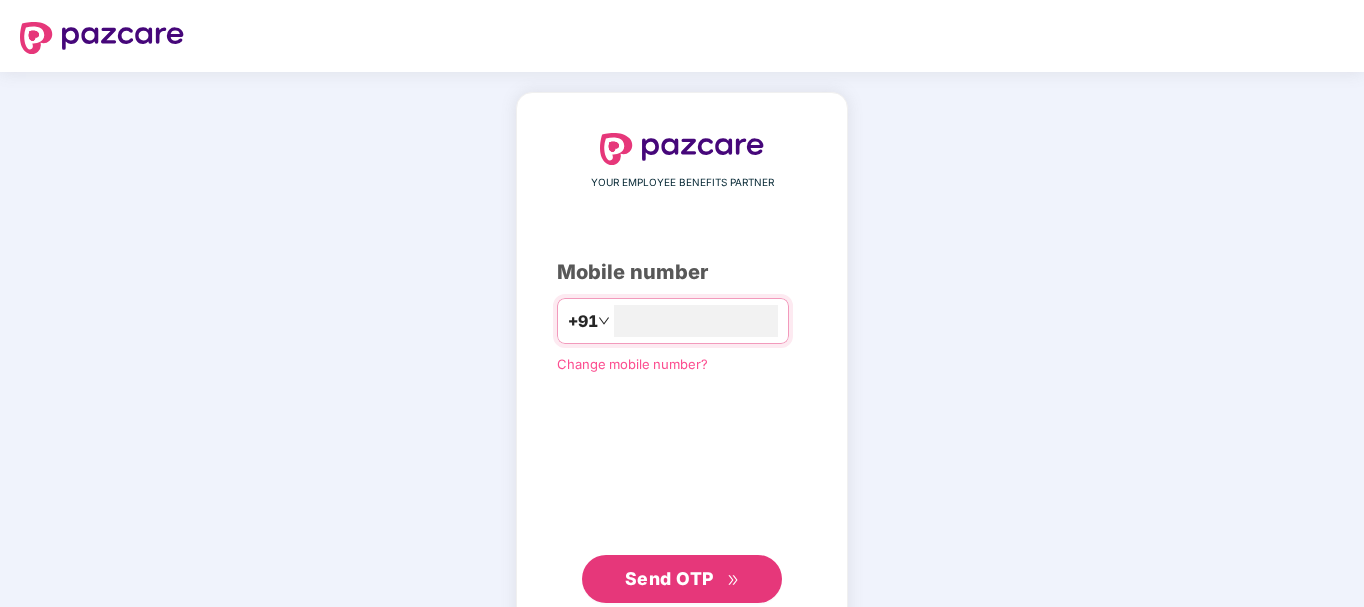 scroll, scrollTop: 0, scrollLeft: 0, axis: both 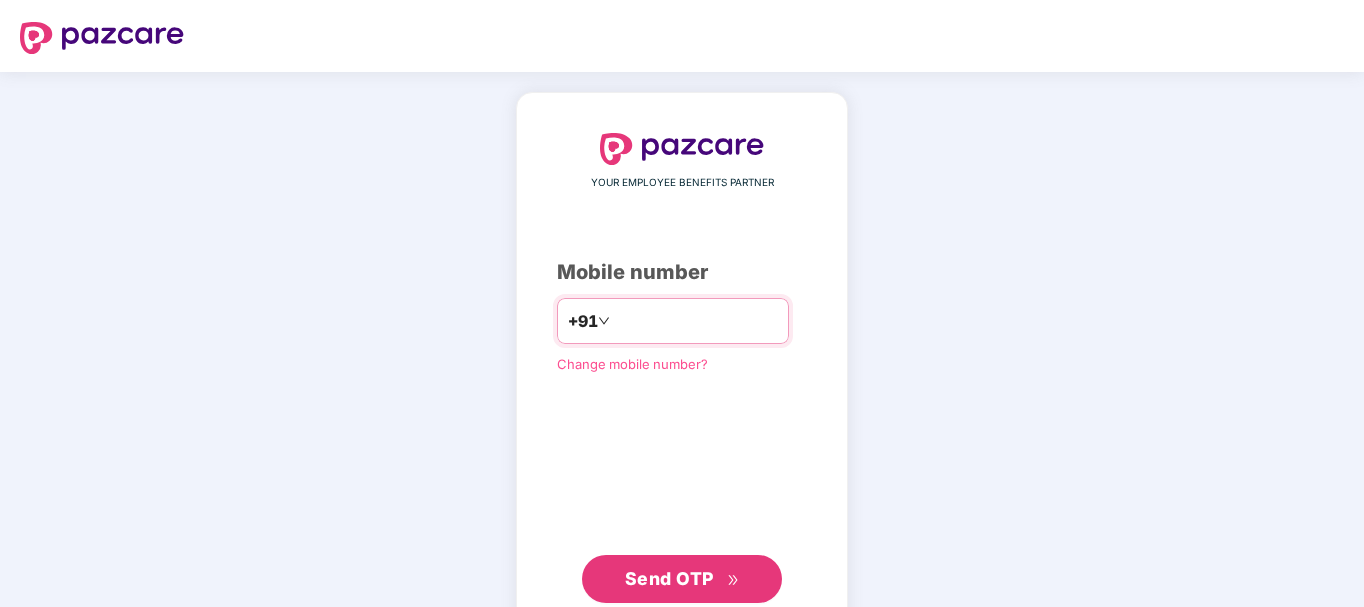 click at bounding box center [696, 321] 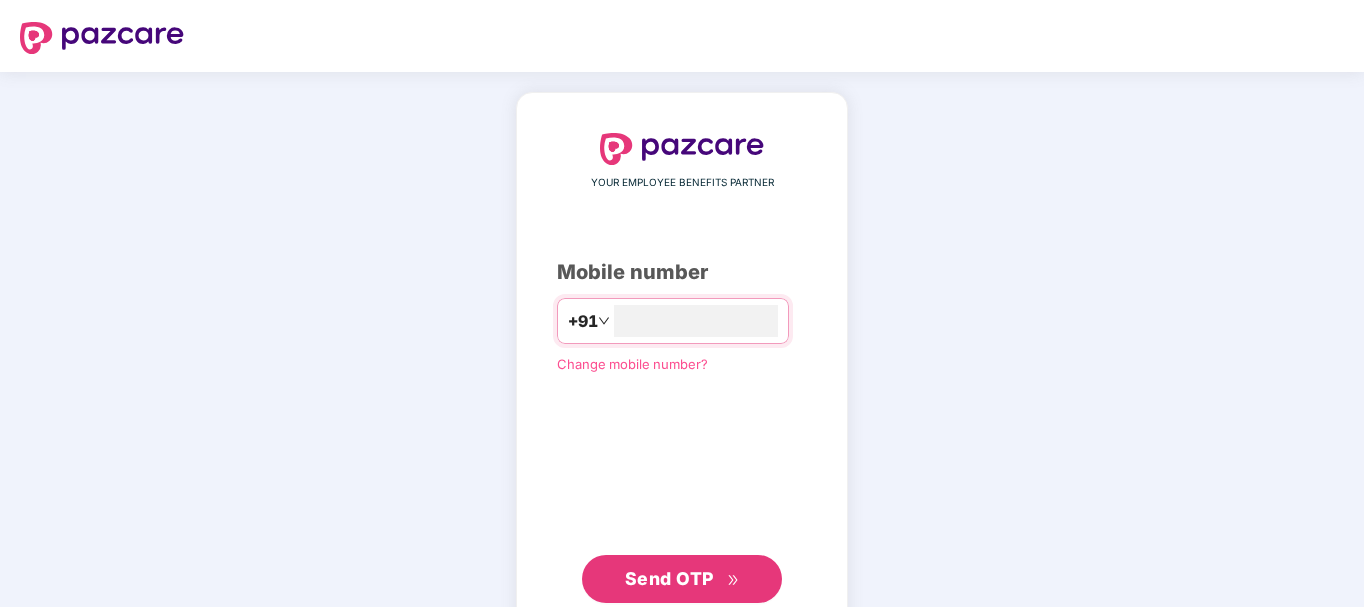 type on "**********" 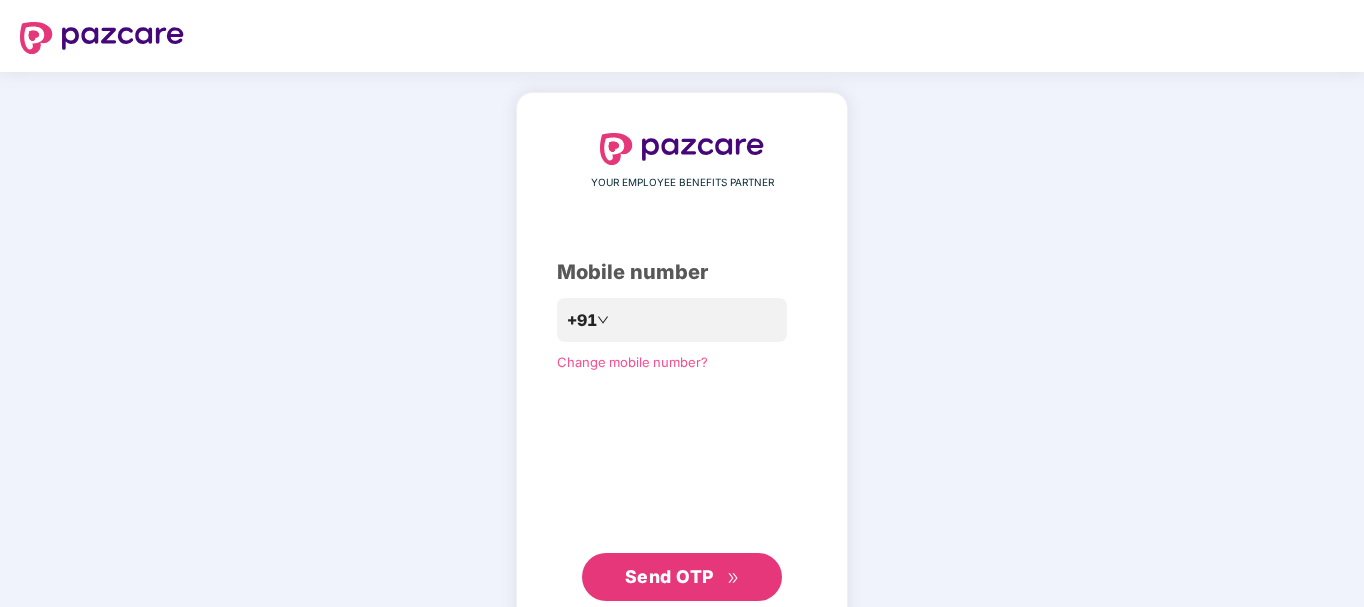 click on "Send OTP" at bounding box center [669, 576] 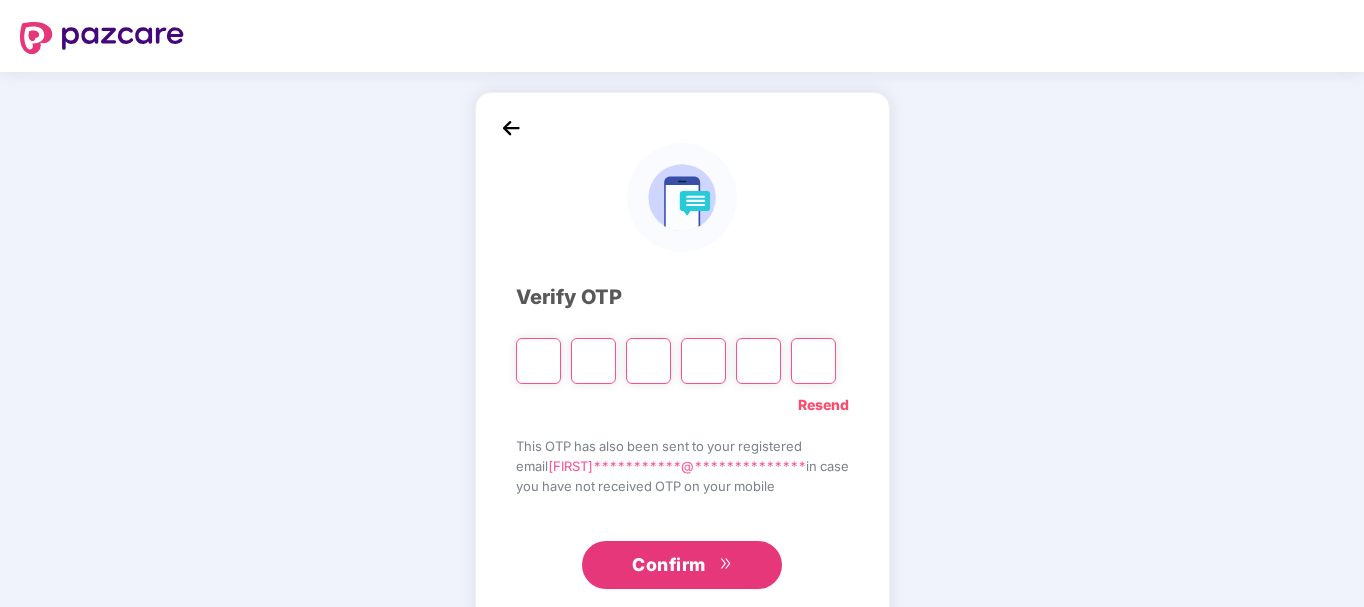 click on "Verify OTP Resend This OTP has also been sent to your registered email  [EMAIL]  in case   you have not received OTP on your mobile Confirm" at bounding box center [682, 362] 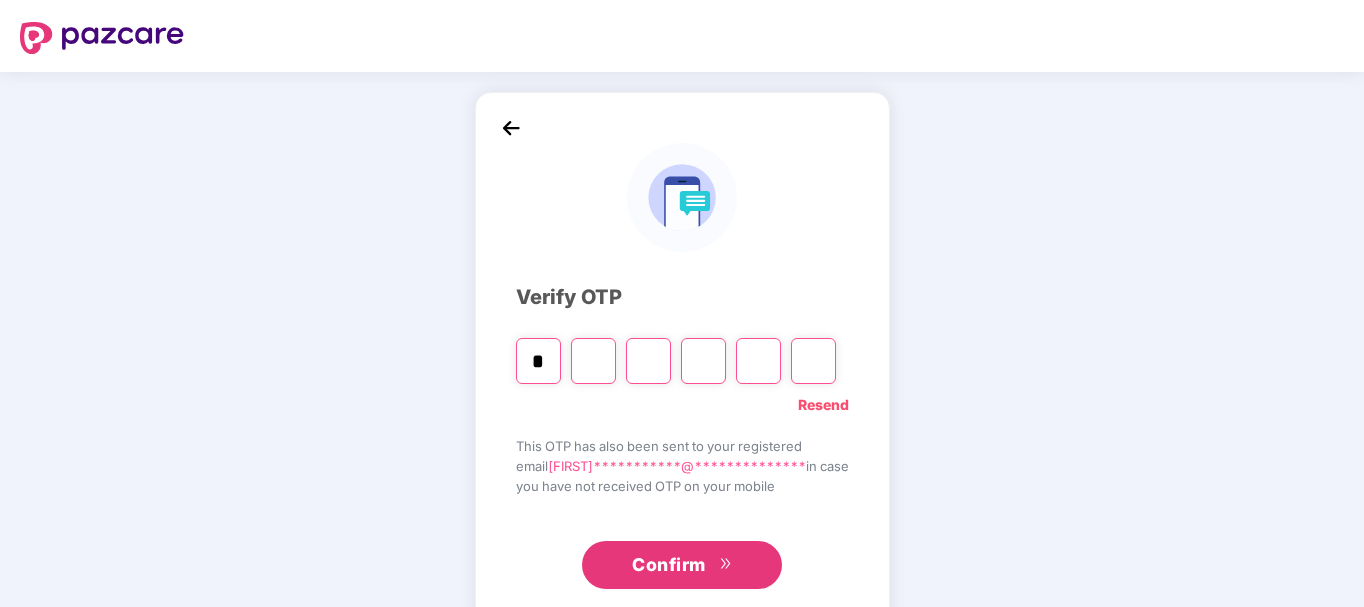 type on "*" 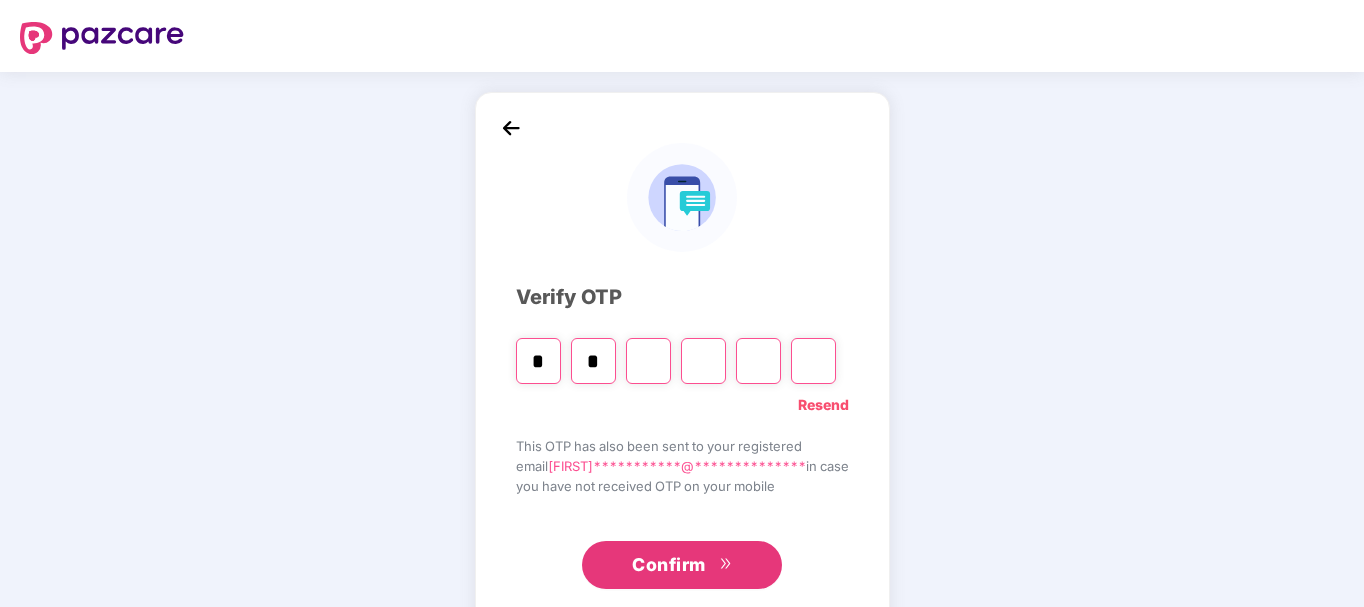 type on "*" 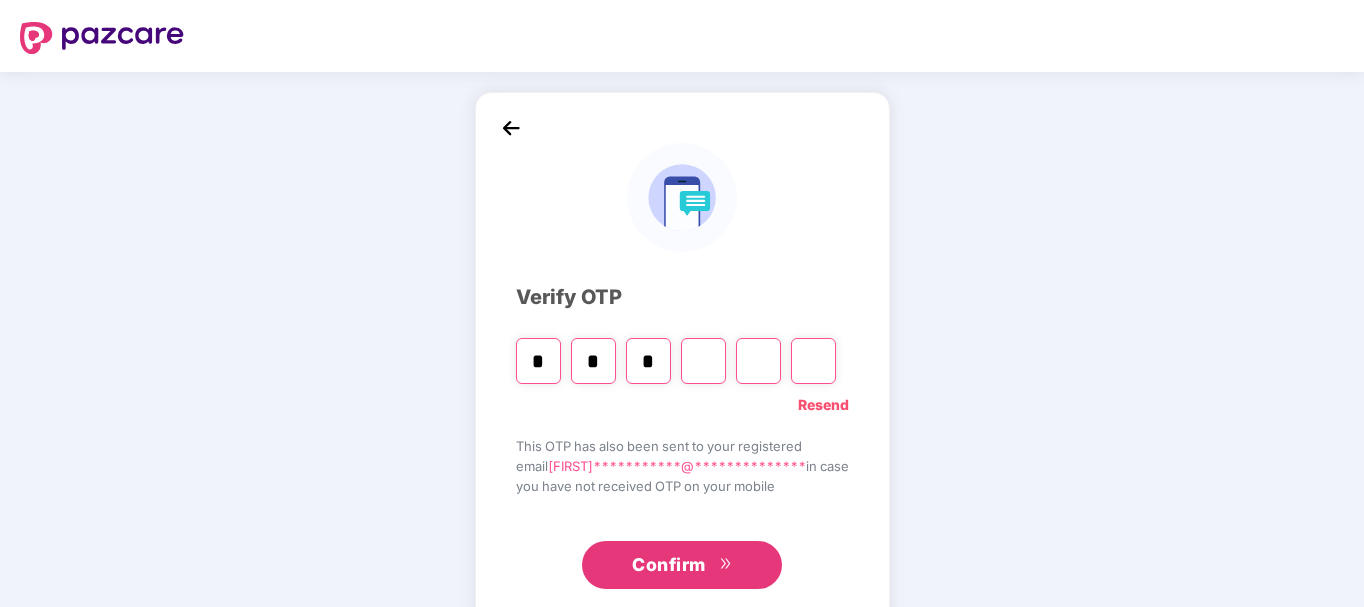 type on "*" 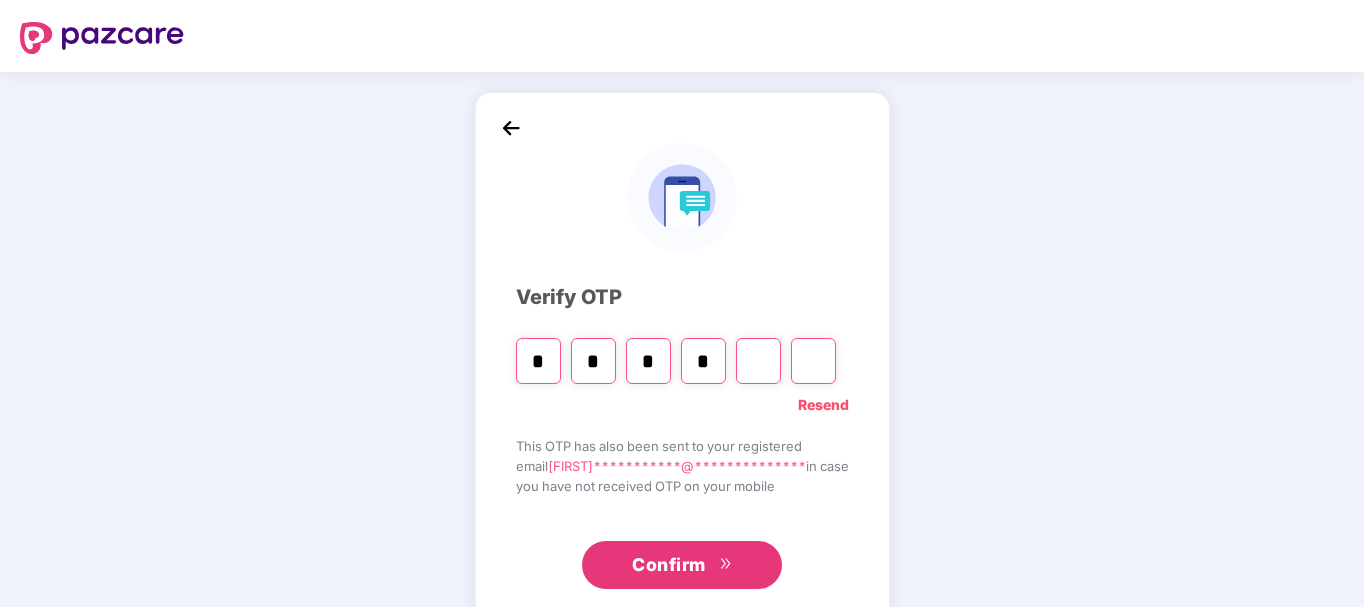 type on "*" 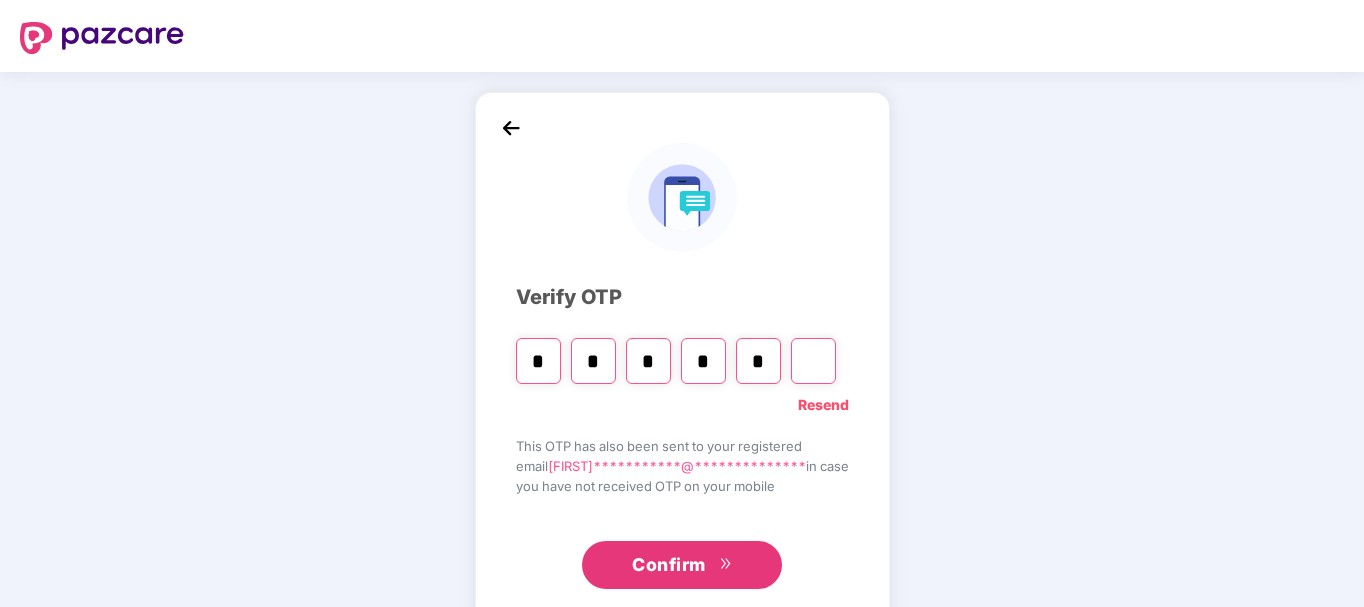 type on "*" 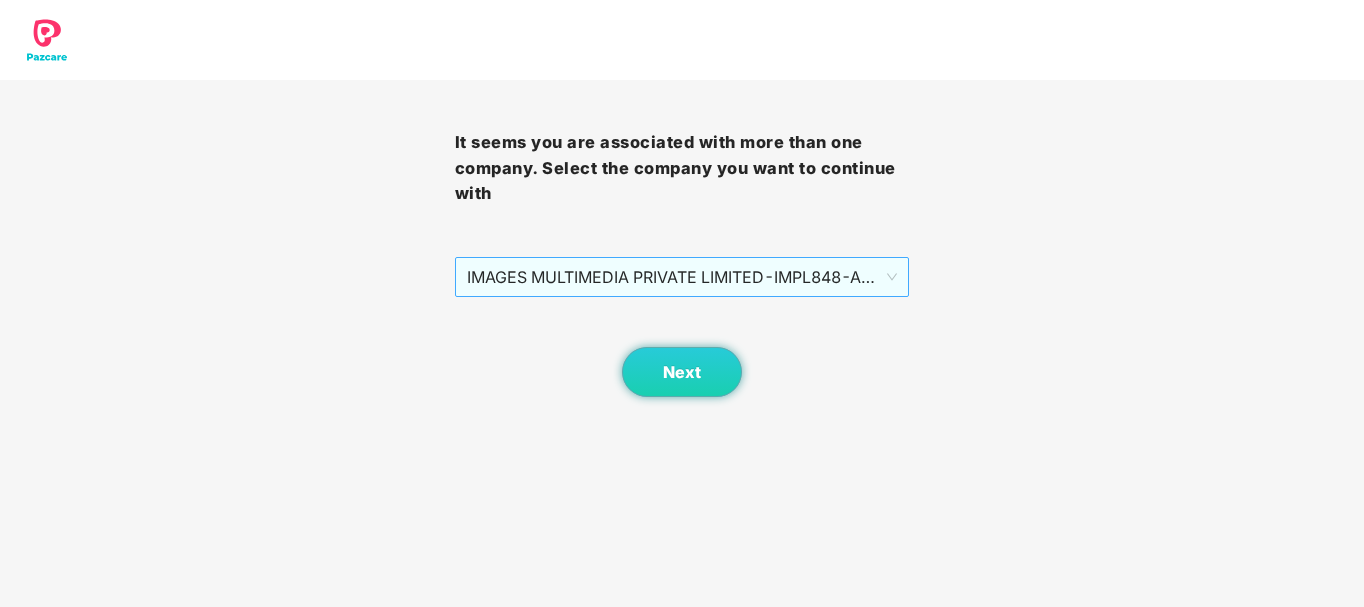 click on "IMAGES MULTIMEDIA PRIVATE LIMITED  -  IMPL848  -  ADMIN" at bounding box center [682, 277] 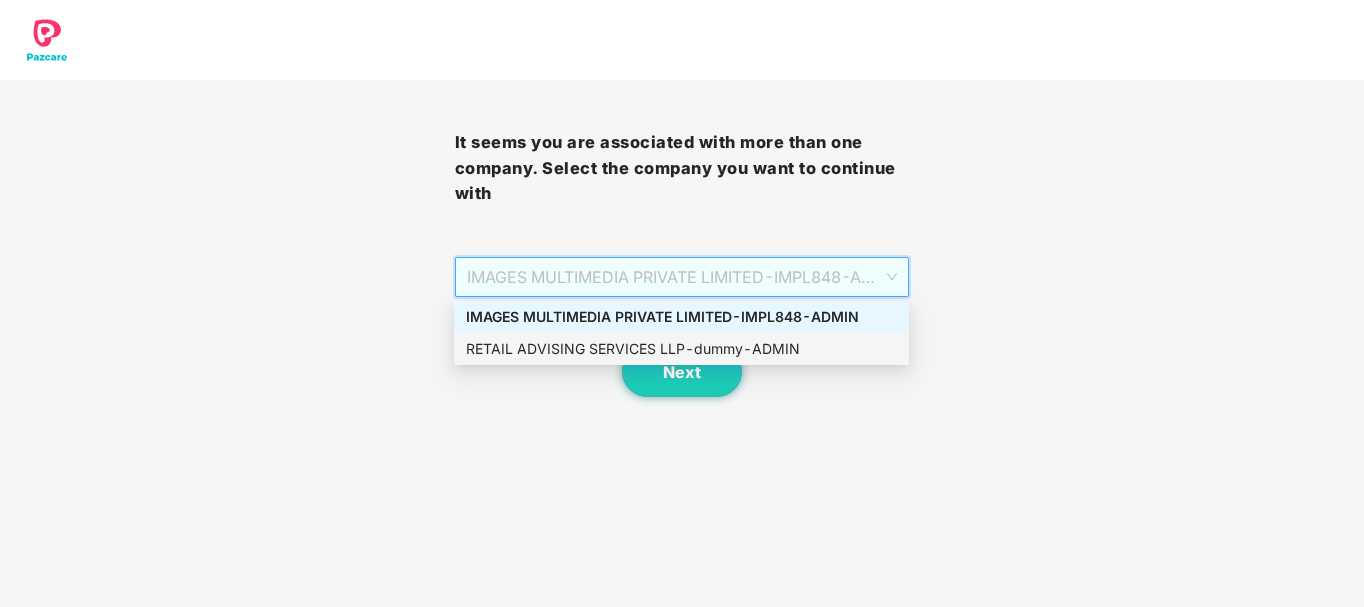 click on "RETAIL ADVISING SERVICES LLP  -  dummy  -  ADMIN" at bounding box center [681, 349] 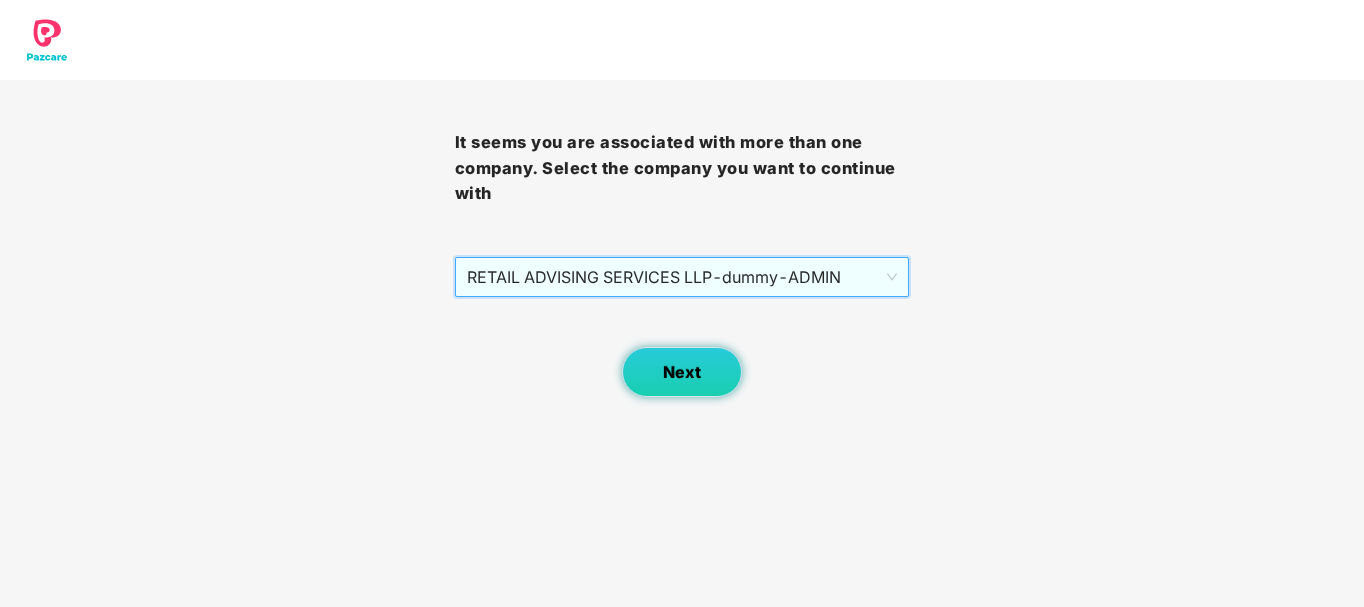click on "Next" at bounding box center (682, 372) 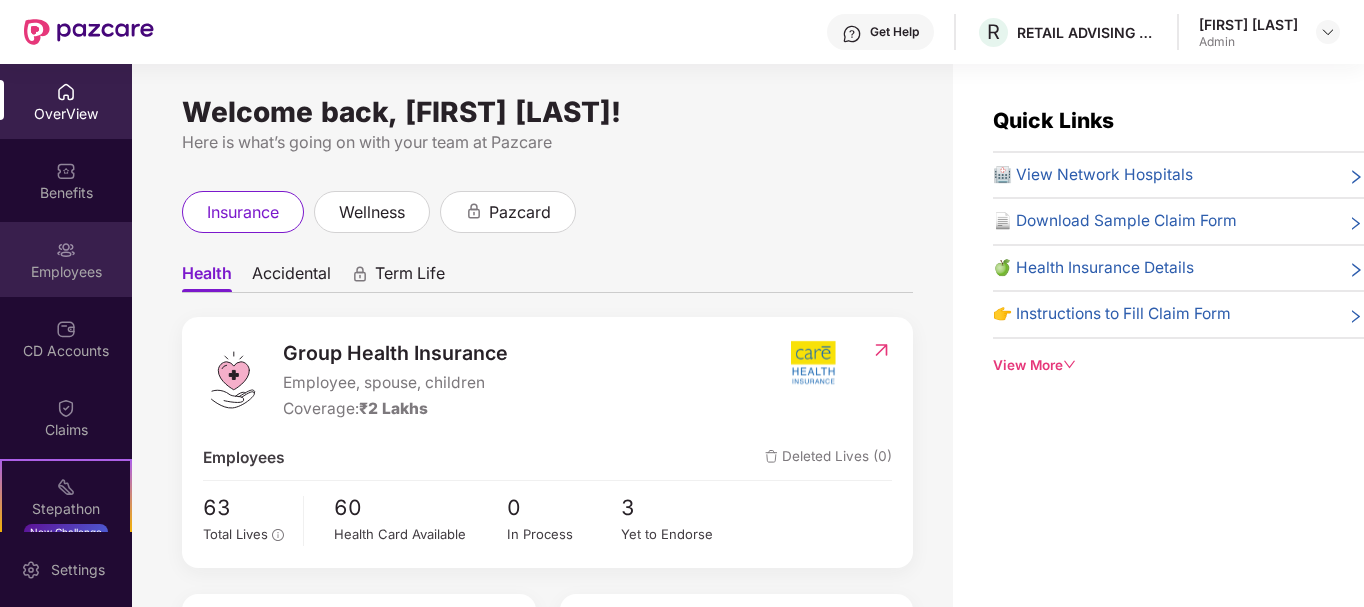 click on "Employees" at bounding box center [66, 259] 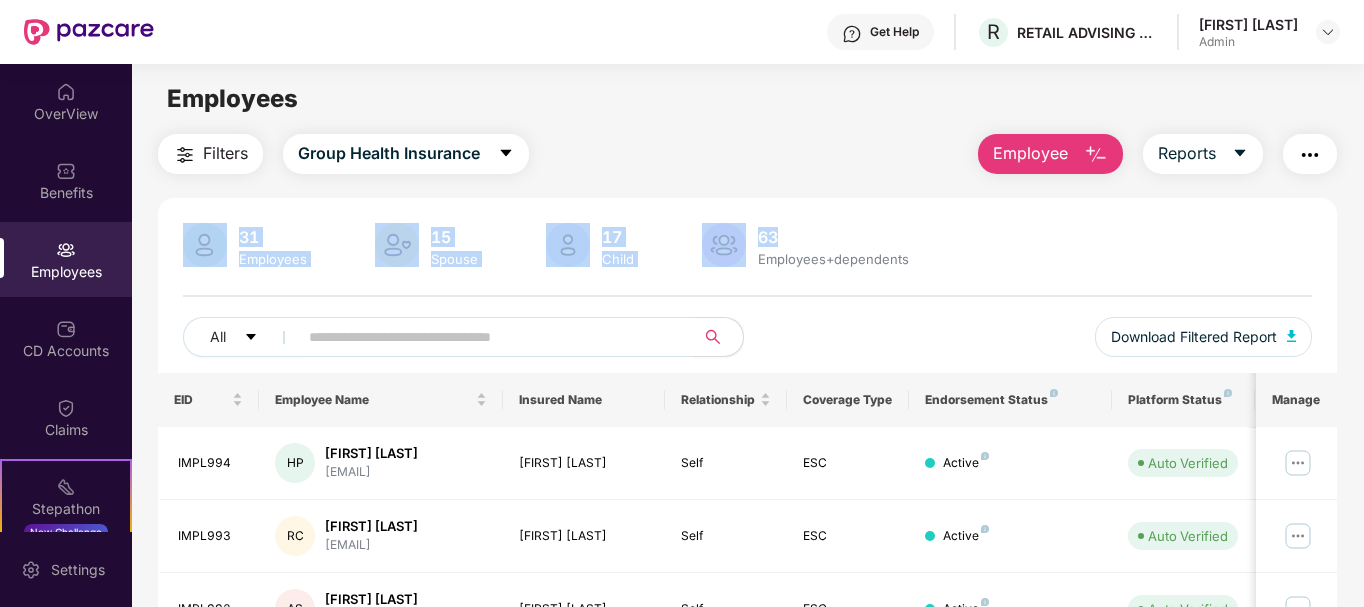 drag, startPoint x: 1359, startPoint y: 159, endPoint x: 1364, endPoint y: 203, distance: 44.28318 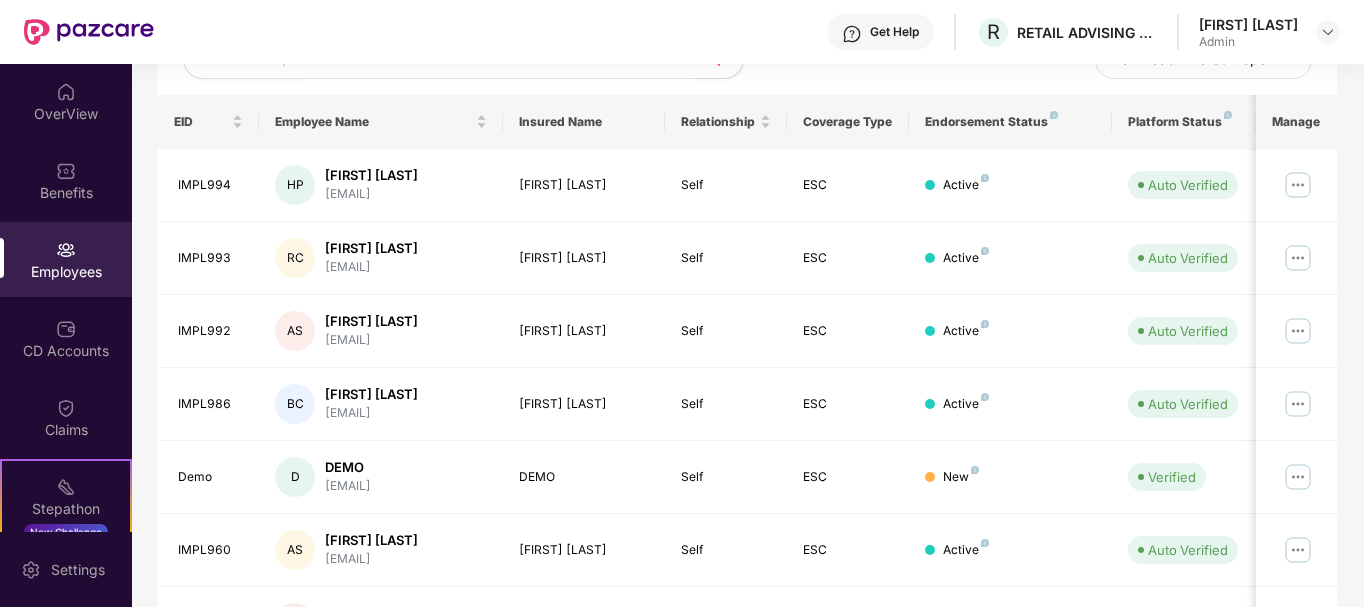 scroll, scrollTop: 280, scrollLeft: 0, axis: vertical 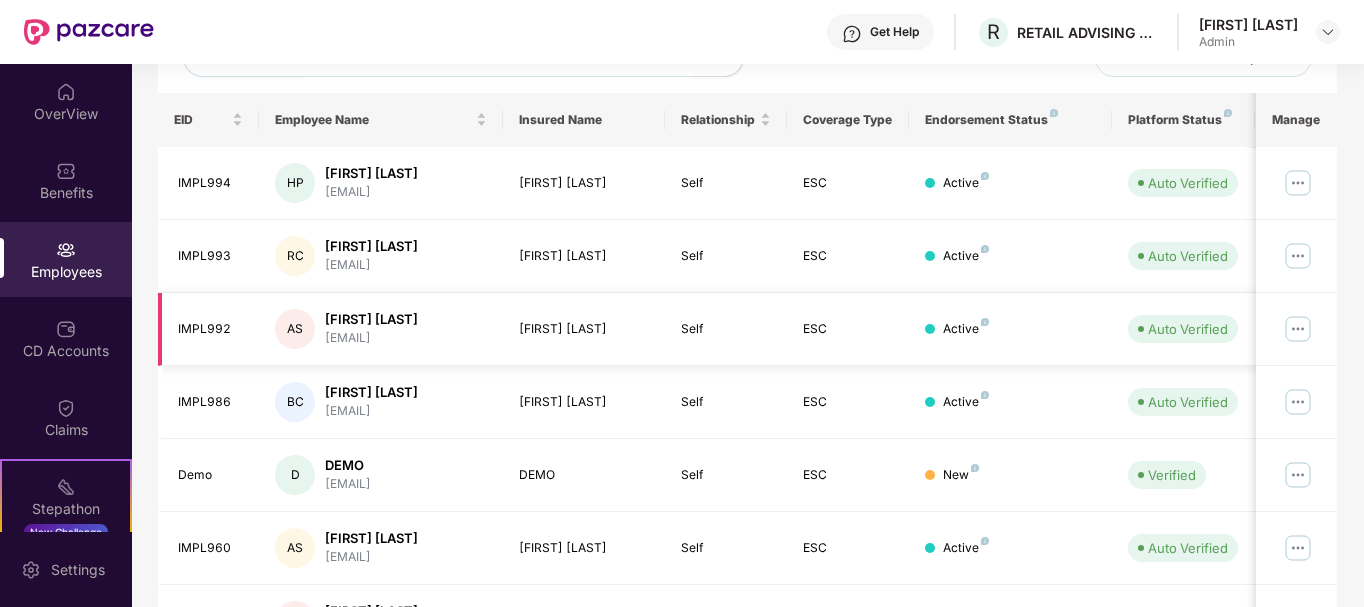 click at bounding box center [1298, 329] 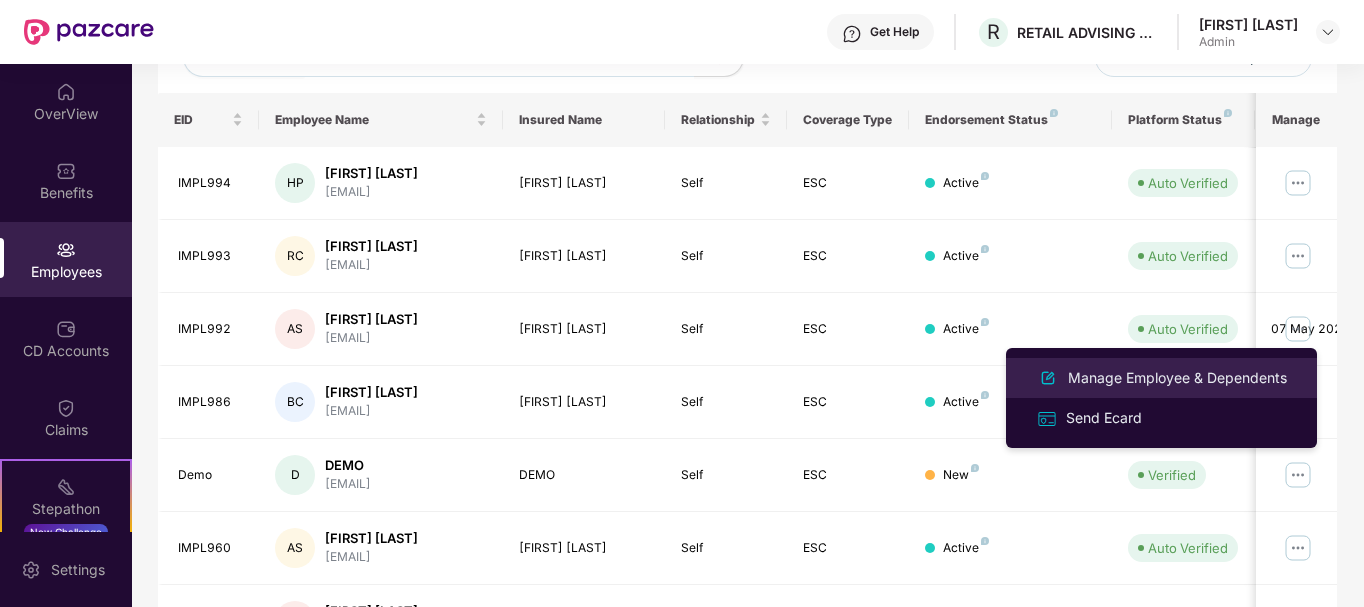 click on "Manage Employee & Dependents" at bounding box center (1177, 378) 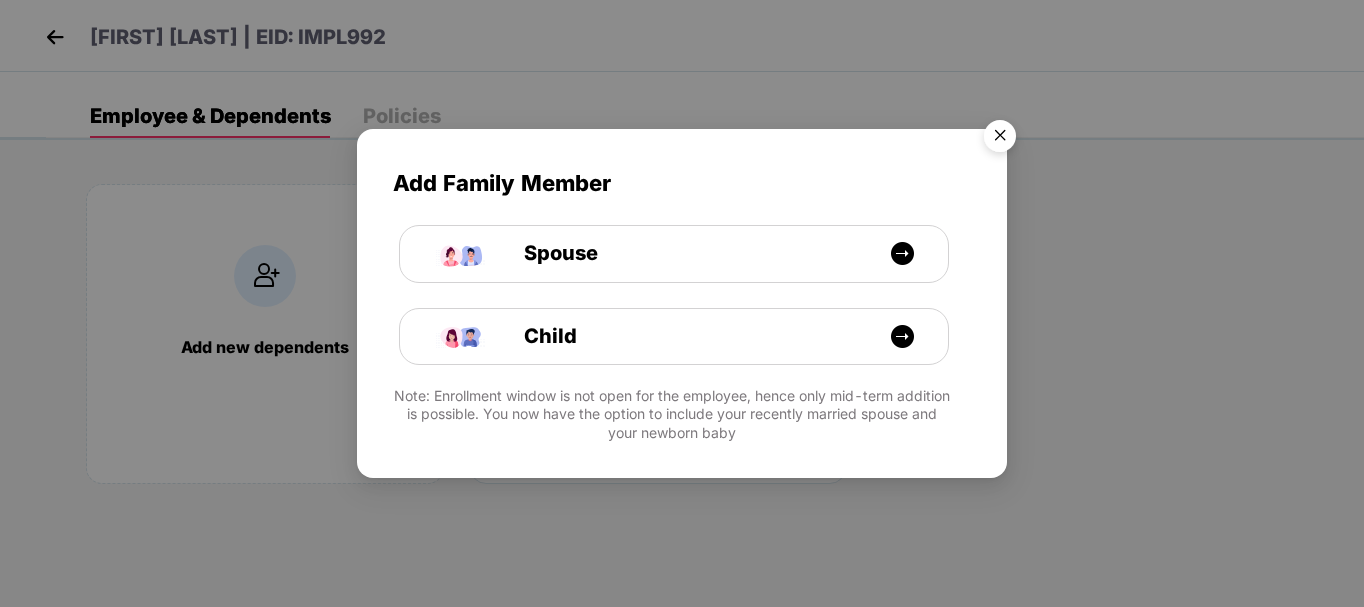 click at bounding box center (1000, 139) 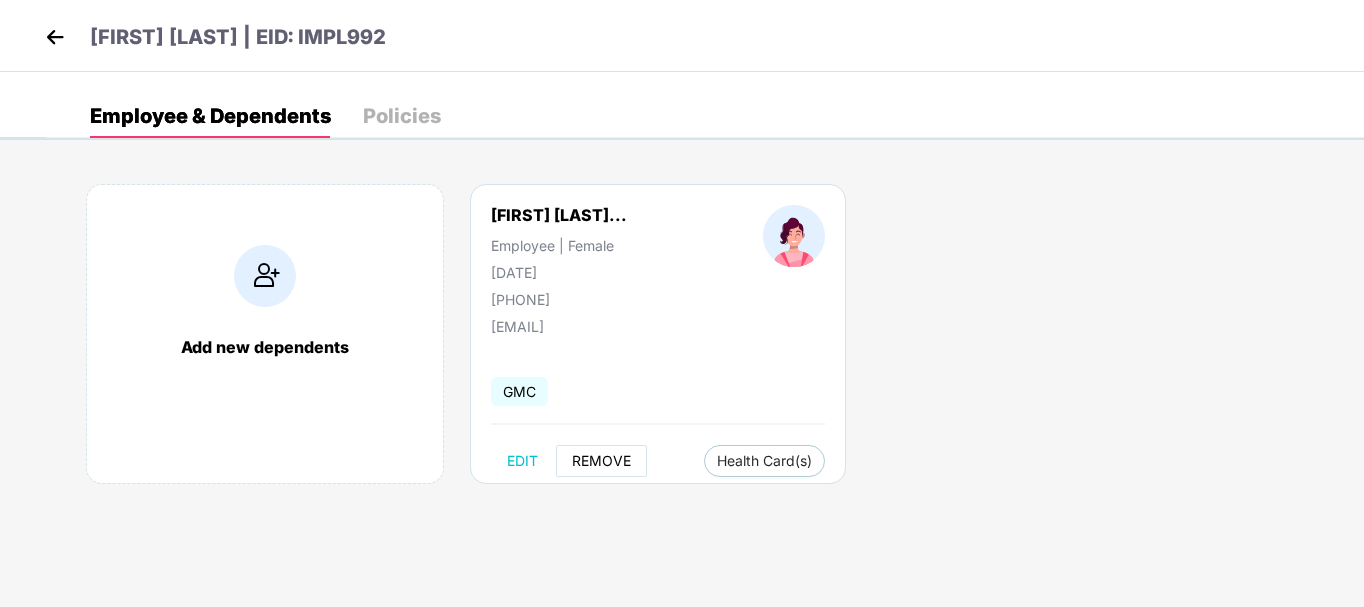 click on "REMOVE" at bounding box center [601, 461] 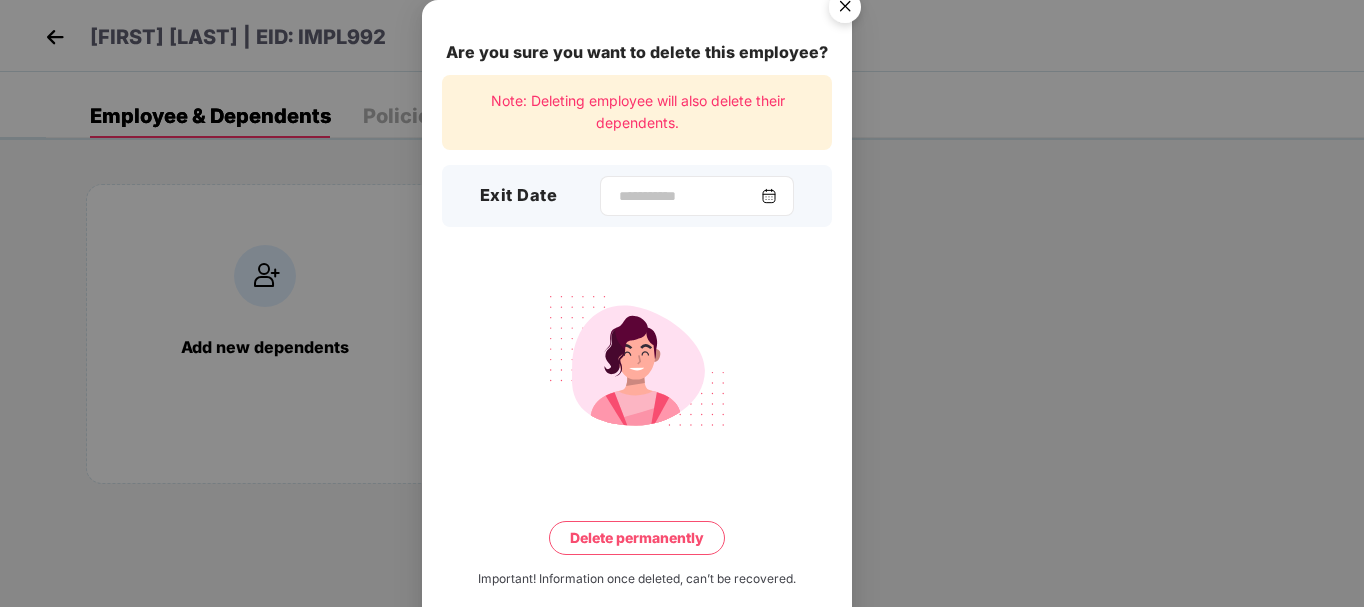 click at bounding box center [769, 196] 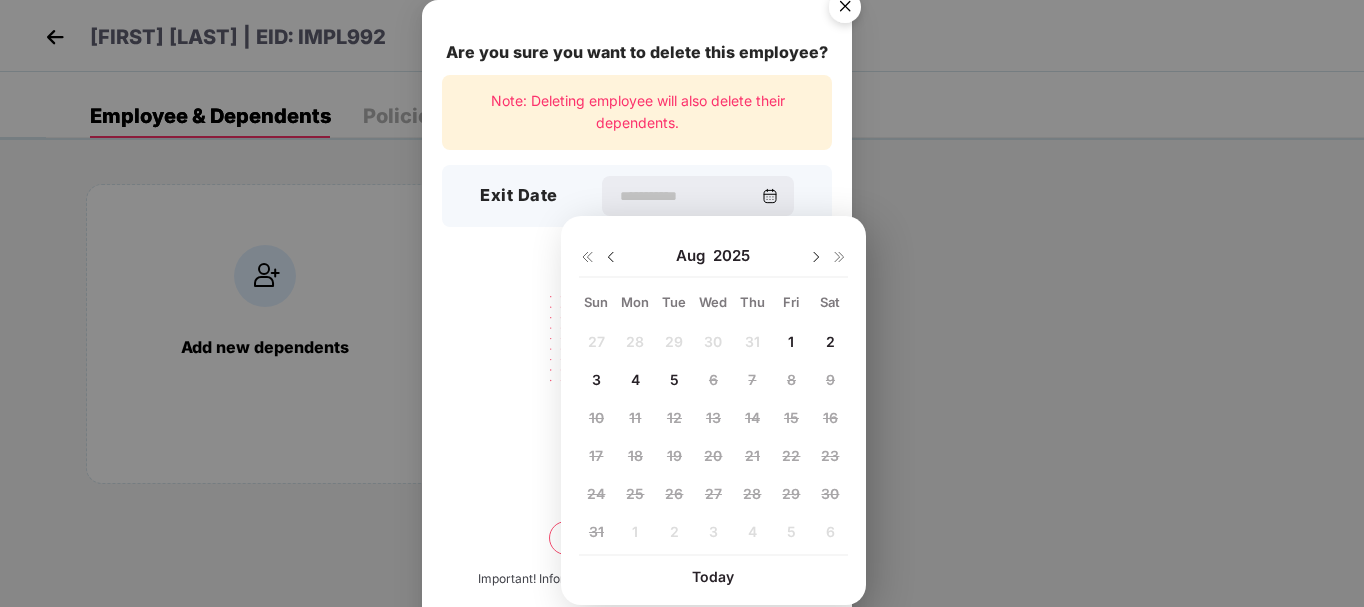 click at bounding box center (611, 257) 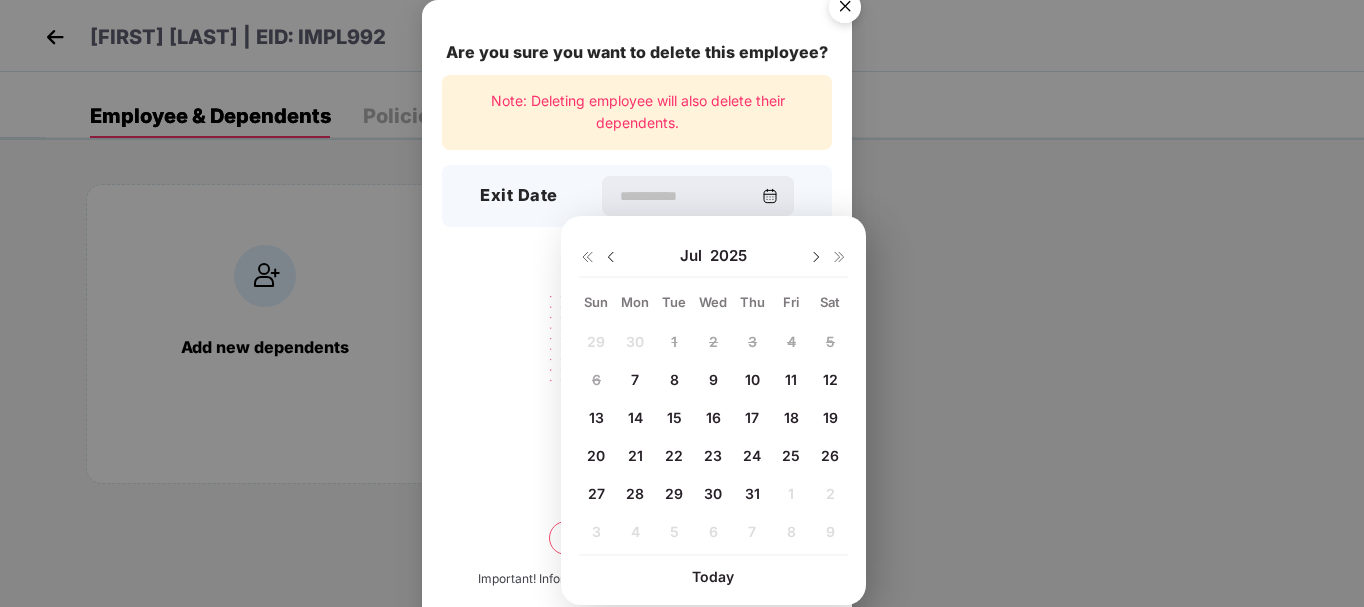 click on "7" at bounding box center [635, 379] 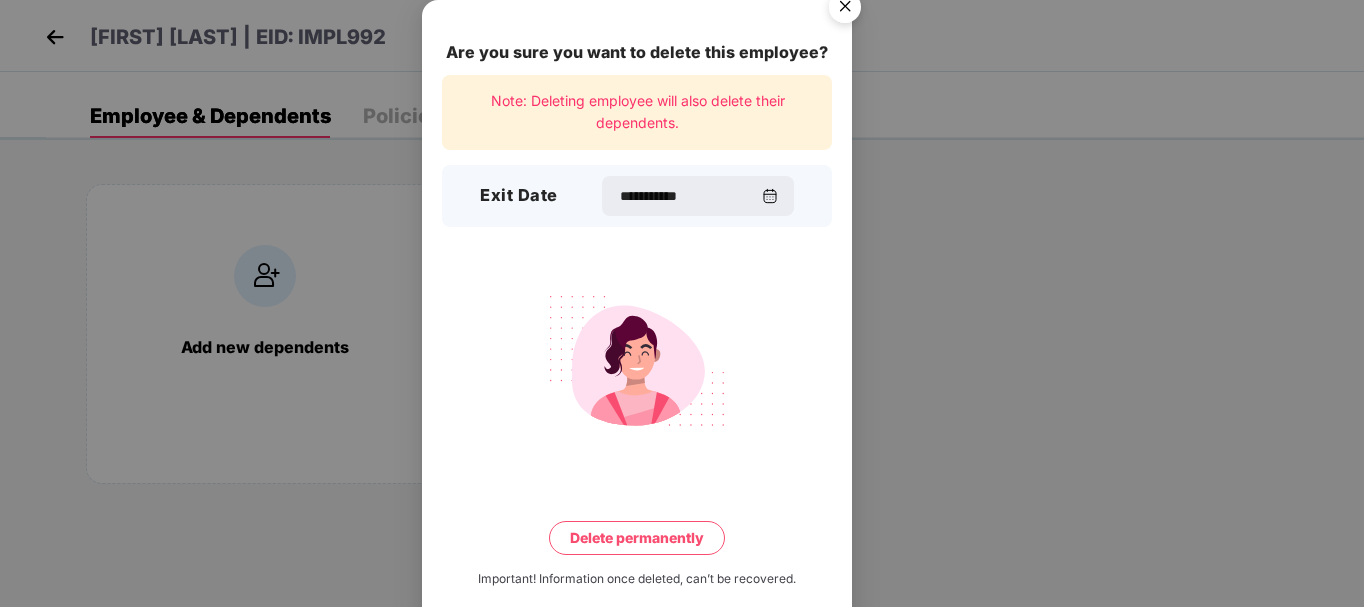click on "Delete permanently" at bounding box center (637, 538) 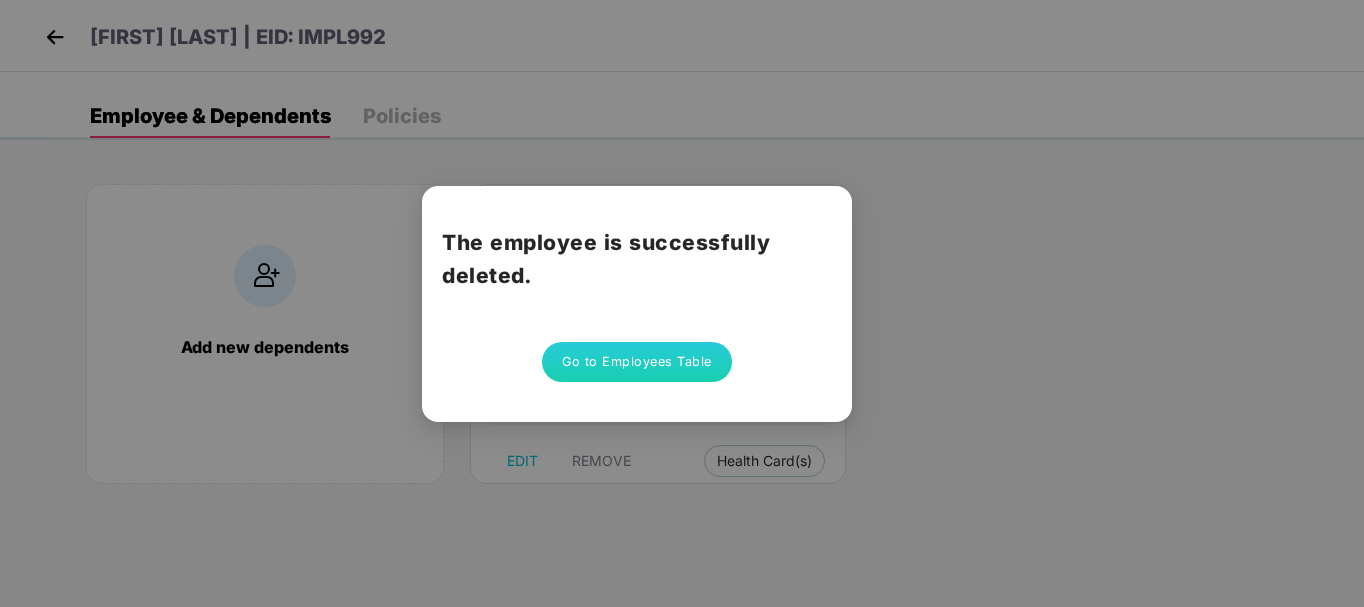 click on "Go to Employees Table" at bounding box center (637, 362) 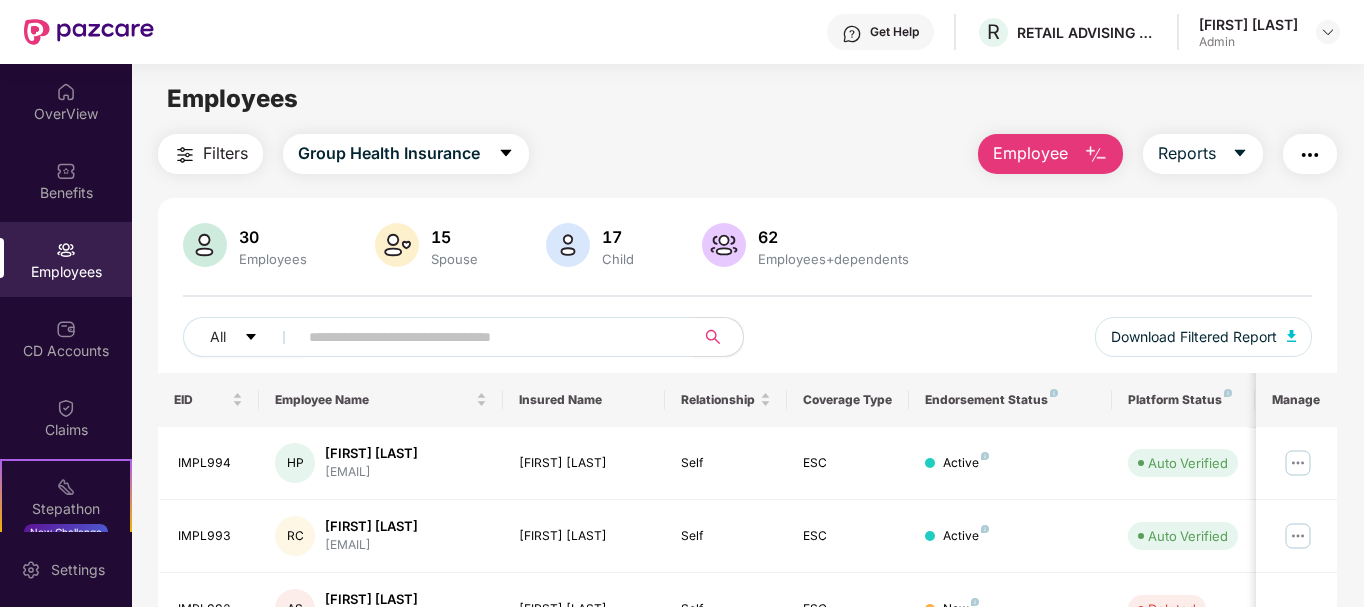 click on "Filters Group Health Insurance Employee  Reports 30 Employees 15 Spouse 17 Child 62 Employees+dependents All Download Filtered Report EID Employee Name Insured Name Relationship Coverage Type Endorsement Status Platform Status Joining Date Manage                   IMPL994 HP [FIRST] [LAST]   [EMAIL] [FIRST] [LAST] Self ESC Active Auto Verified 07 May 2025 IMPL993 RC [FIRST] [LAST]   [EMAIL] [FIRST] [LAST] Self ESC Active Auto Verified 07 May 2025 IMPL992 AS [FIRST] [LAST]   [EMAIL] [FIRST] [LAST] Self ESC New Deleted 07 May 2025 IMPL986 BC [FIRST] [LAST]   [EMAIL] [FIRST] [LAST] Self ESC Active Auto Verified 07 May 2025 Demo D [FIRST]  [EMAIL] [FIRST]  Self ESC New Verified 22 May 2025 IMPL960 AS [FIRST] [LAST]   [EMAIL] [FIRST] [LAST] Self ESC Active Auto Verified 07 May 2024 CON007 PT [FIRST] [LAST]   [EMAIL] [FIRST] [LAST] Self ESC Active Auto Verified 07 May 2024 IMPL964 MM [FIRST] [LAST]" at bounding box center [747, 681] 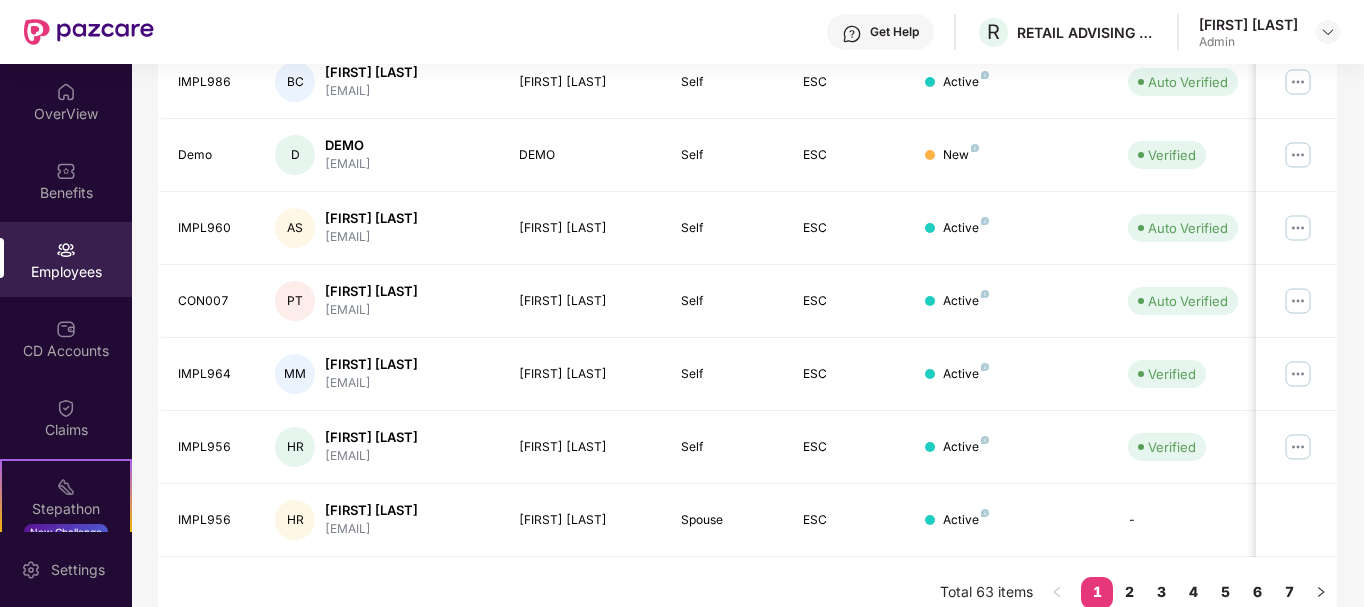 scroll, scrollTop: 622, scrollLeft: 0, axis: vertical 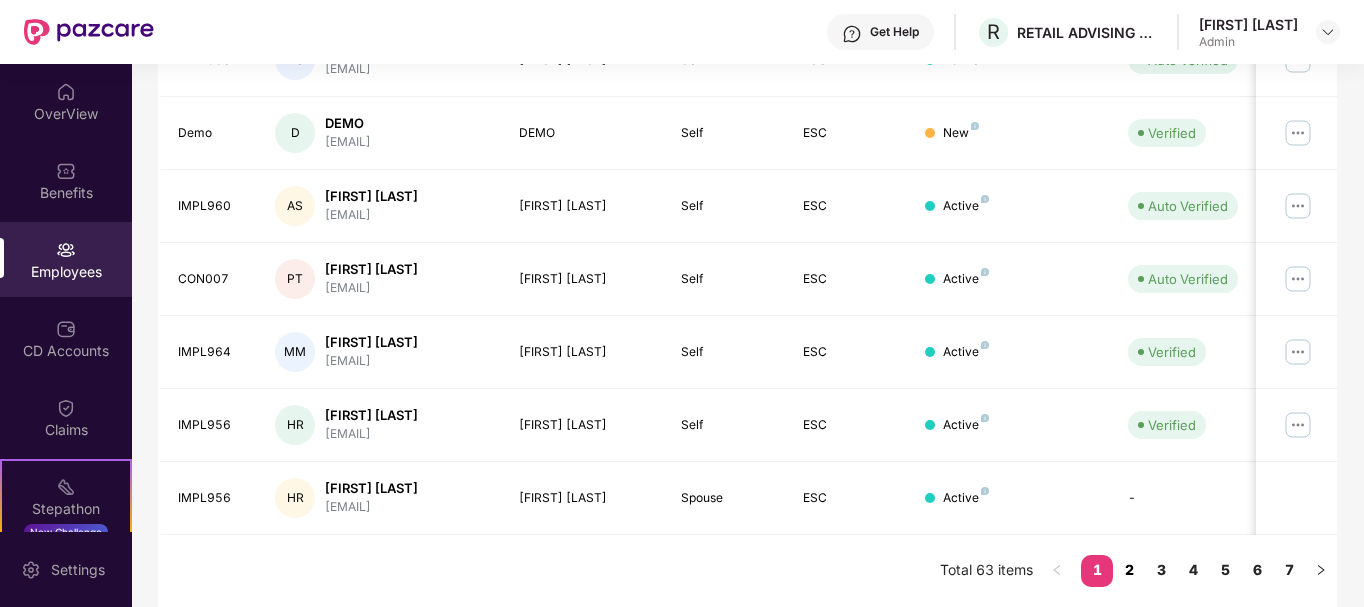 click on "2" at bounding box center [1129, 570] 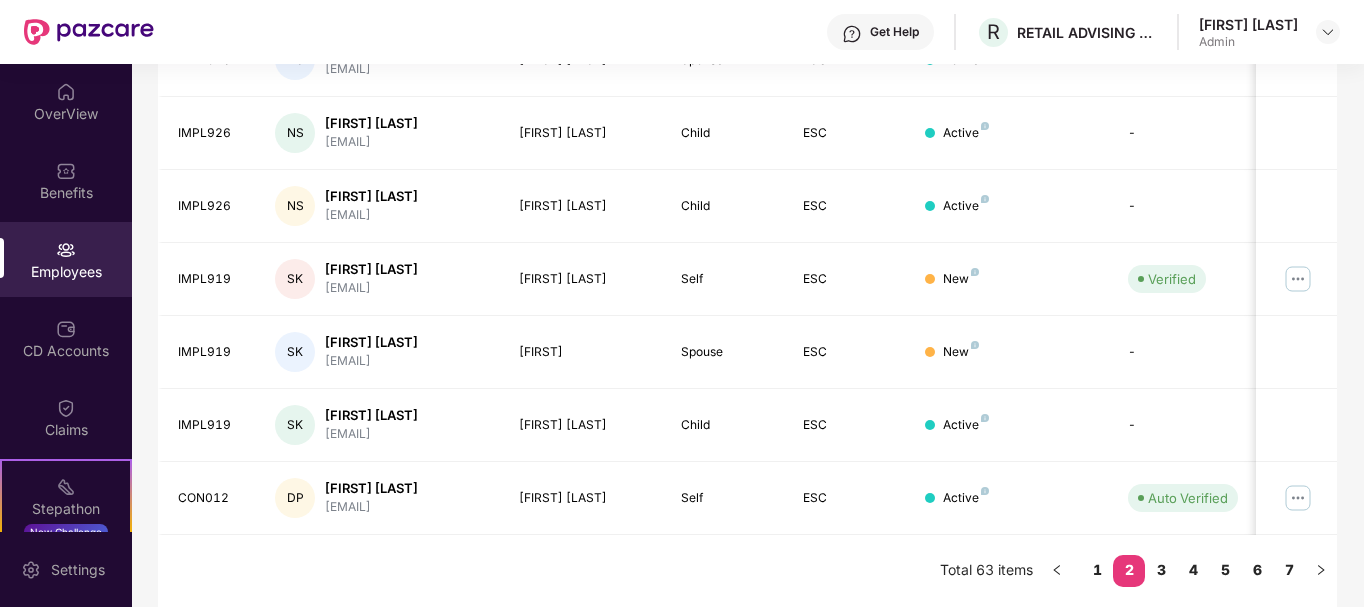 click on "IMPL924 RS [FIRST] [LAST]   [EMAIL] [FIRST] [LAST] Self ESC Active Auto Verified 07 May 2023 IMPL920 AR [FIRST] [LAST]   [EMAIL] [FIRST] [LAST] Self ESC Active Verified 07 May 2023 IMPL926 NS [FIRST] [LAST]   [EMAIL] [FIRST] [LAST] Self ESC Active Auto Verified 07 May 2023 IMPL926 NS [FIRST] [LAST]   [EMAIL] [Spouse] ESC Active - 07 May 2023 IMPL926 NS [FIRST] [LAST]   [EMAIL] [Child] ESC Active - 07 May 2023 IMPL926 NS [FIRST] [LAST]   [EMAIL] [Child] ESC Active - 07 May 2023 IMPL919 SK [FIRST] [LAST]   [EMAIL] [FIRST] [LAST] Self ESC New Verified 07 May 2023 IMPL919 SK" at bounding box center (747, 59) 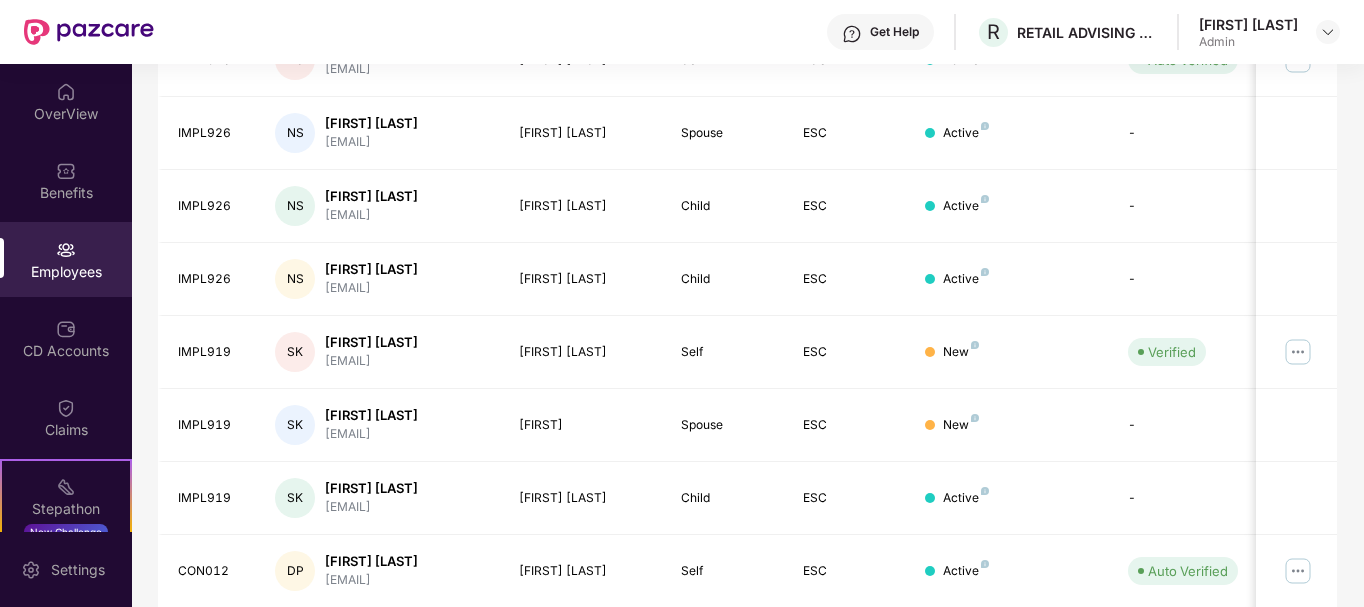 scroll, scrollTop: 622, scrollLeft: 0, axis: vertical 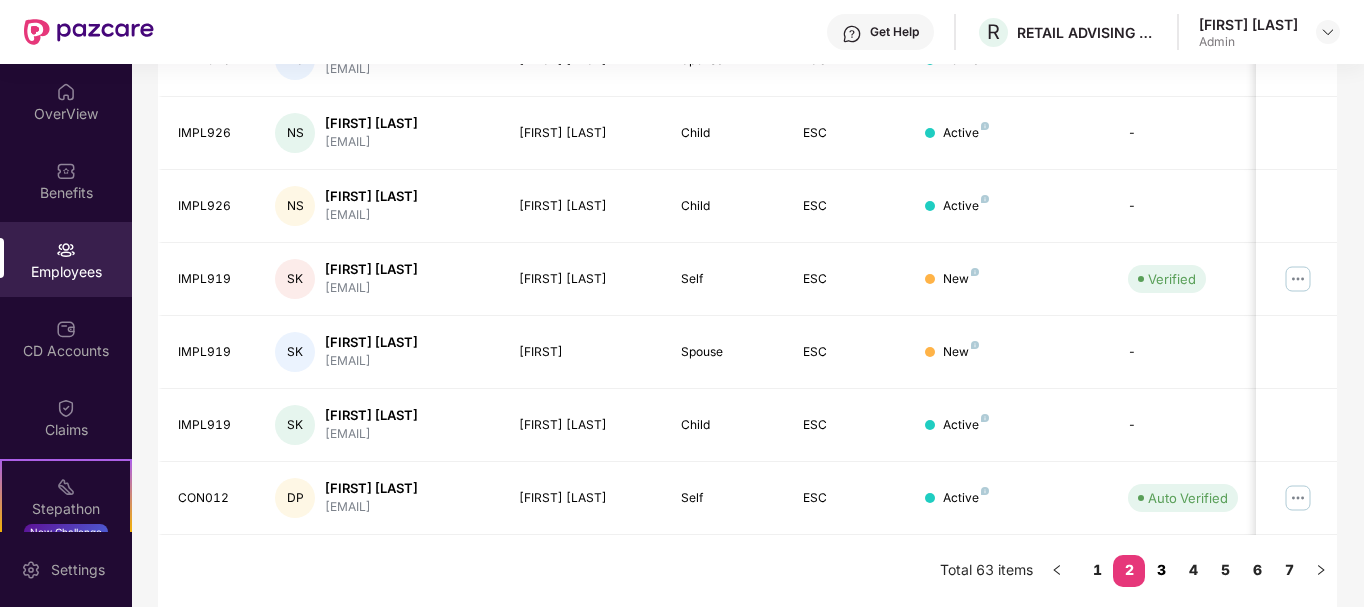 click on "3" at bounding box center [1161, 570] 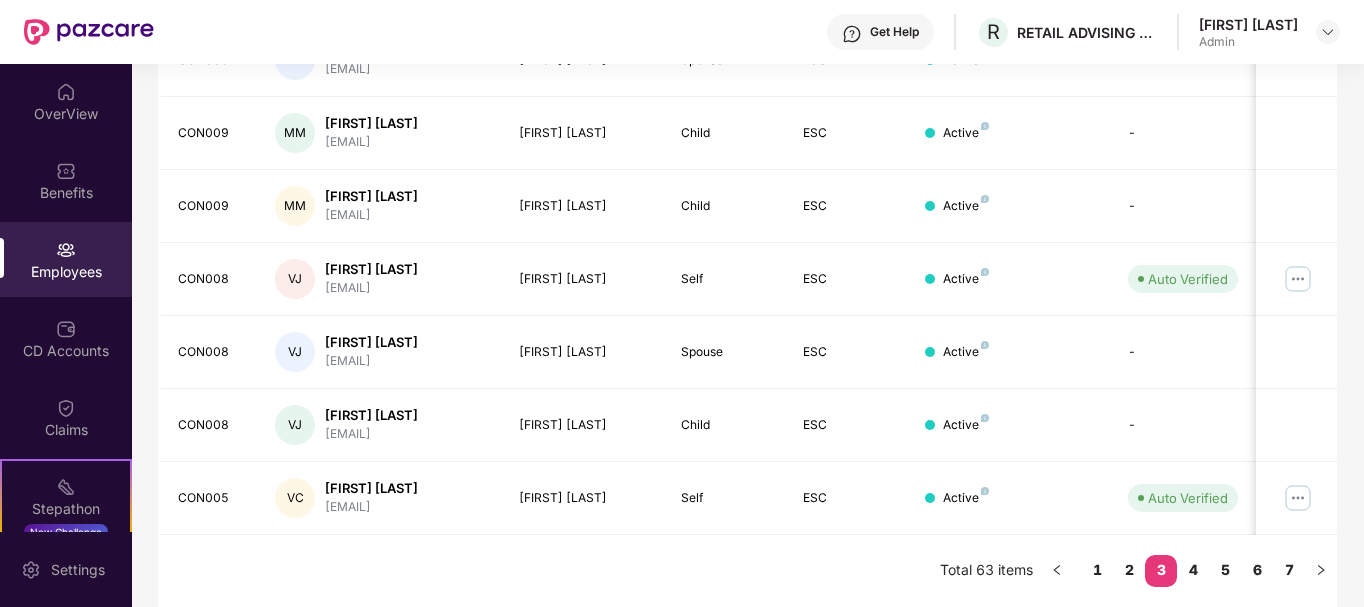 click on "Filters Group Health Insurance Employee  Reports 30 Employees 15 Spouse 17 Child 62 Employees+dependents All Download Filtered Report EID Employee Name Insured Name Relationship Coverage Type Endorsement Status Platform Status Joining Date Manage                   CON011 BP [FIRST] [LAST]   [EMAIL] [FIRST] [LAST] Self ESC Active Auto Verified 07 May 2023 CON010 BP [FIRST] [LAST]   [EMAIL] [FIRST] [LAST] Self ESC Active Auto Verified 07 May 2023 CON009 MM [FIRST] [LAST]   [EMAIL] [FIRST] [LAST] Self ESC Active Auto Verified 07 May 2023 CON009 MM [FIRST] [LAST]   [EMAIL] [FIRST] [LAST] Spouse ESC Active - 07 May 2023 CON009 MM [FIRST] [LAST]   [EMAIL] [FIRST] [LAST] Child ESC Active - 07 May 2023 CON009 MM [FIRST] [LAST]   [EMAIL] [FIRST] [LAST] Child ESC Active - 07 May 2023 CON008 [FIRST] [LAST]   [EMAIL] [FIRST] [LAST] Self ESC Active Auto Verified 07 May 2023 CON008" at bounding box center [747, 59] 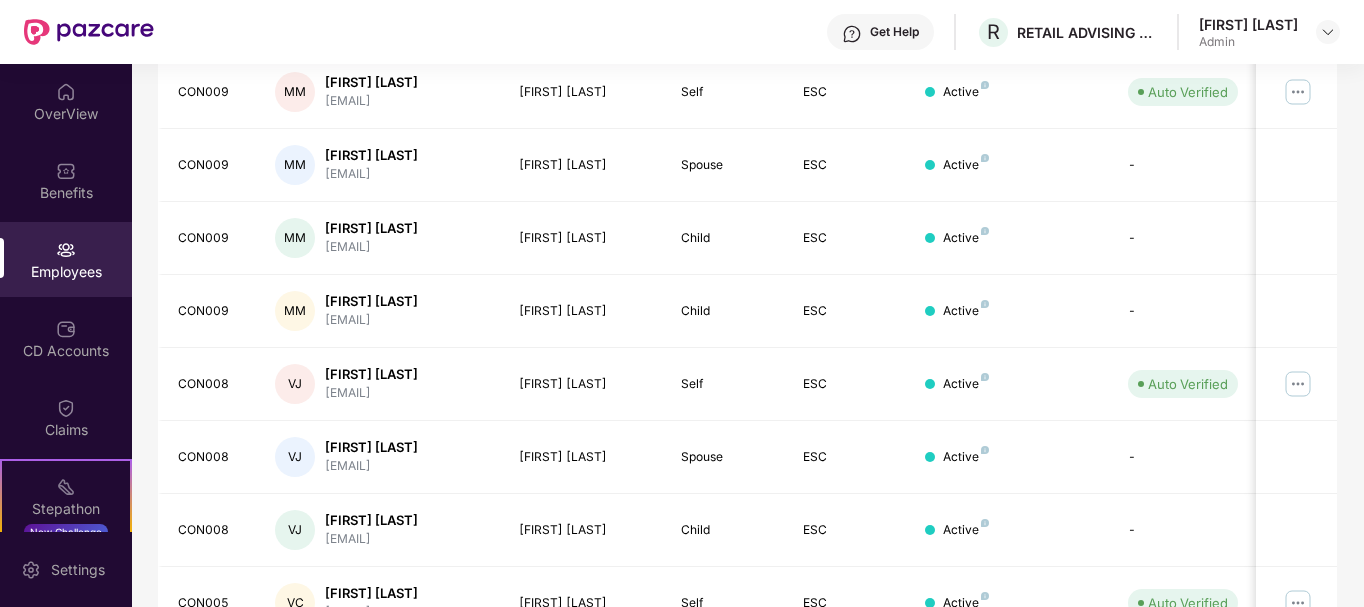 scroll, scrollTop: 639, scrollLeft: 0, axis: vertical 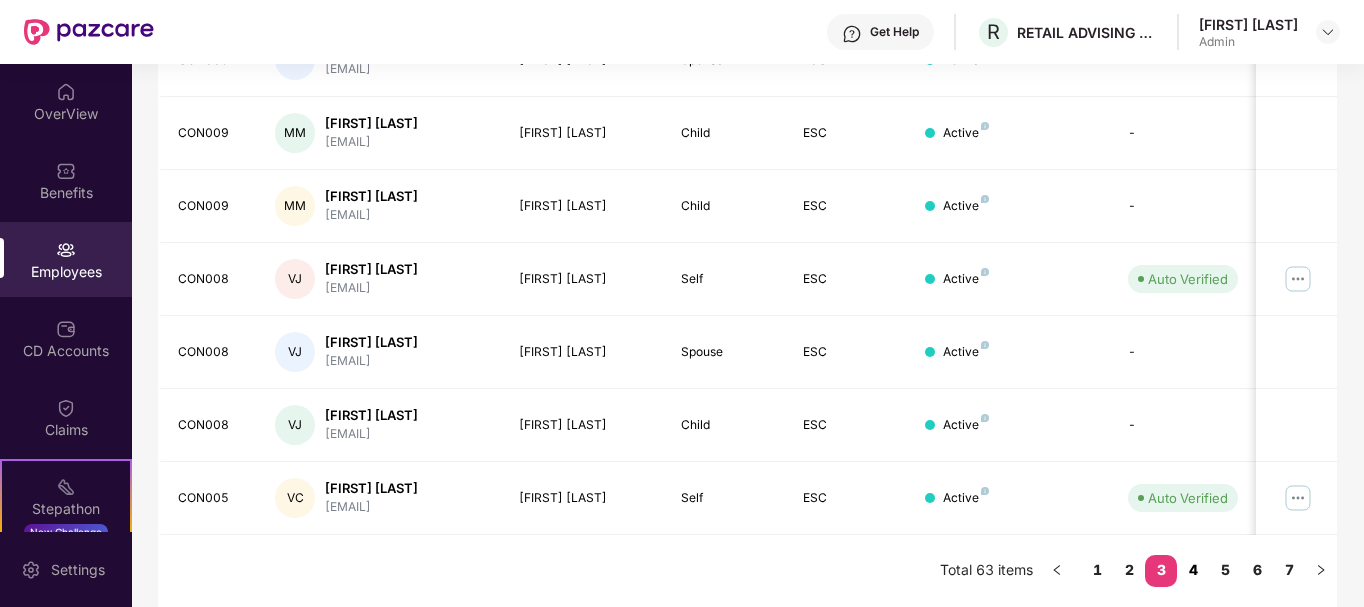 click on "4" at bounding box center [1193, 570] 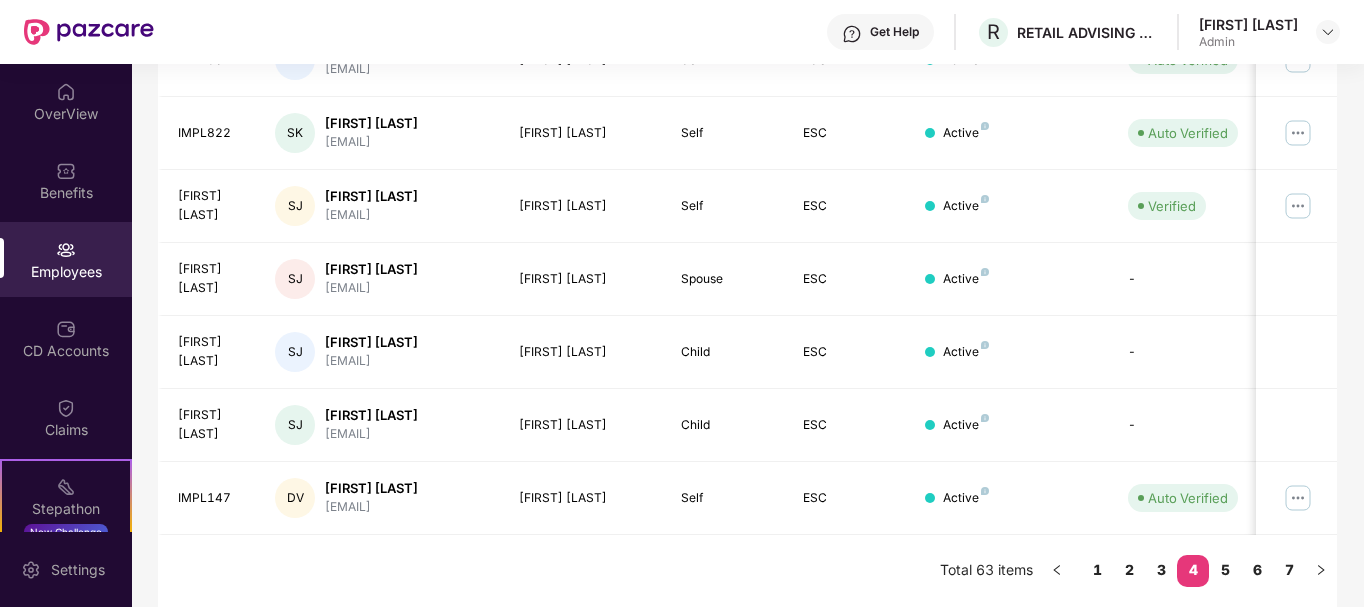 scroll, scrollTop: 622, scrollLeft: 0, axis: vertical 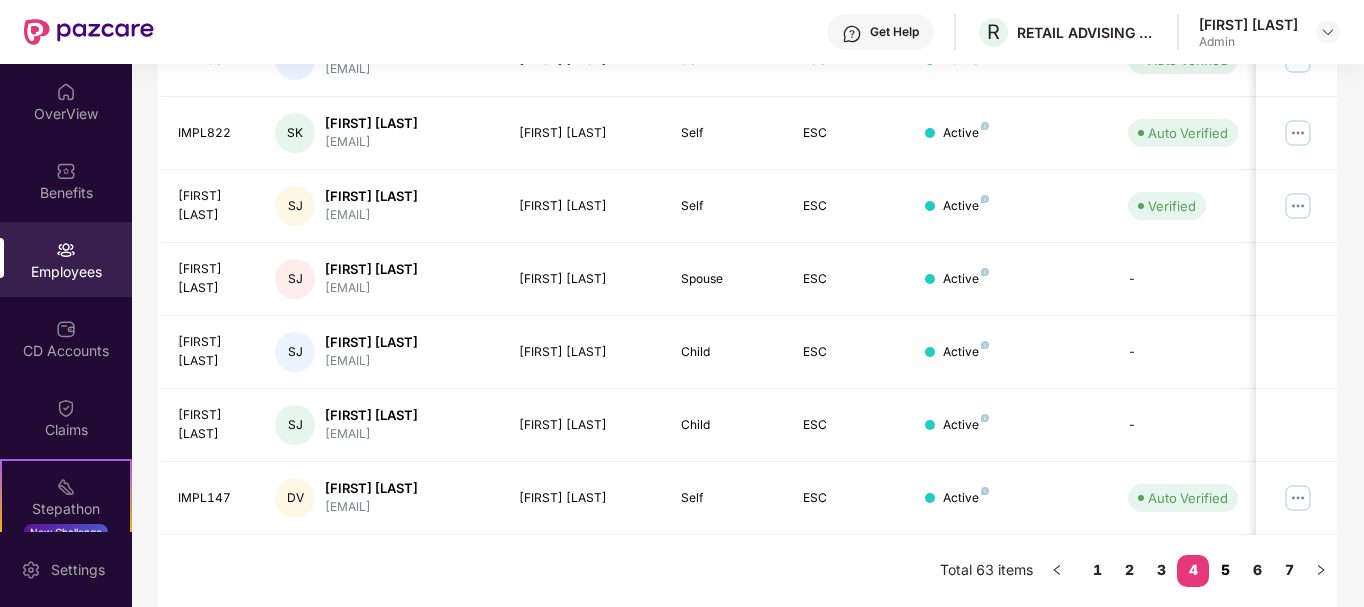 click on "5" at bounding box center (1225, 570) 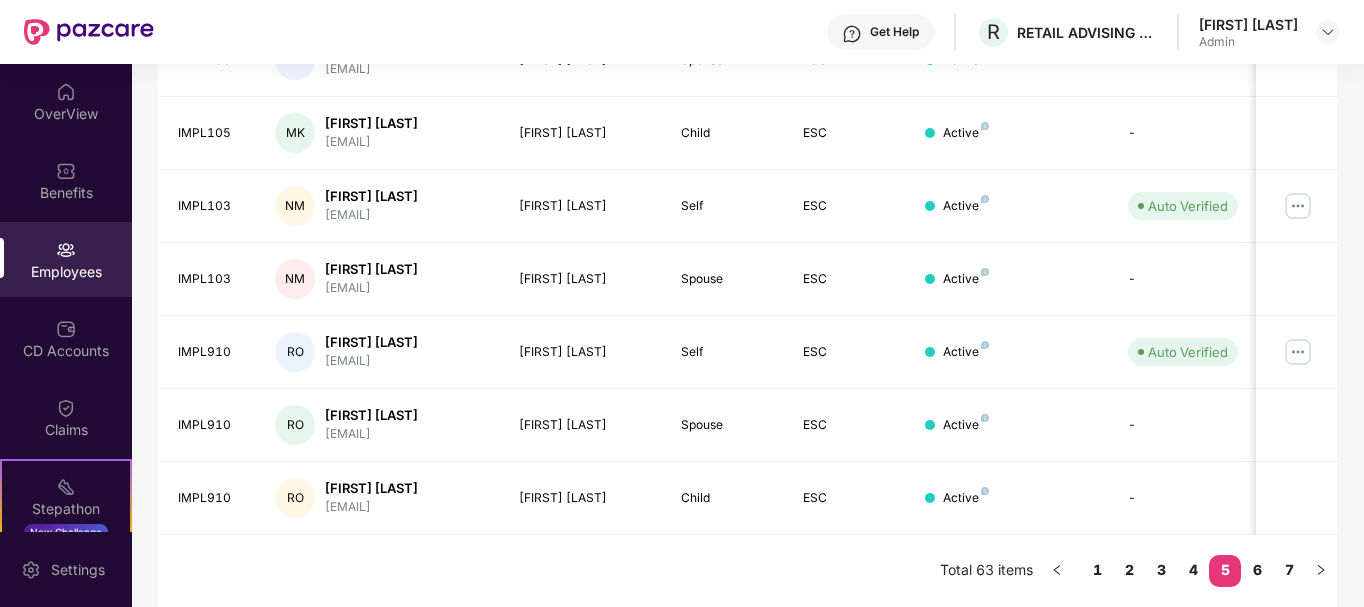 click on "Filters Group Health Insurance Employee  Reports 30 Employees 15 Spouse 17 Child 62 Employees+dependents All Download Filtered Report EID Employee Name Insured Name Relationship Coverage Type Endorsement Status Platform Status Joining Date Manage                   IMPL147 DV [FIRST] [LAST]   [EMAIL] [FIRST] [LAST] Spouse ESC Active - 07 May 2023 IMPL147 DV [FIRST] [LAST]   [EMAIL] [FIRST] [LAST] Child ESC Active - 07 May 2023 IMPL105 MK [FIRST] [LAST]   [EMAIL] [FIRST] [LAST] Self ESC Active Auto Verified 07 May 2023 IMPL105 MK [FIRST] [LAST]   [EMAIL] [FIRST] [LAST] Spouse ESC Active - 07 May 2023 IMPL105 MK [FIRST] [LAST]   [EMAIL] [FIRST] [LAST] Child ESC Active - 07 May 2023 IMPL103 NM [FIRST] [LAST]   [EMAIL] [FIRST] [LAST] Self ESC Active Auto Verified 07 May 2023 IMPL103 NM [FIRST] [LAST]   [EMAIL] [FIRST] [LAST] Spouse ESC Active - 07 May 2023 IMPL910 RO [FIRST] [LAST]   [FIRST] [LAST] ESC" at bounding box center [747, 59] 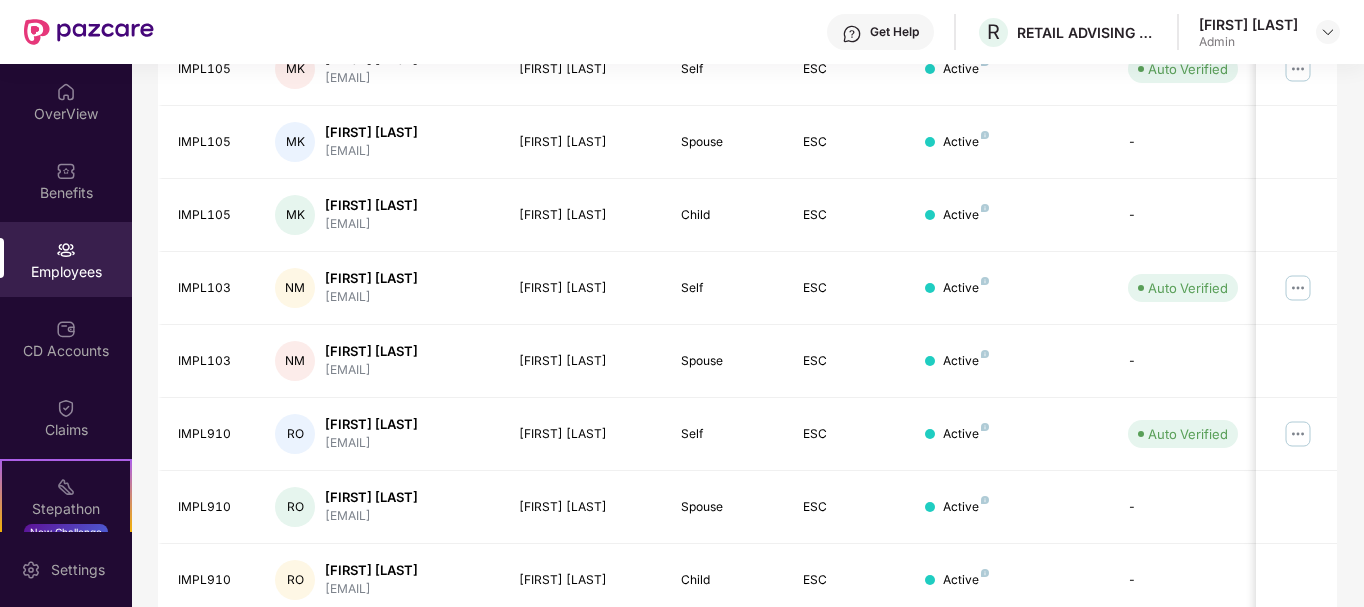 scroll, scrollTop: 622, scrollLeft: 0, axis: vertical 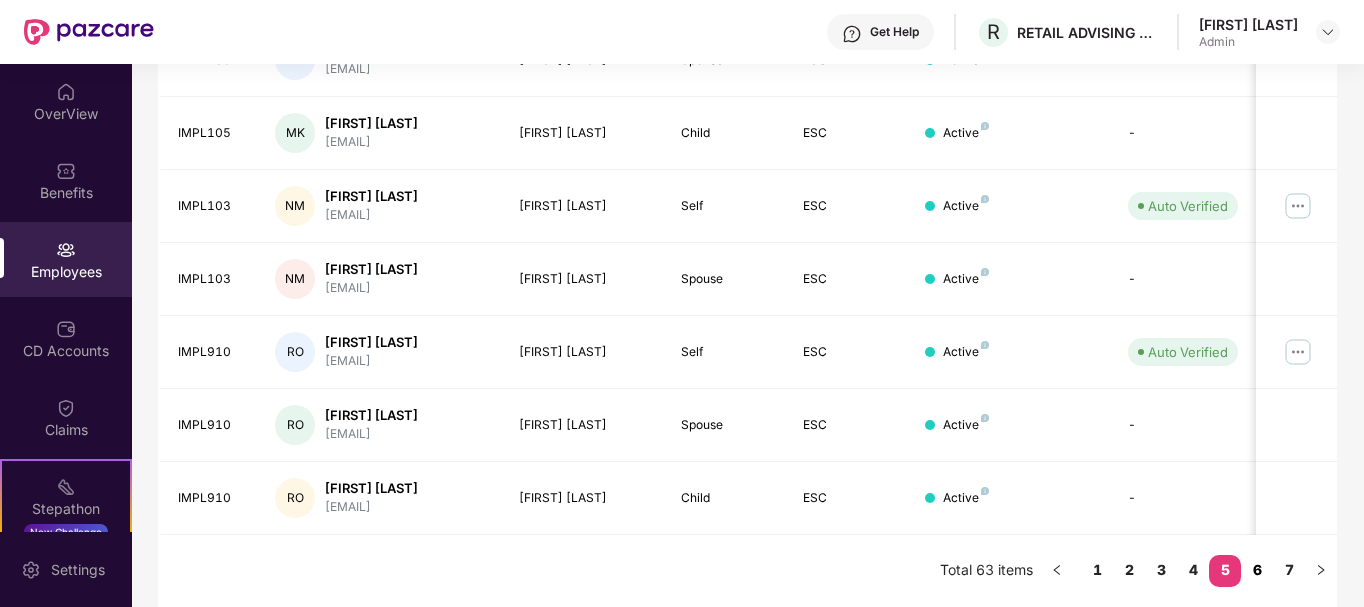 click on "6" at bounding box center [1257, 570] 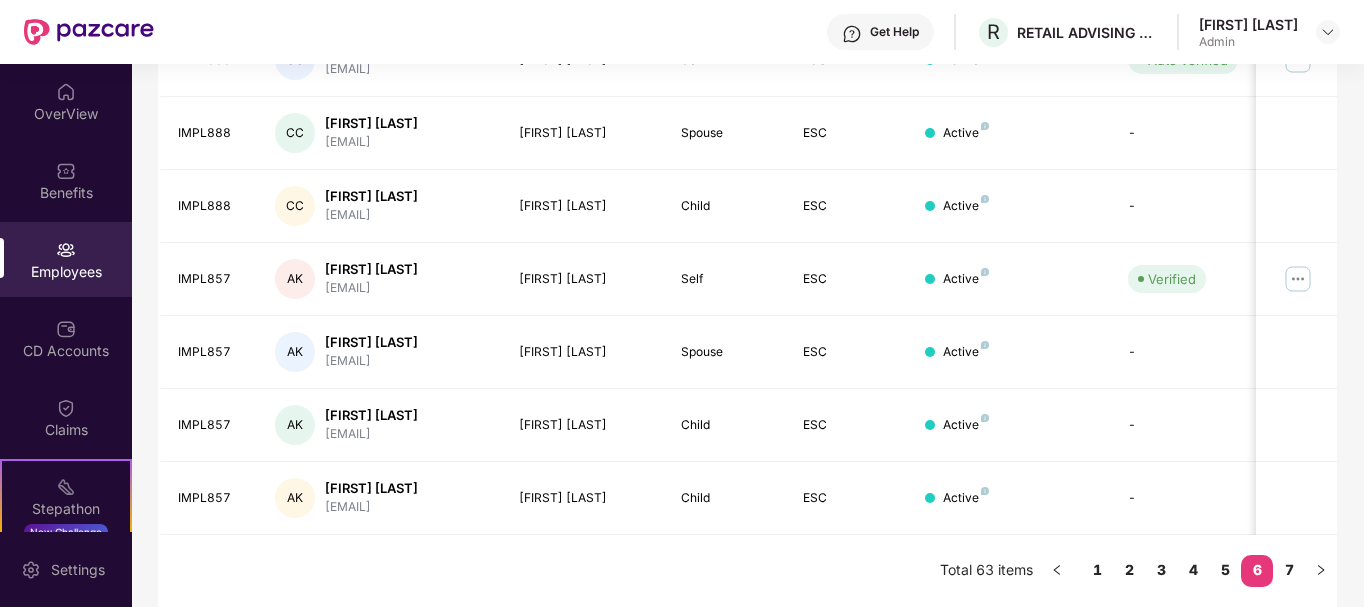click on "Filters Group Health Insurance Employee  Reports 30 Employees 15 Spouse 17 Child 62 Employees+dependents All Download Filtered Report EID Employee Name Insured Name Relationship Coverage Type Endorsement Status Platform Status Joining Date Manage                   IMPL902 RP [FIRST] [LAST]   [EMAIL] [FIRST] [LAST] Self ESC Active Auto Verified 07 May 2023 IMPL902 RP [FIRST] [LAST]   [EMAIL] [FIRST] [LAST] Spouse ESC Active - 07 May 2023 IMPL902 RP [FIRST] [LAST]   [EMAIL] [FIRST] [LAST] Child ESC Active - 07 May 2023 IMPL888 CC [FIRST] [LAST]   [EMAIL] [FIRST] [LAST] Self ESC Active Auto Verified 07 May 2023 IMPL888 CC [FIRST] [LAST]   [EMAIL] [FIRST] [LAST] Spouse ESC Active - 07 May 2023 IMPL888 CC [FIRST] [LAST]   [EMAIL] [FIRST] [LAST] Child ESC Active - 07 May 2023 IMPL857 AK [FIRST] [LAST]   [EMAIL] [FIRST] [LAST] Self ESC Active Verified 07 May 2023 IMPL857 AK   ESC" at bounding box center [747, 59] 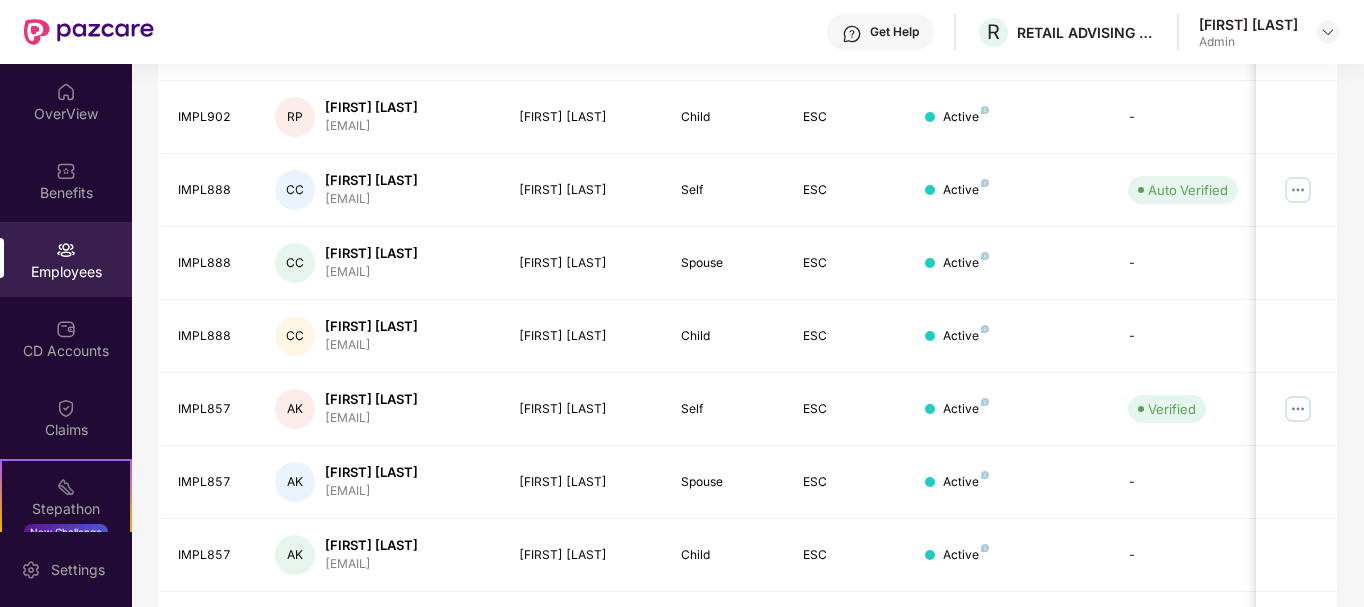 scroll, scrollTop: 462, scrollLeft: 0, axis: vertical 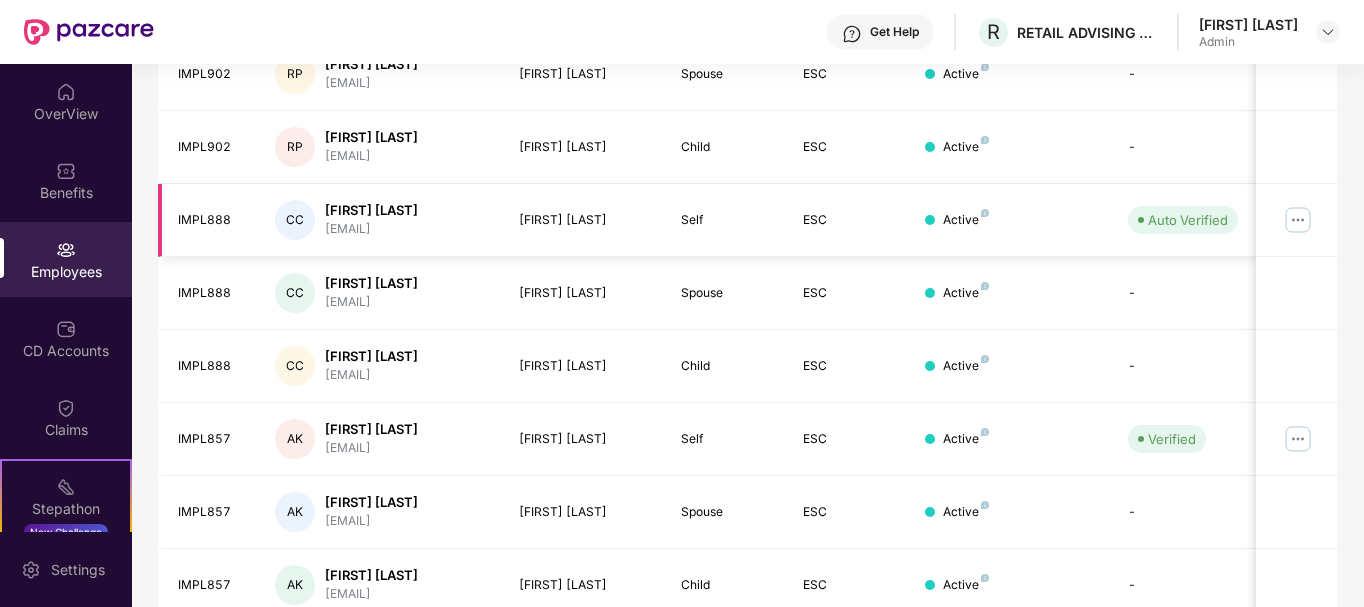 click at bounding box center (1298, 220) 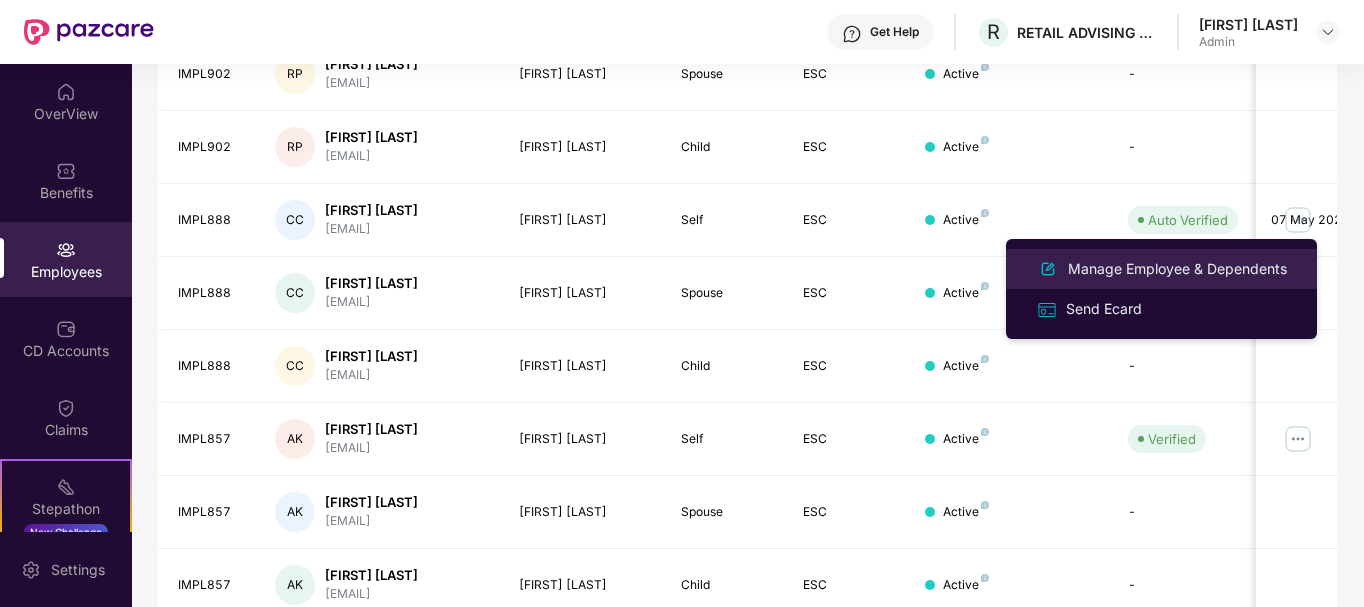 click on "Manage Employee & Dependents" at bounding box center (1177, 269) 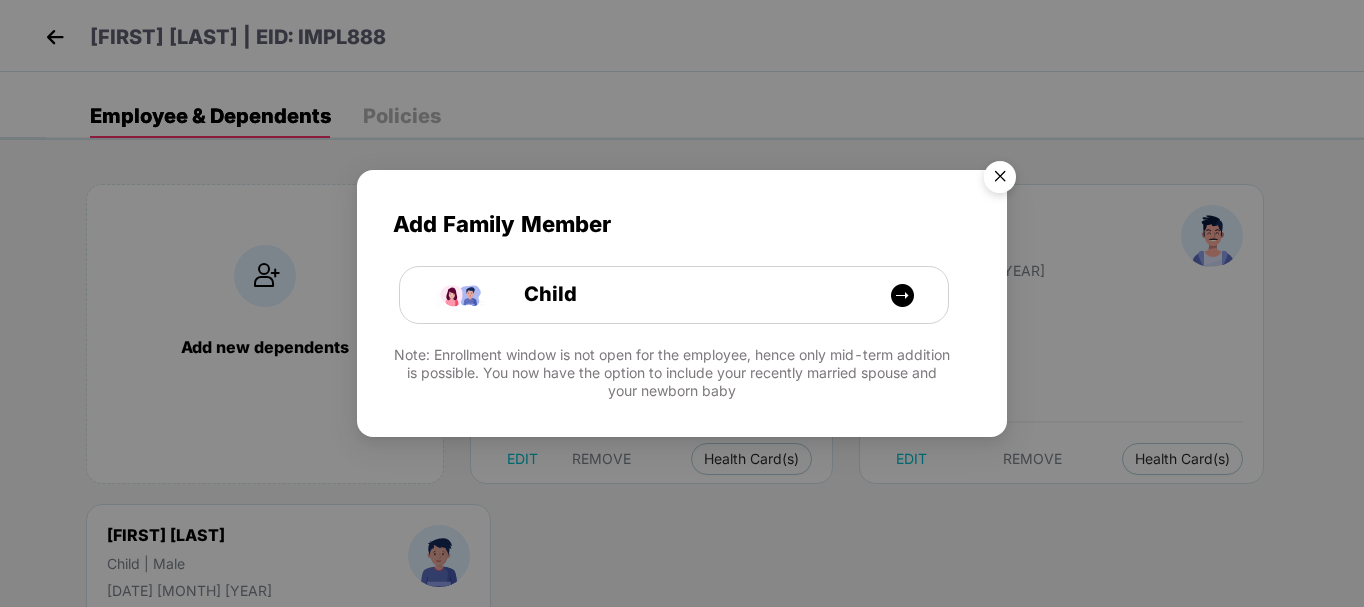 click at bounding box center (1000, 180) 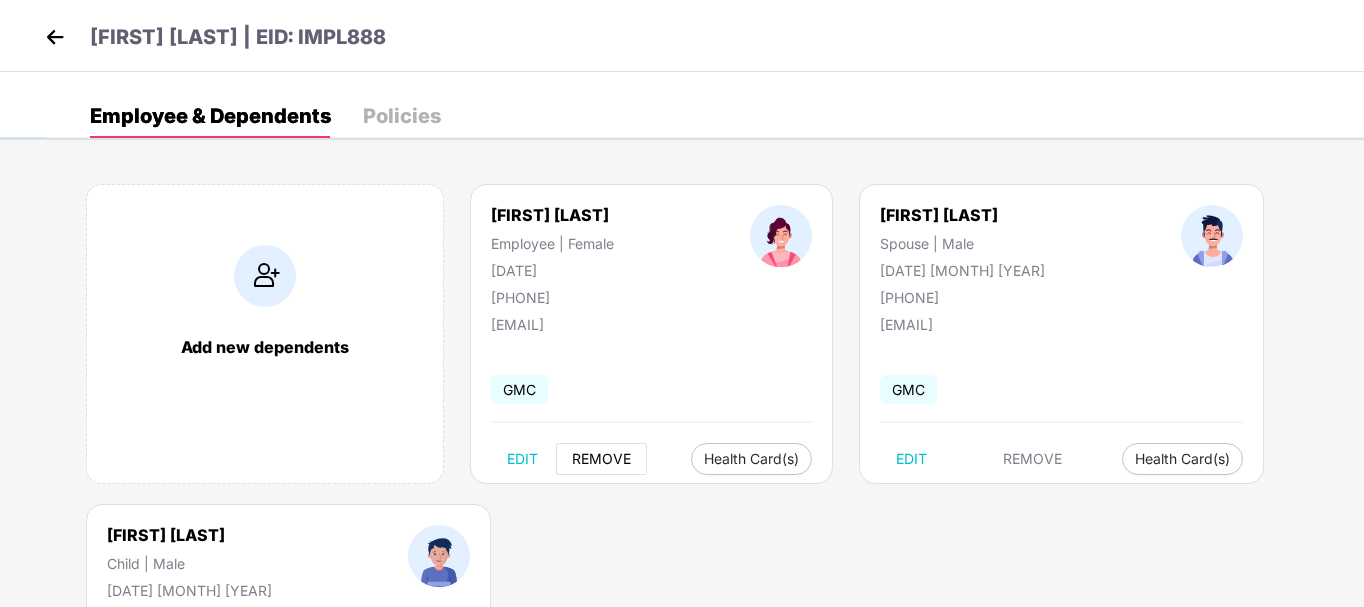 click on "REMOVE" at bounding box center (601, 459) 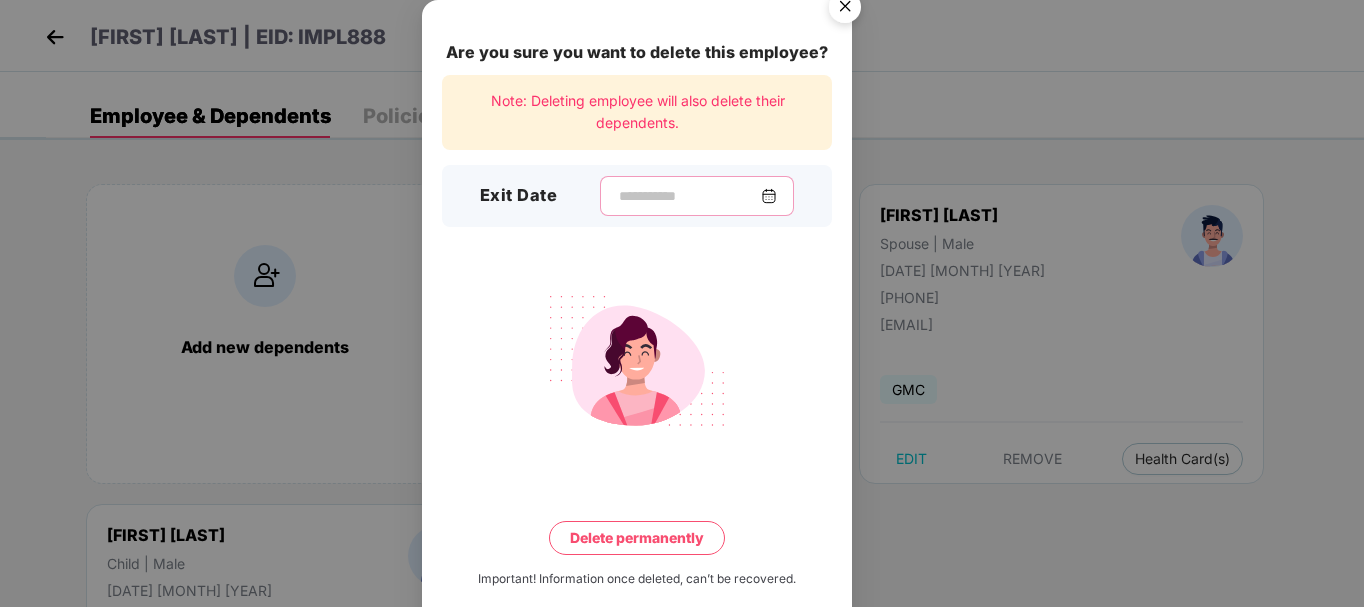 click at bounding box center (689, 196) 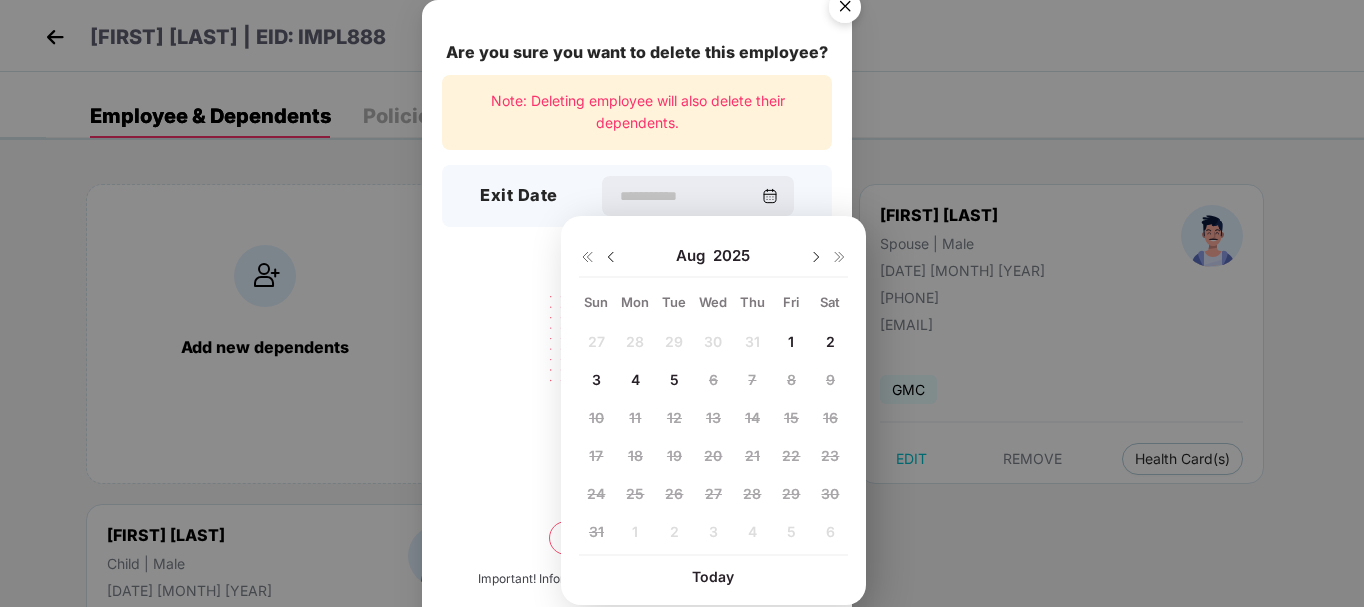 click at bounding box center [611, 257] 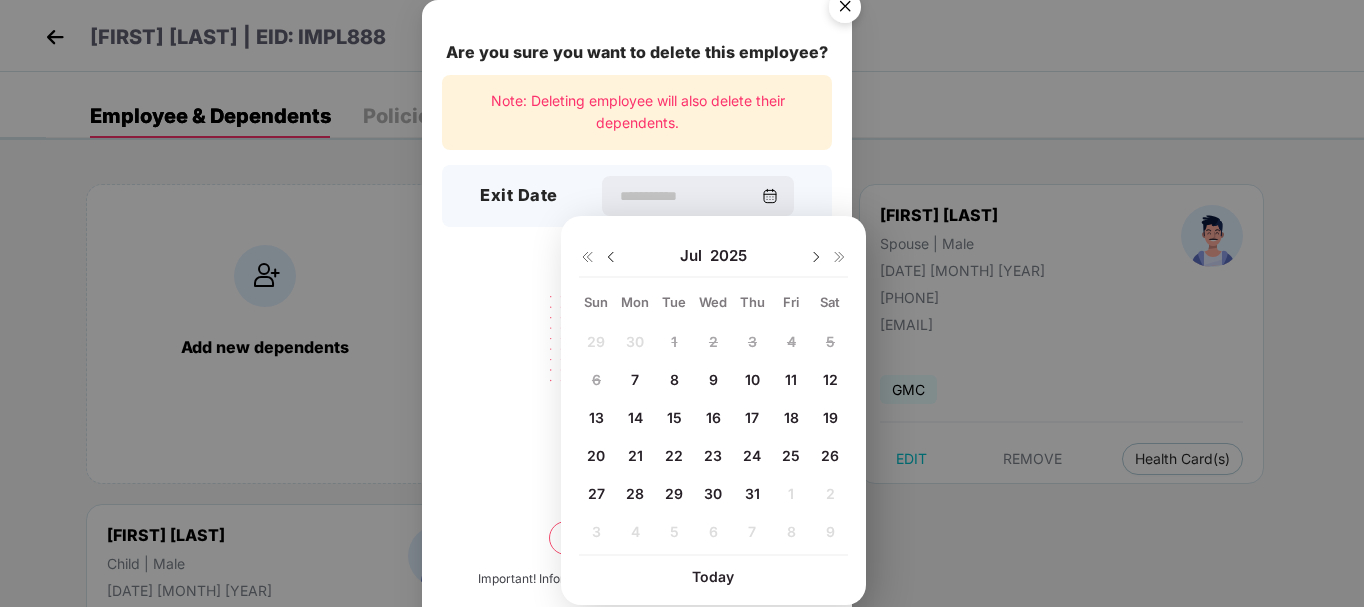 click on "7" at bounding box center [635, 379] 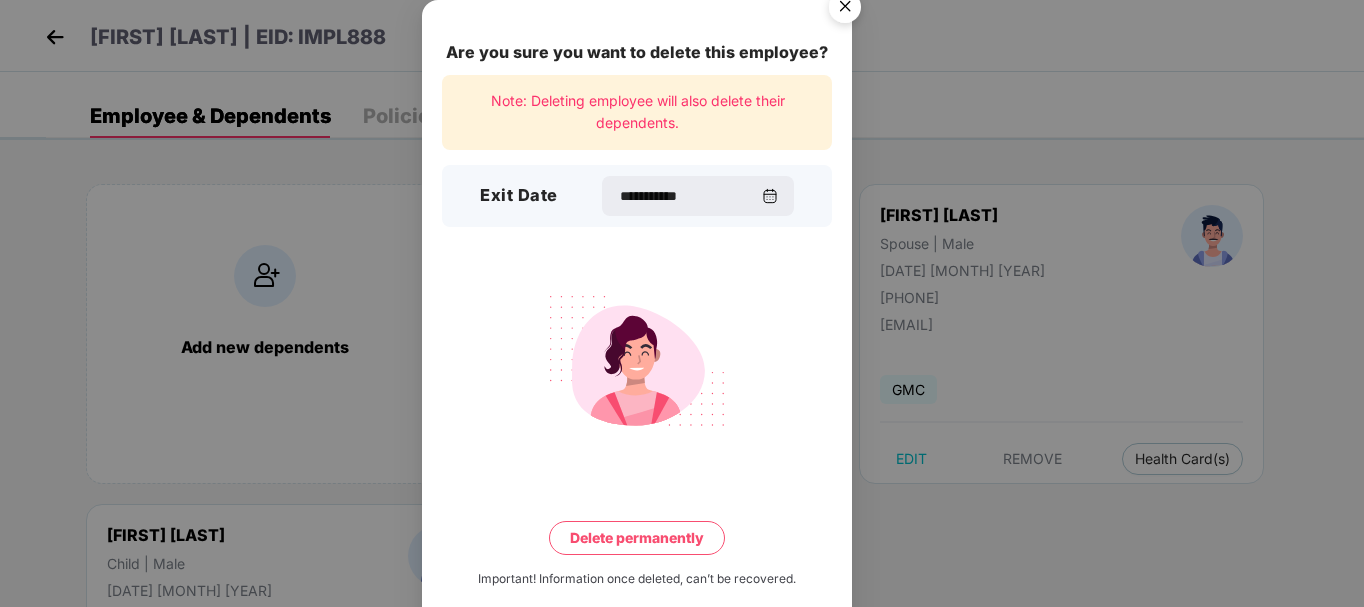 click on "Delete permanently" at bounding box center [637, 538] 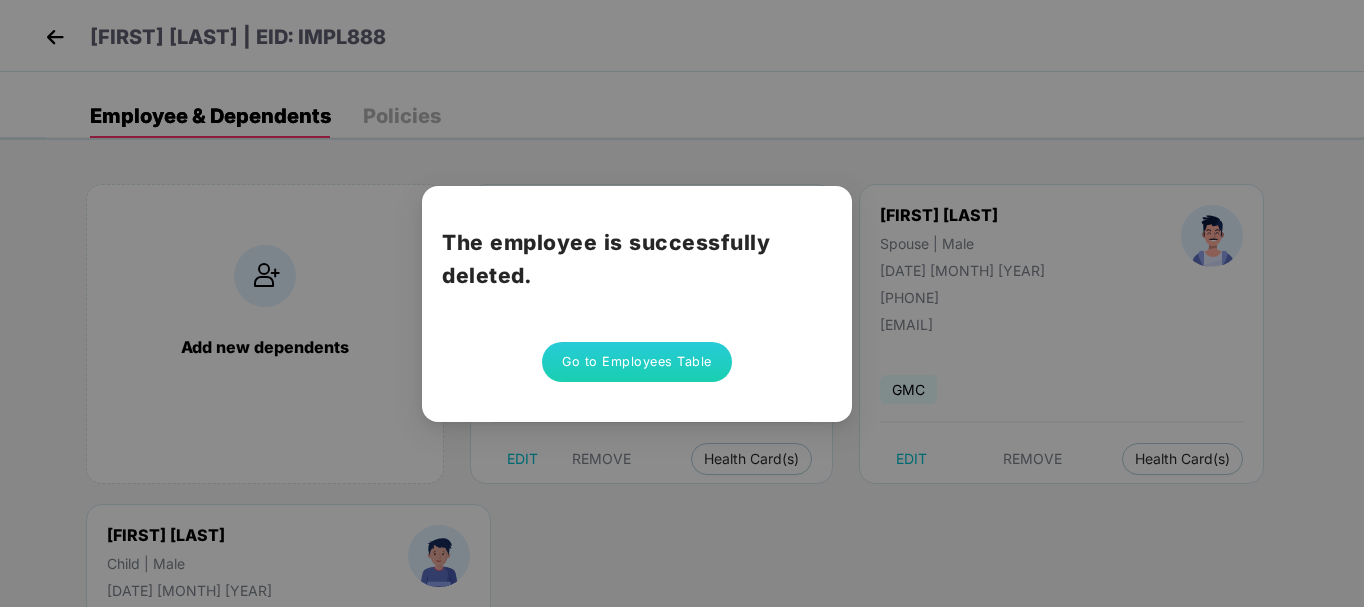 click on "Go to Employees Table" at bounding box center [637, 362] 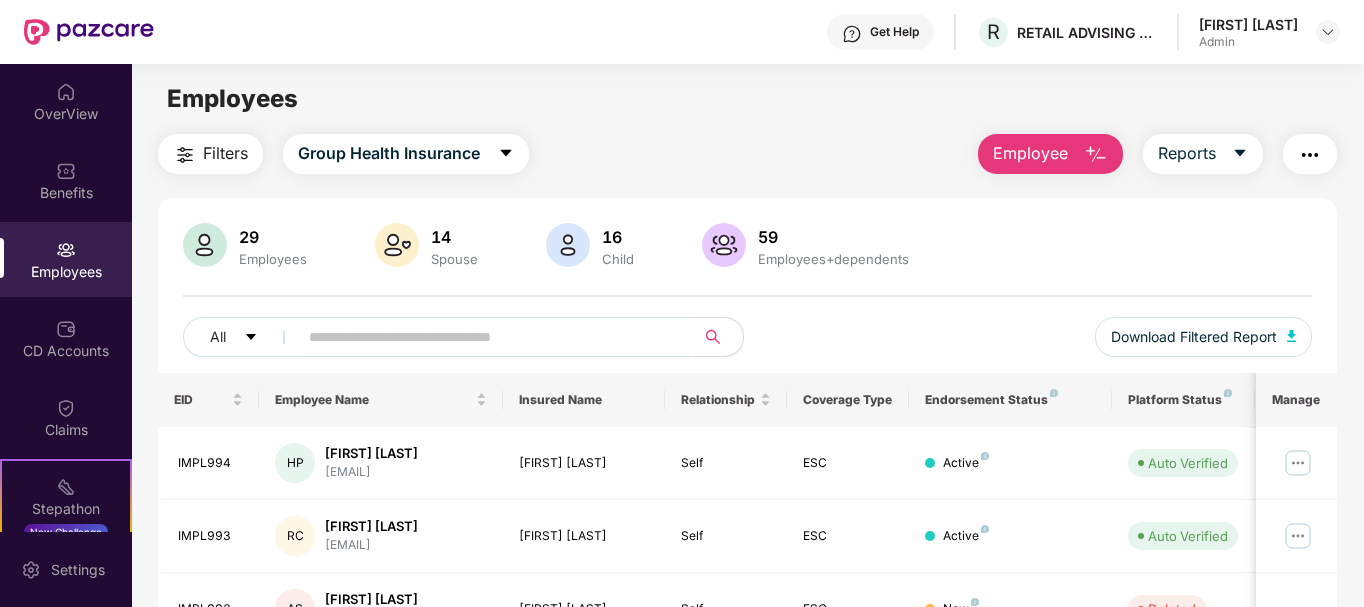 click on "IMPL994 HP [FIRST] [LAST]   [EMAIL] [FIRST] [LAST] Self ESC Active Auto Verified 07 May 2025 IMPL993 RC [FIRST] [LAST]   [EMAIL] [FIRST] [LAST] Self ESC Active Auto Verified 07 May 2025 IMPL992 AS [FIRST] [LAST]   [EMAIL] [FIRST] [LAST] Self ESC New Deleted 07 May 2025 IMPL986 BC [FIRST] [LAST]   [EMAIL] [FIRST] [LAST] Self ESC Active Auto Verified 07 May 2025 Demo D DEMO   [EMAIL] DEMO  Self ESC New Verified 22 May 2025 IMPL960 AS [FIRST] [LAST]   [EMAIL] [FIRST] [LAST] Self ESC Active Auto Verified 07 May 2024 CON007 PT [FIRST] [LAST]   [EMAIL] [FIRST] [LAST] Self ESC Active Auto Verified 07 May 2024 IMPL964 MM [FIRST] [LAST]" at bounding box center (747, 681) 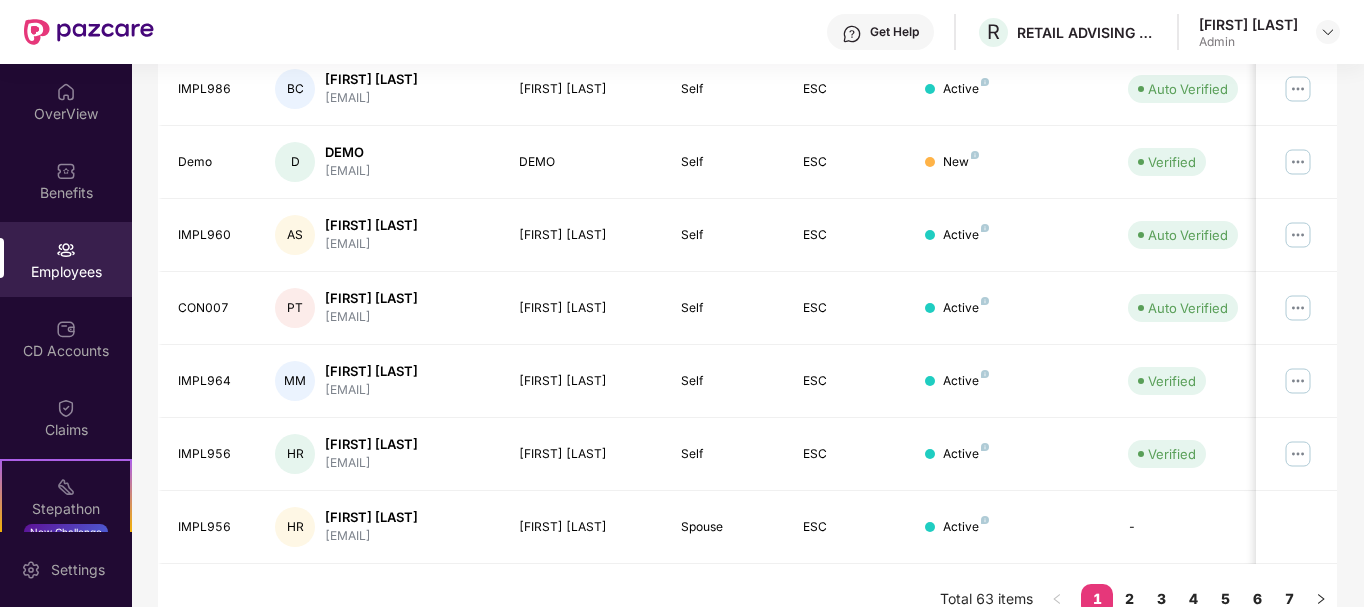 scroll, scrollTop: 622, scrollLeft: 0, axis: vertical 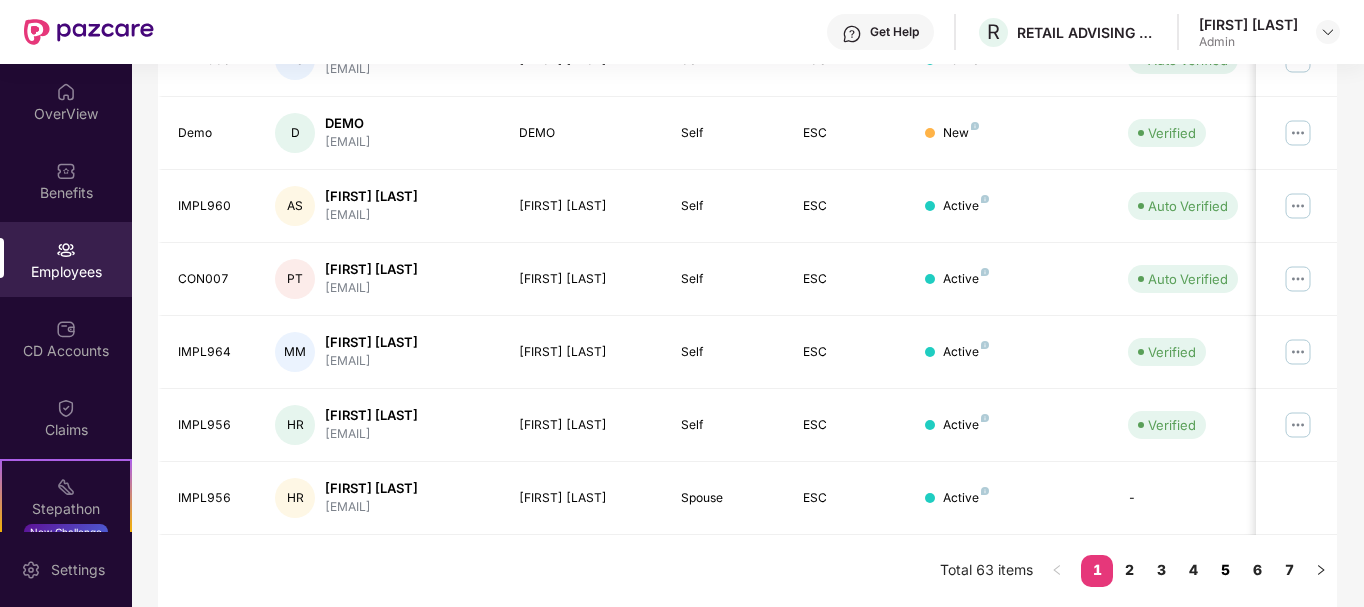 click on "5" at bounding box center [1225, 570] 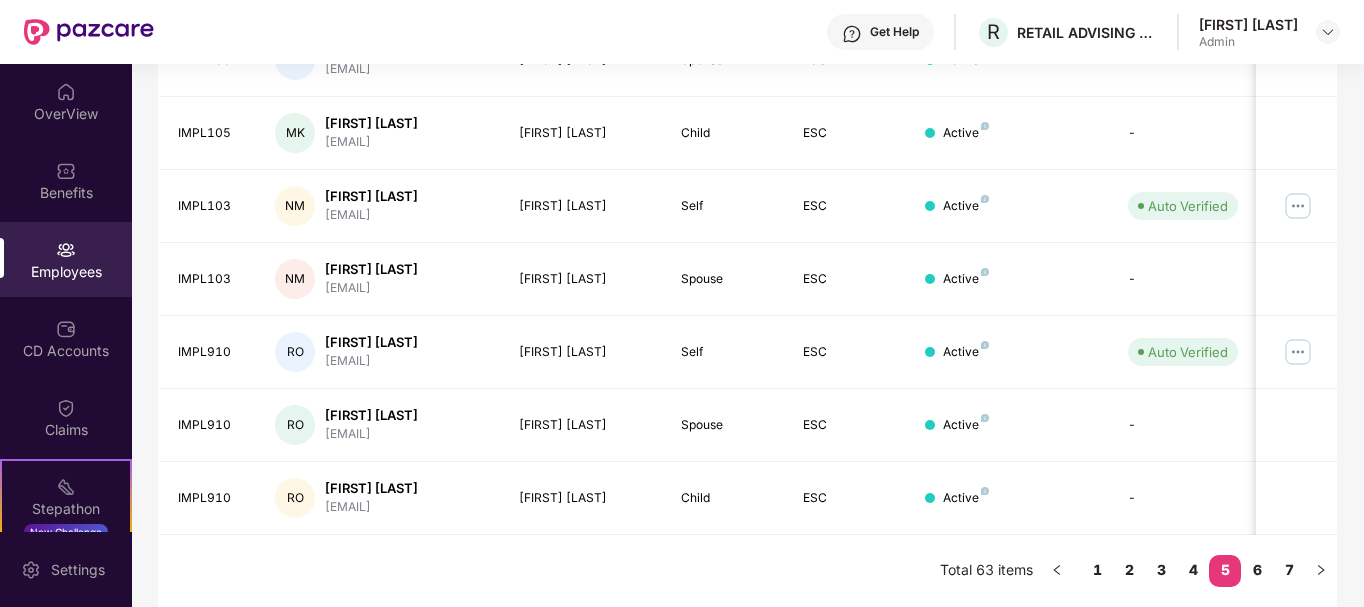 click on "Filters Group Health Insurance Employee  Reports 29 Employees 14 Spouse 16 Child 59 Employees+dependents All Download Filtered Report EID Employee Name Insured Name Relationship Coverage Type Endorsement Status Platform Status Joining Date Manage                   IMPL147 DV [FIRST] [LAST]   [EMAIL] [FIRST] [LAST] Spouse ESC Active - 07 May 2023 IMPL147 DV [FIRST] [LAST]   [EMAIL] [FIRST] [LAST] Child ESC Active - 07 May 2023 IMPL105 MK [FIRST] [LAST]   [EMAIL] [FIRST] [LAST] Self ESC Active Auto Verified 07 May 2023 IMPL105 MK [FIRST] [LAST]   [EMAIL] [FIRST] [LAST] Spouse ESC Active - 07 May 2023 IMPL105 MK [FIRST] [LAST]   [EMAIL] [FIRST] [LAST] Child ESC Active - 07 May 2023 IMPL103 NM [FIRST] [LAST]   [EMAIL] [FIRST] [LAST] Self ESC Active Auto Verified 07 May 2023 IMPL103 NM [FIRST] [LAST]   [EMAIL] [FIRST] [LAST] Spouse ESC Active - 07 May 2023 IMPL910 RO [FIRST] [LAST]   [EMAIL] [FIRST] [LAST] ESC" at bounding box center (747, 59) 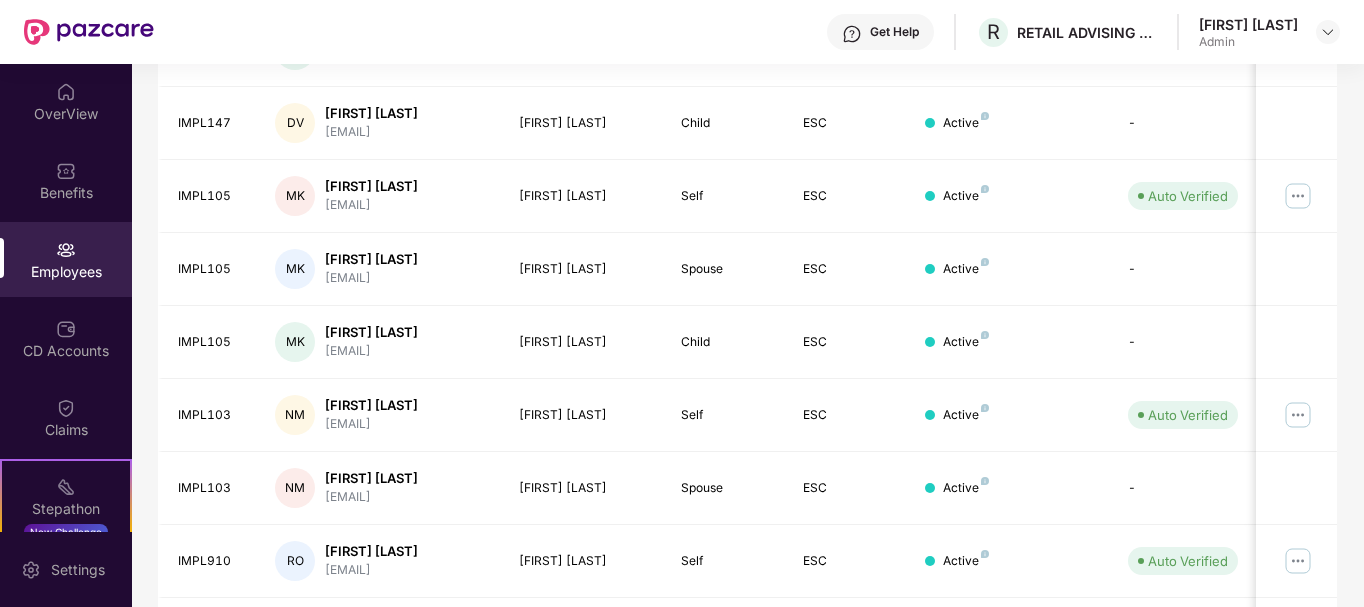 scroll, scrollTop: 622, scrollLeft: 0, axis: vertical 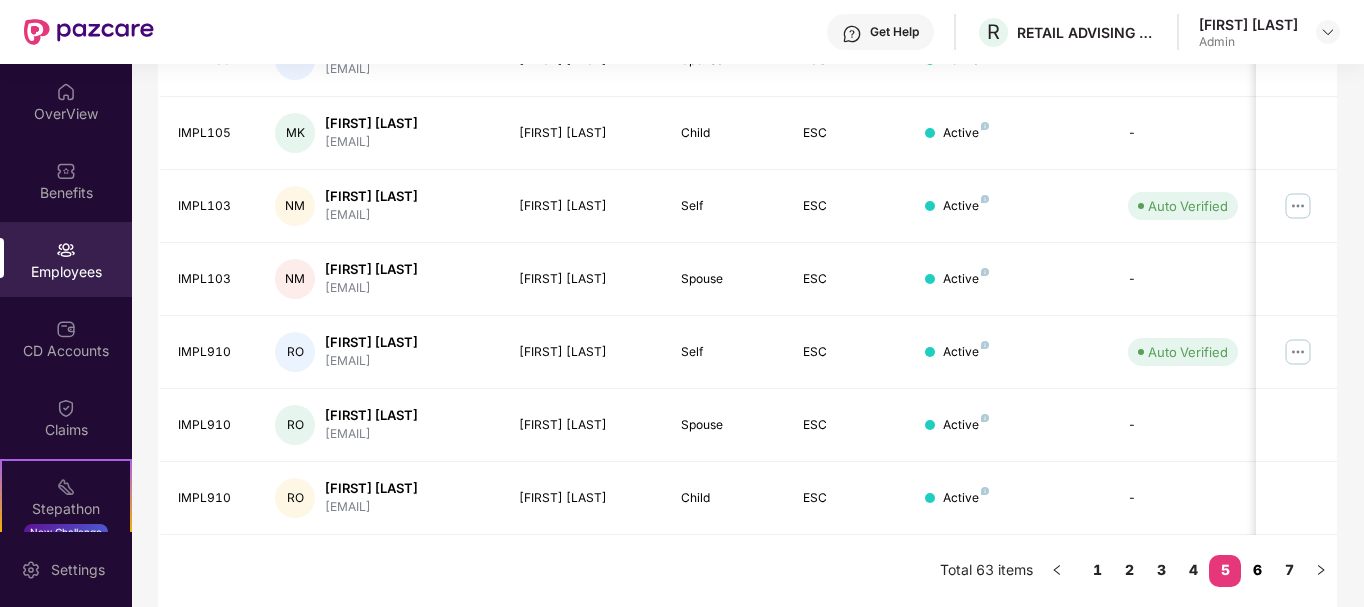click on "6" at bounding box center [1257, 570] 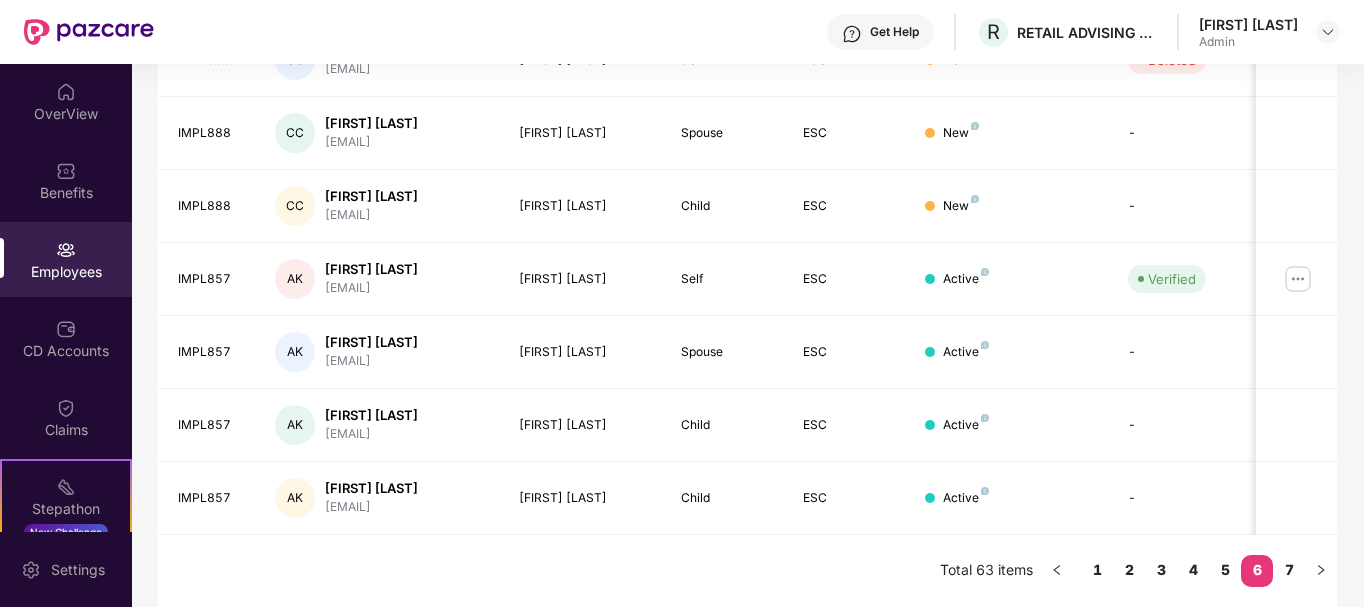 click on "Filters Group Health Insurance Employee  Reports 29 Employees 14 Spouse 16 Child 59 Employees+dependents All Download Filtered Report EID Employee Name Insured Name Relationship Coverage Type Endorsement Status Platform Status Joining Date Manage                   IMPL902 RP [FIRST] [LAST]   [EMAIL] [FIRST] [LAST] Self ESC Active Auto Verified 07 May 2023 IMPL902 RP [FIRST] [LAST]   [EMAIL] [FIRST] [LAST] Spouse ESC Active - 07 May 2023 IMPL902 RP [FIRST] [LAST]   [EMAIL] [FIRST] [LAST] Child ESC Active - 07 May 2023 IMPL888 CC [FIRST] [LAST]   [EMAIL] [FIRST] [LAST] Self ESC New Deleted 07 May 2023 IMPL888 CC [FIRST] [LAST]   [EMAIL] [FIRST] [LAST] Spouse ESC New - 07 May 2023 IMPL888 CC [FIRST] [LAST]   [EMAIL] [FIRST] [LAST] Child ESC New - 07 May 2023 IMPL857 AK [FIRST] [LAST]   [EMAIL] [FIRST] [LAST] Self ESC Active Verified 07 May 2023 IMPL857 AK   ESC" at bounding box center [747, 59] 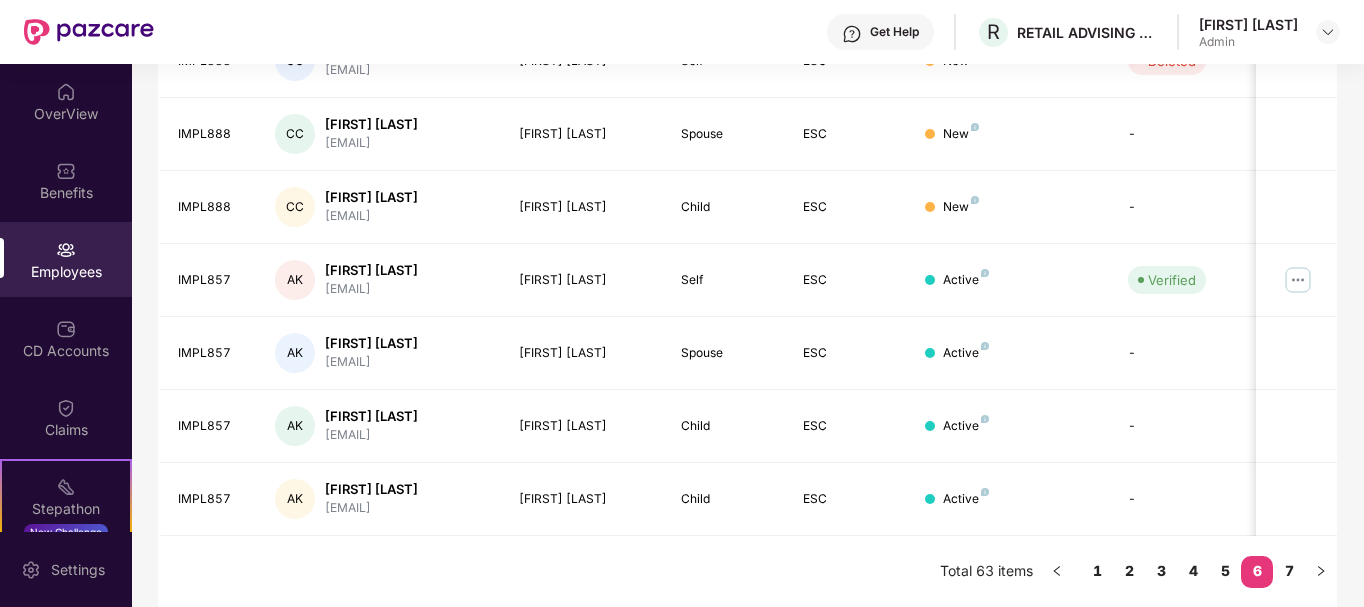 scroll, scrollTop: 622, scrollLeft: 0, axis: vertical 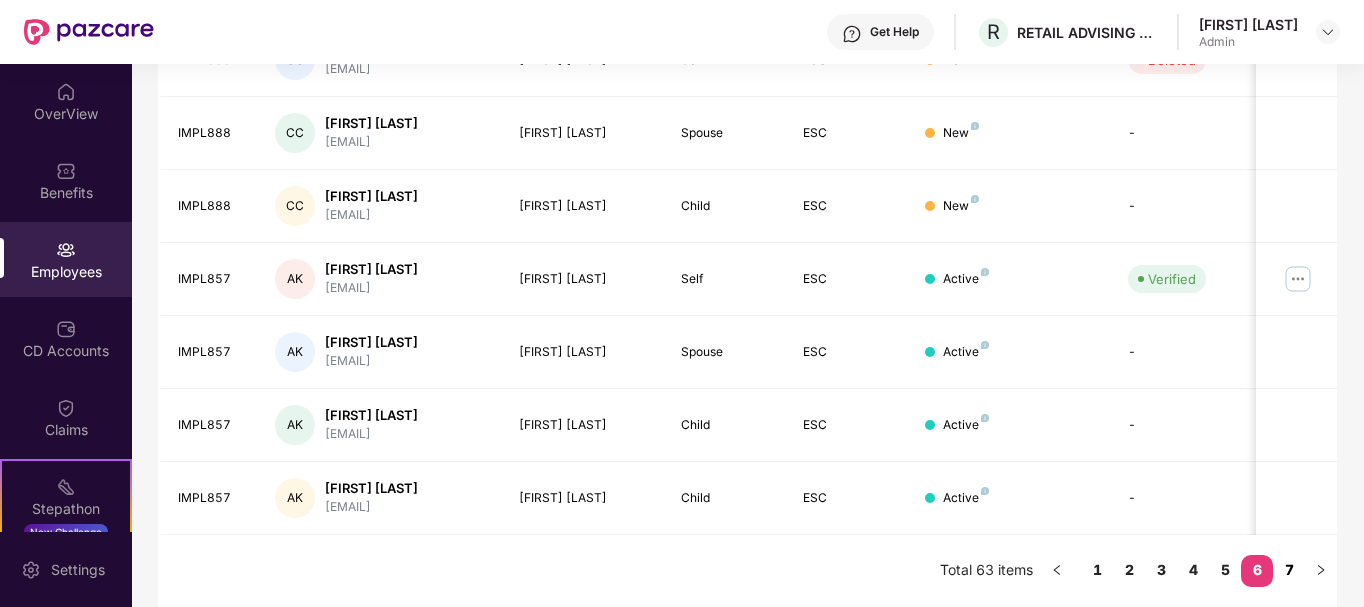 click on "7" at bounding box center [1289, 570] 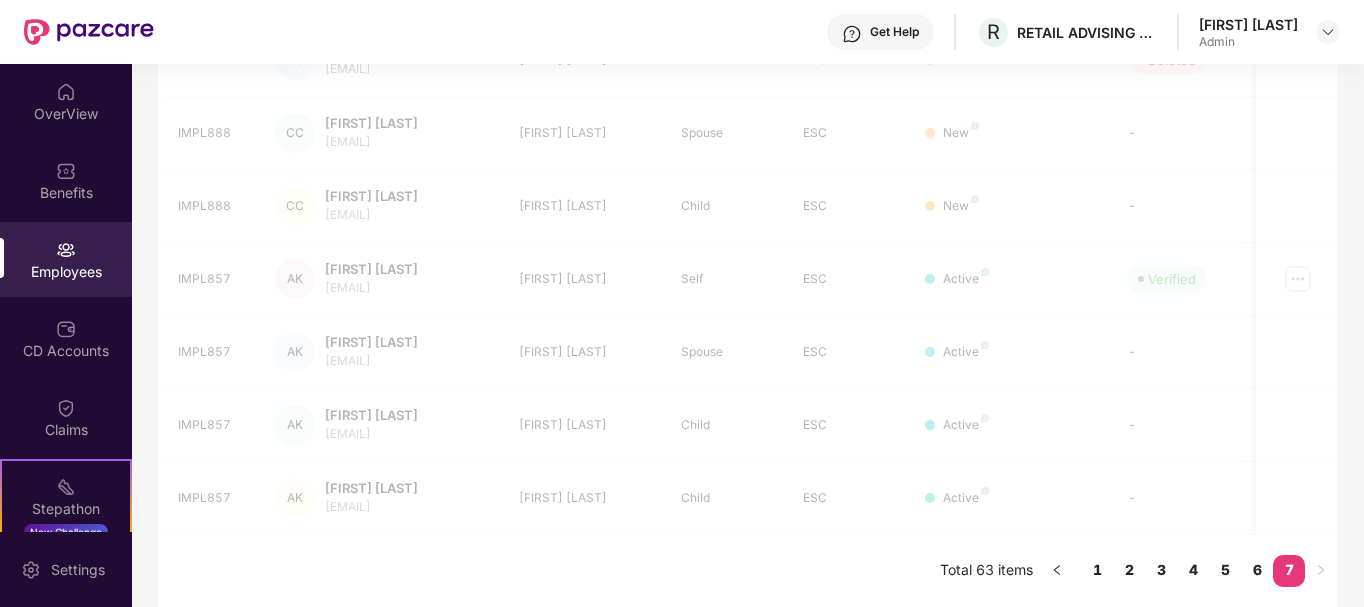 scroll, scrollTop: 111, scrollLeft: 0, axis: vertical 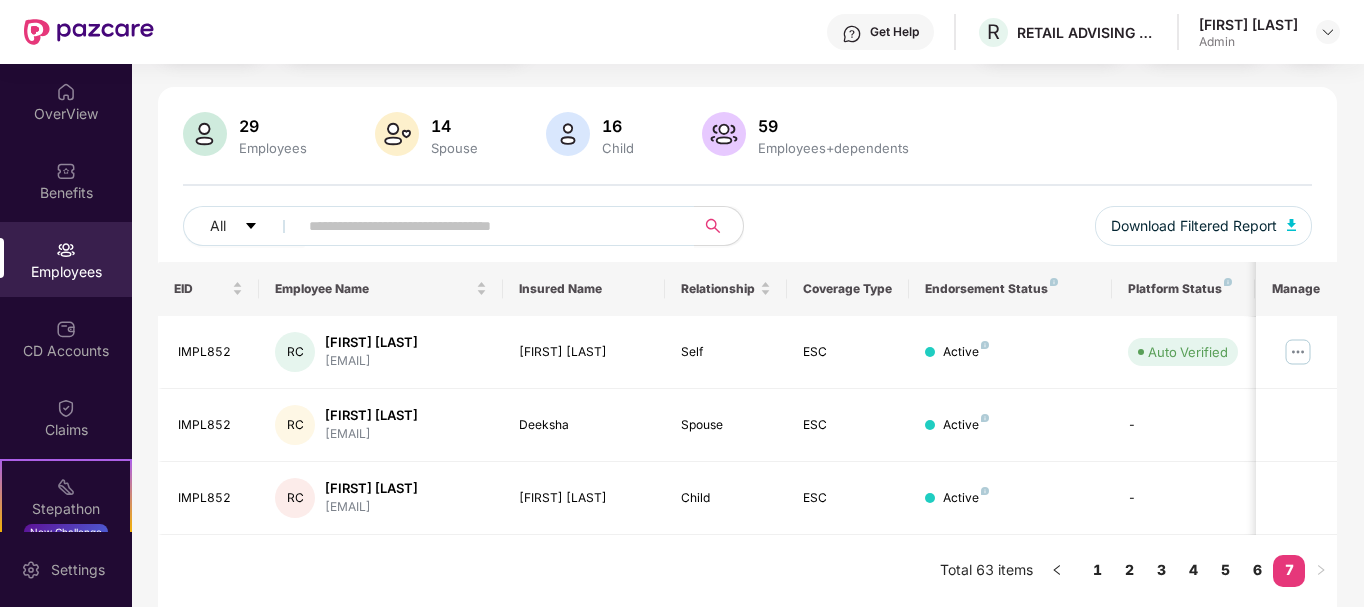 click on "IMPL852 RC [FIRST] [LAST]   [EMAIL] [FIRST] [LAST] Self ESC Active Auto Verified 07 May 2023 IMPL852 RC [FIRST] [LAST]   [EMAIL] [Spouse] ESC Active - 07 May 2023 IMPL852 RC [FIRST] [LAST]   [EMAIL] [Child] ESC Active - 07 May 2023 Total 63 items 1 2 3 4 5 6 7" at bounding box center [747, 315] 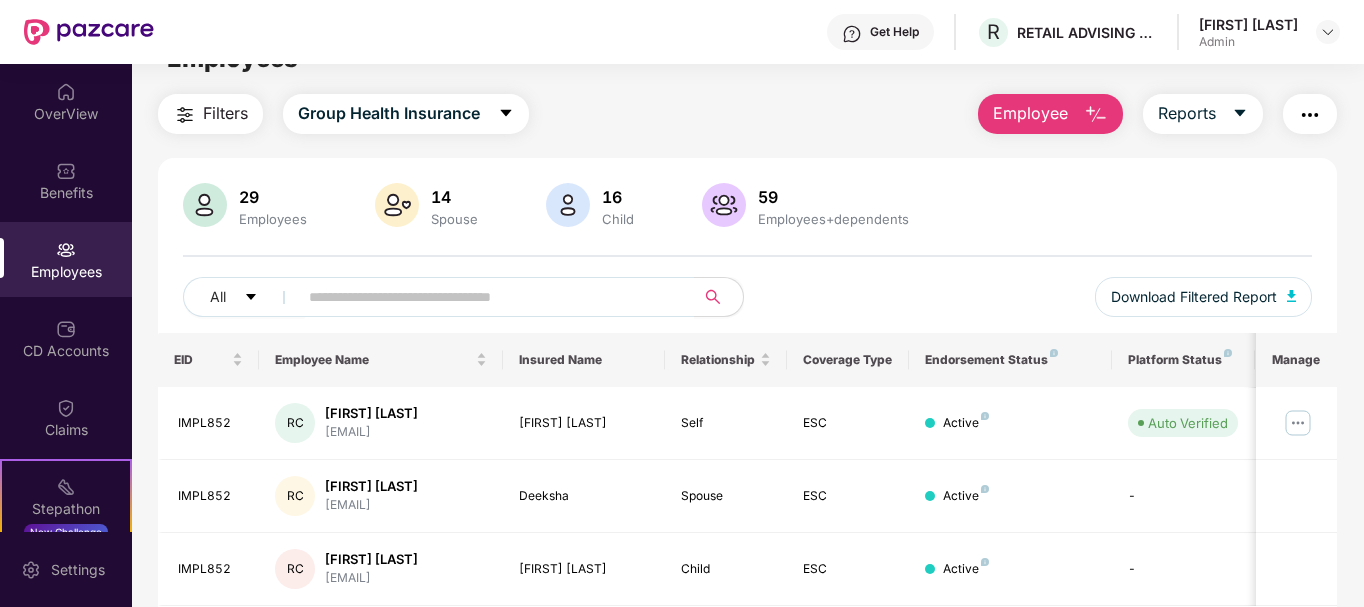 scroll, scrollTop: 111, scrollLeft: 0, axis: vertical 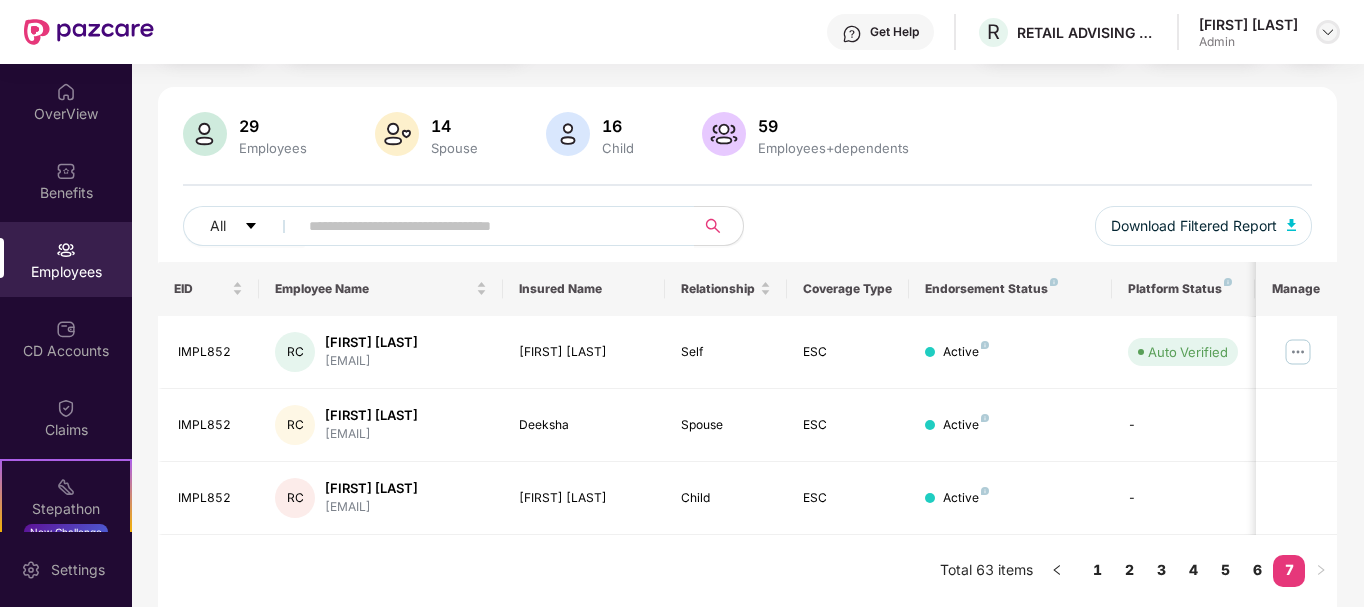 click at bounding box center (1328, 32) 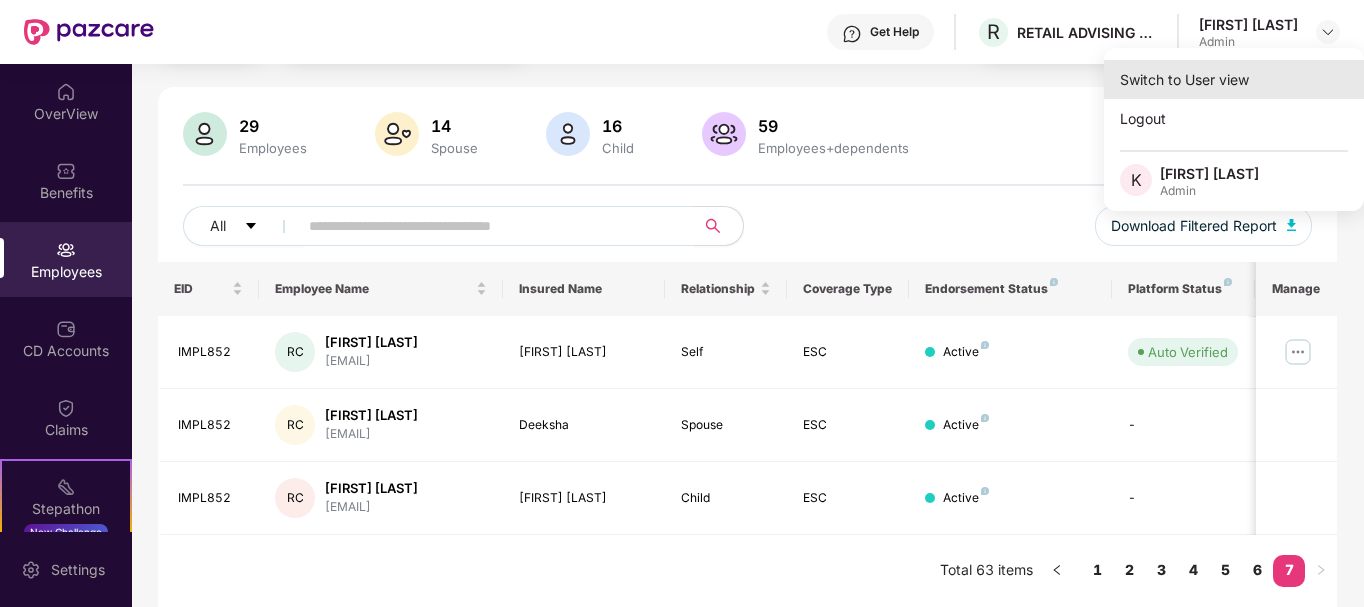 click on "Switch to User view" at bounding box center (1234, 79) 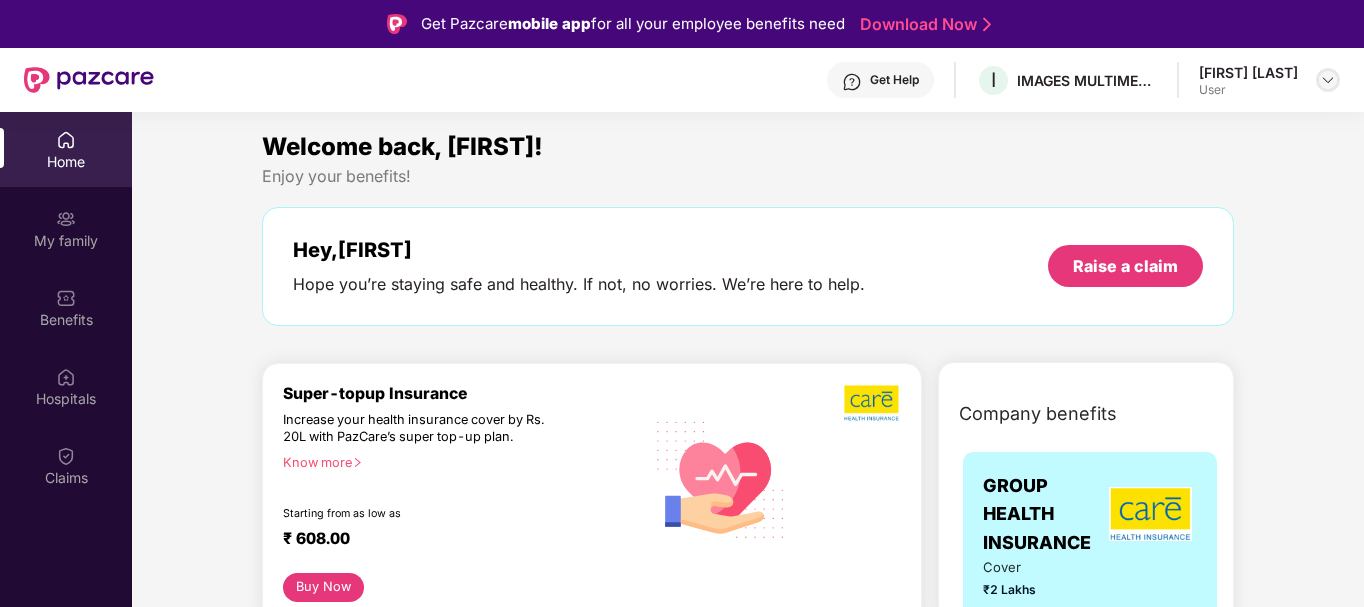 click at bounding box center [1328, 80] 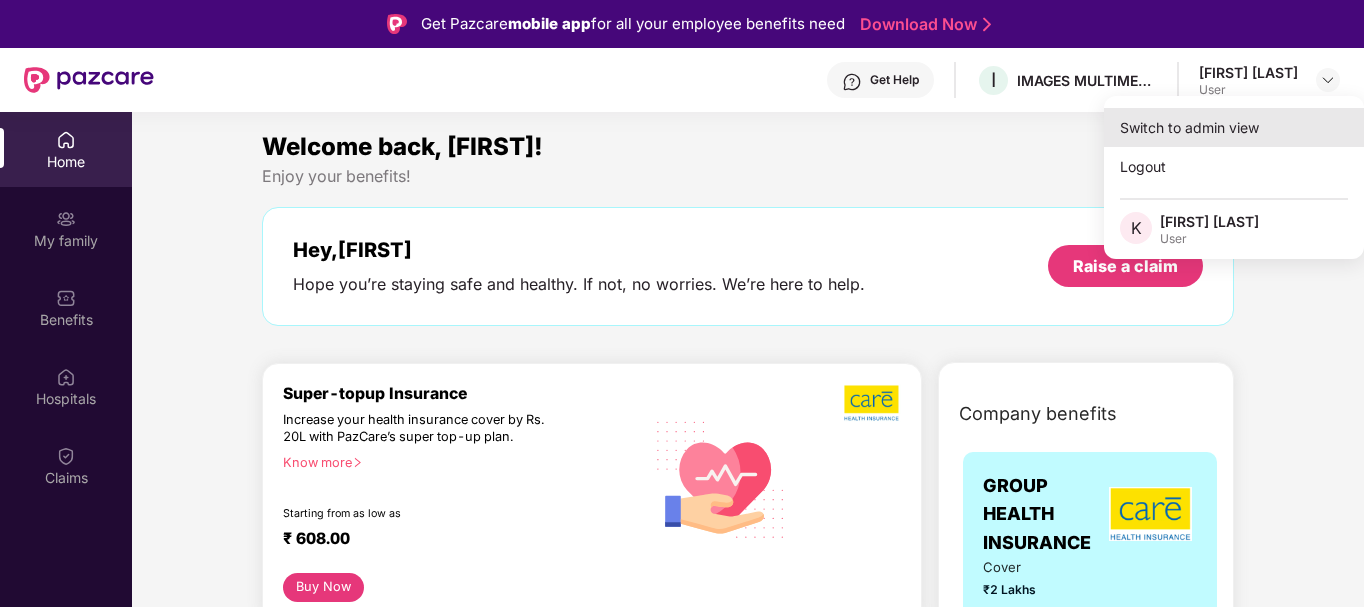 click on "Switch to admin view" at bounding box center (1234, 127) 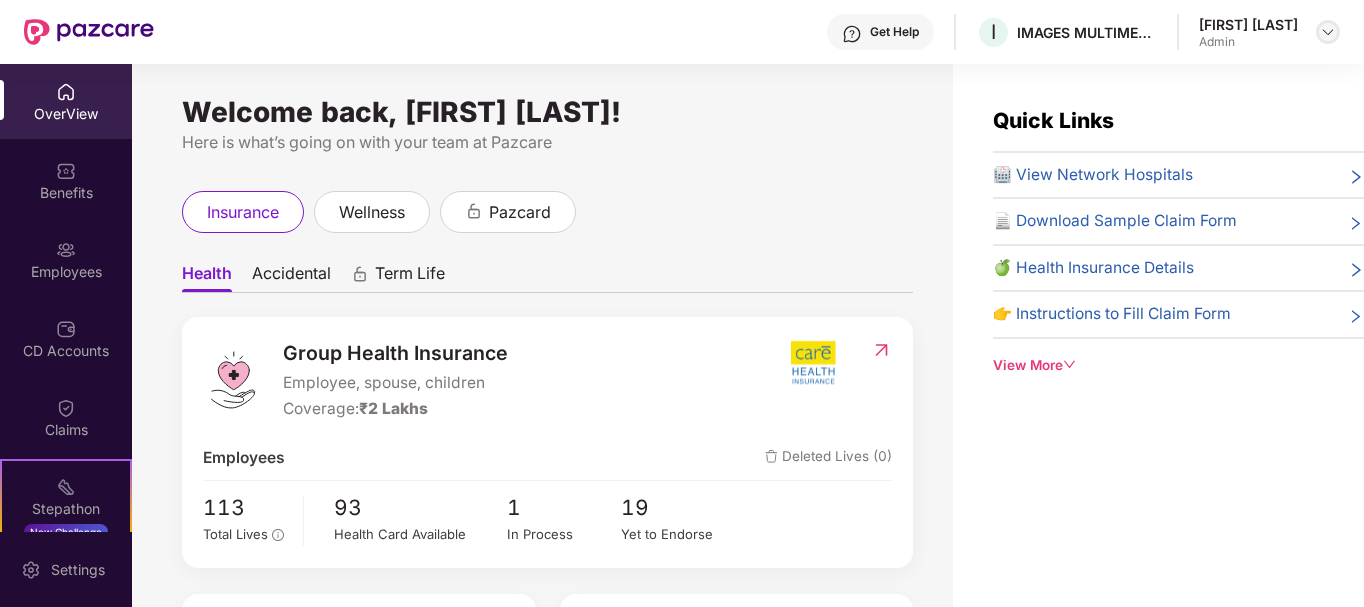 click at bounding box center [1328, 32] 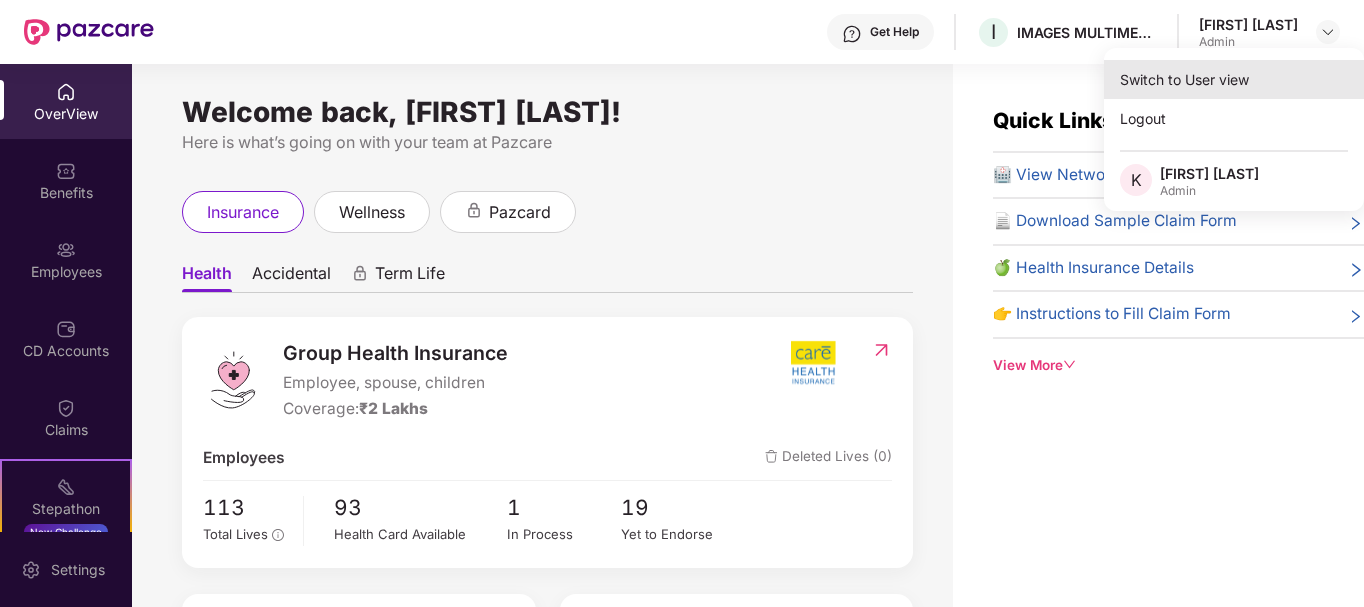 click on "Switch to User view" at bounding box center (1234, 79) 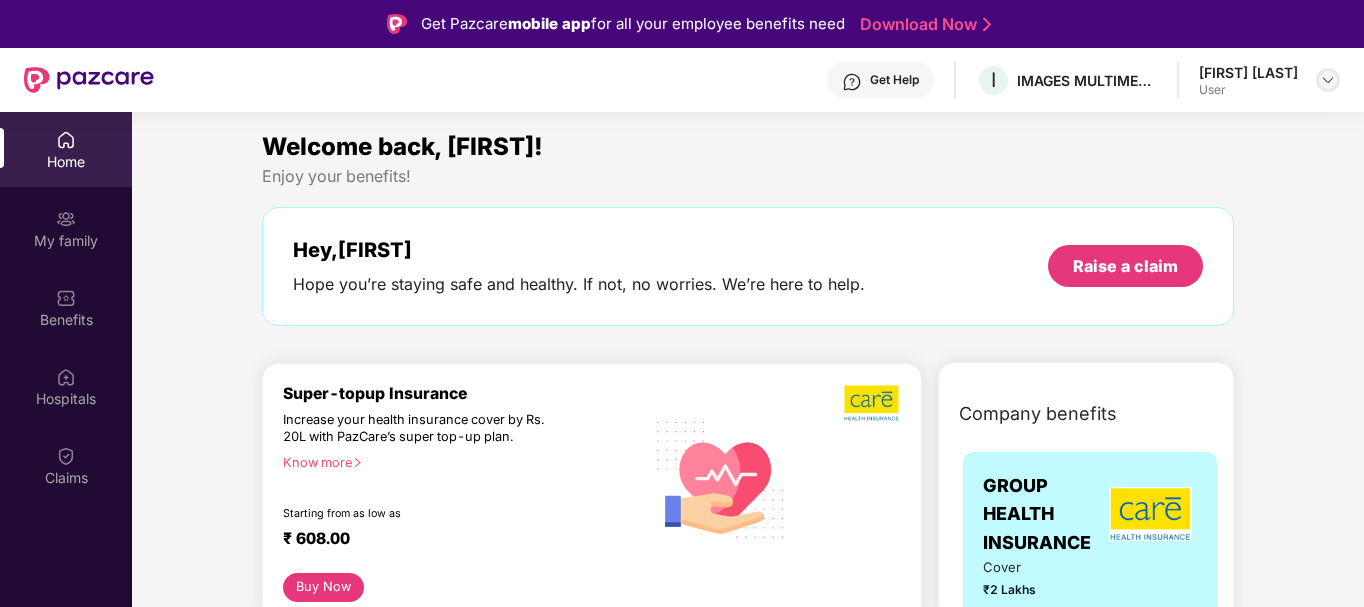 click at bounding box center (1328, 80) 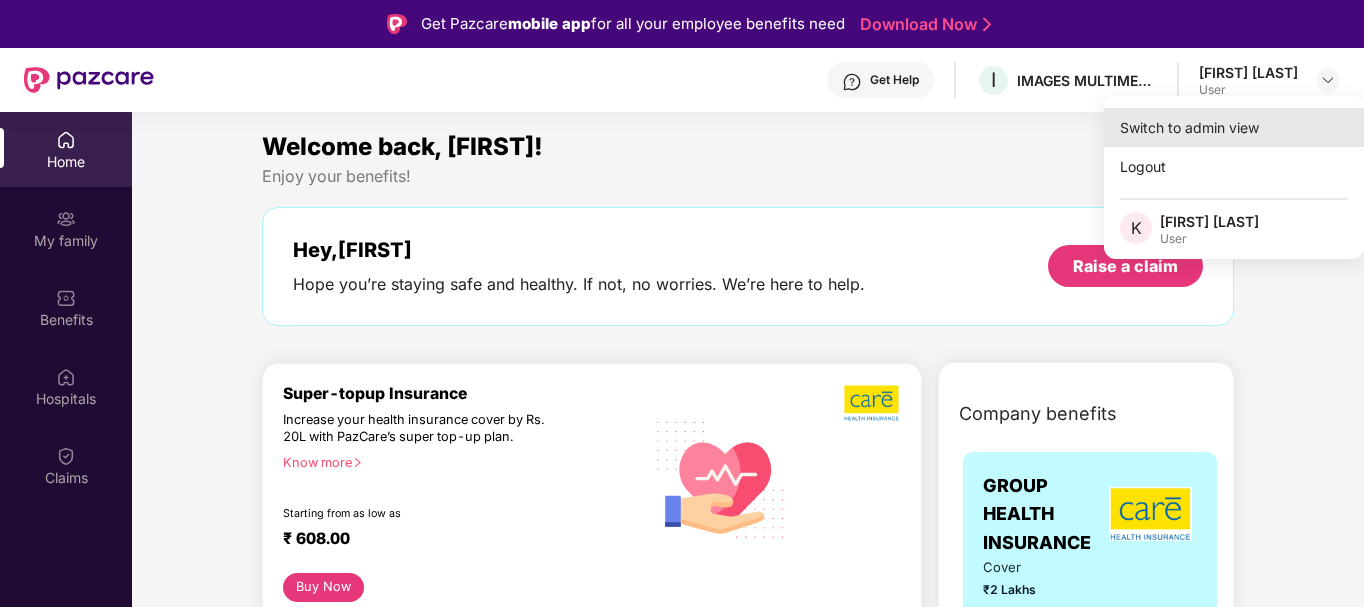 click on "Switch to admin view" at bounding box center (1234, 127) 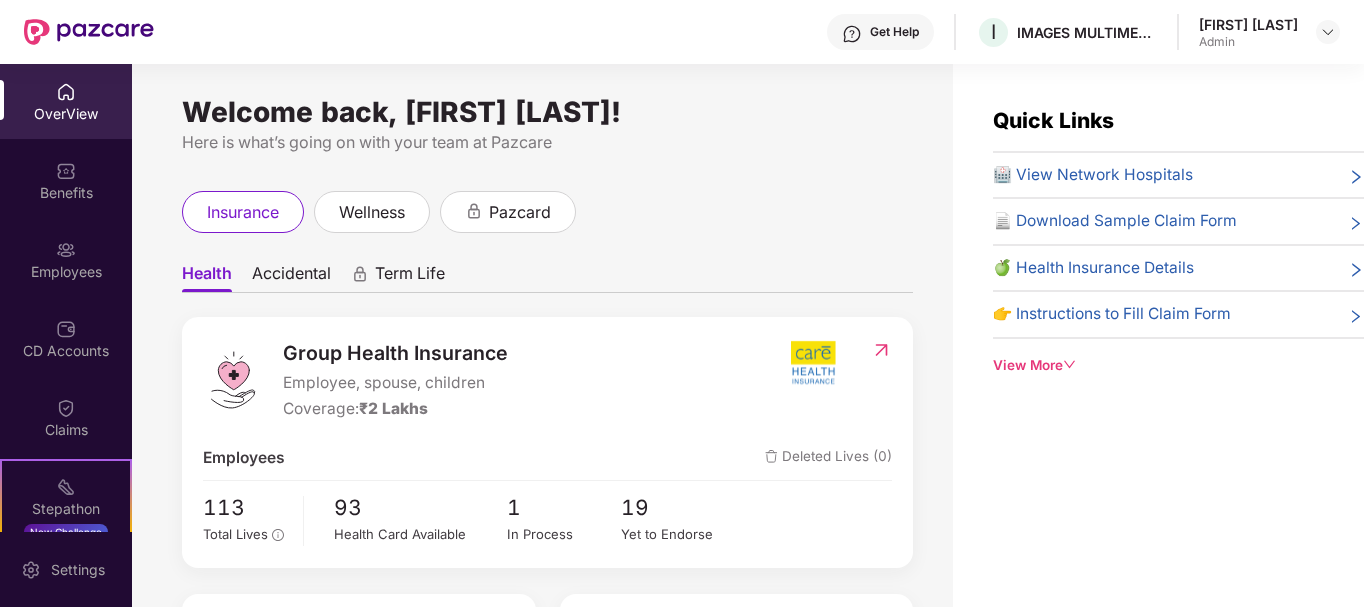 click at bounding box center (1328, 32) 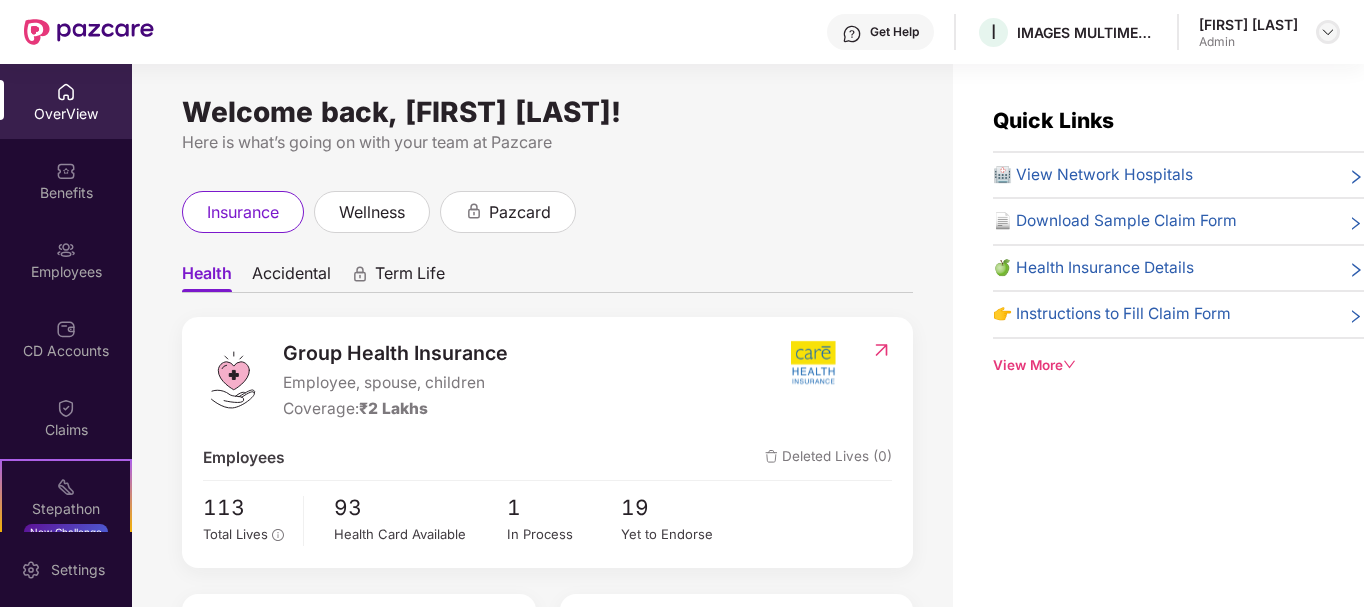 click at bounding box center [1328, 32] 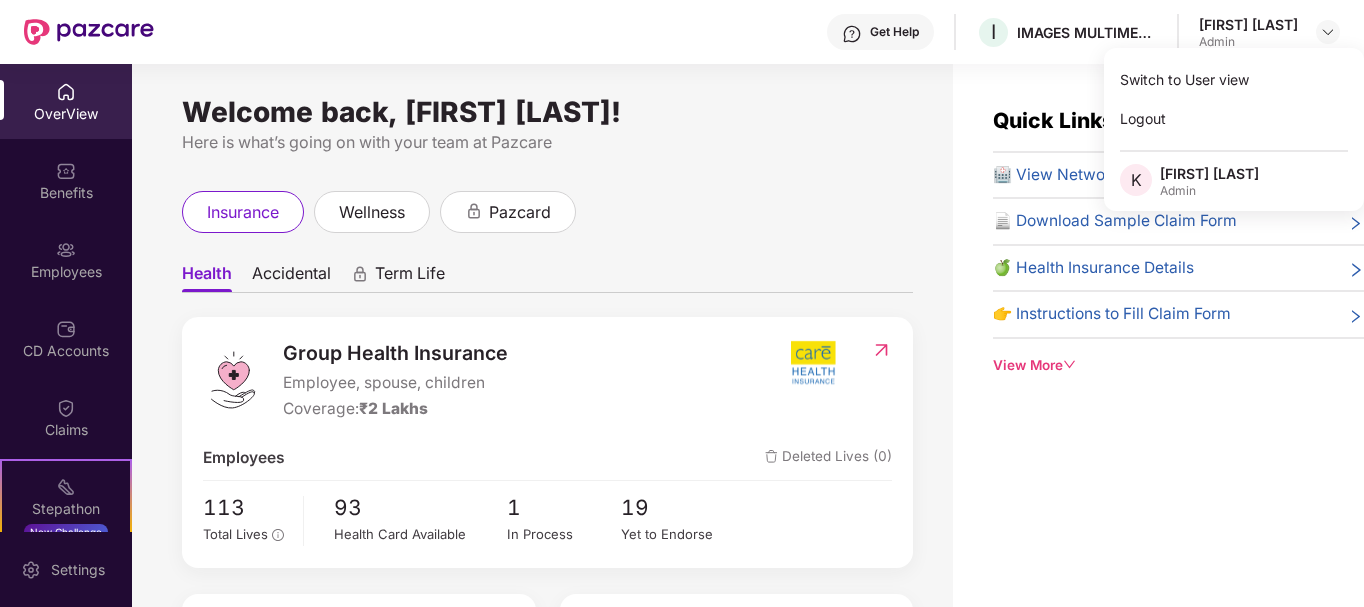click on "Admin" at bounding box center (1209, 191) 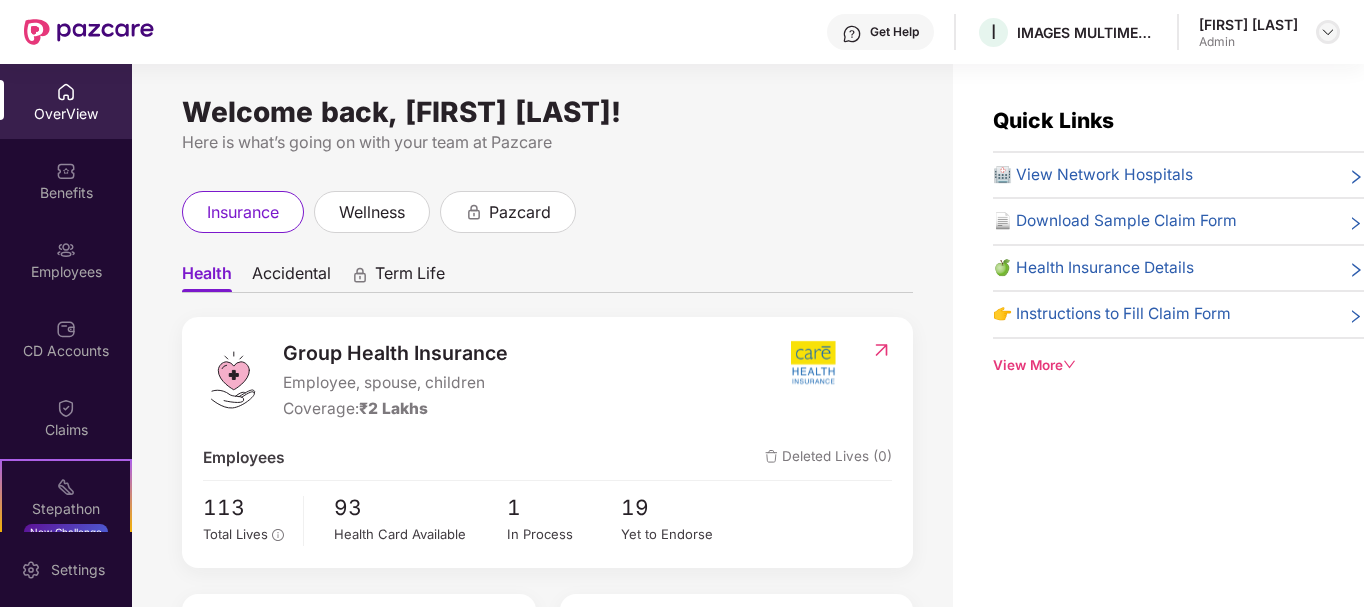 click at bounding box center [1328, 32] 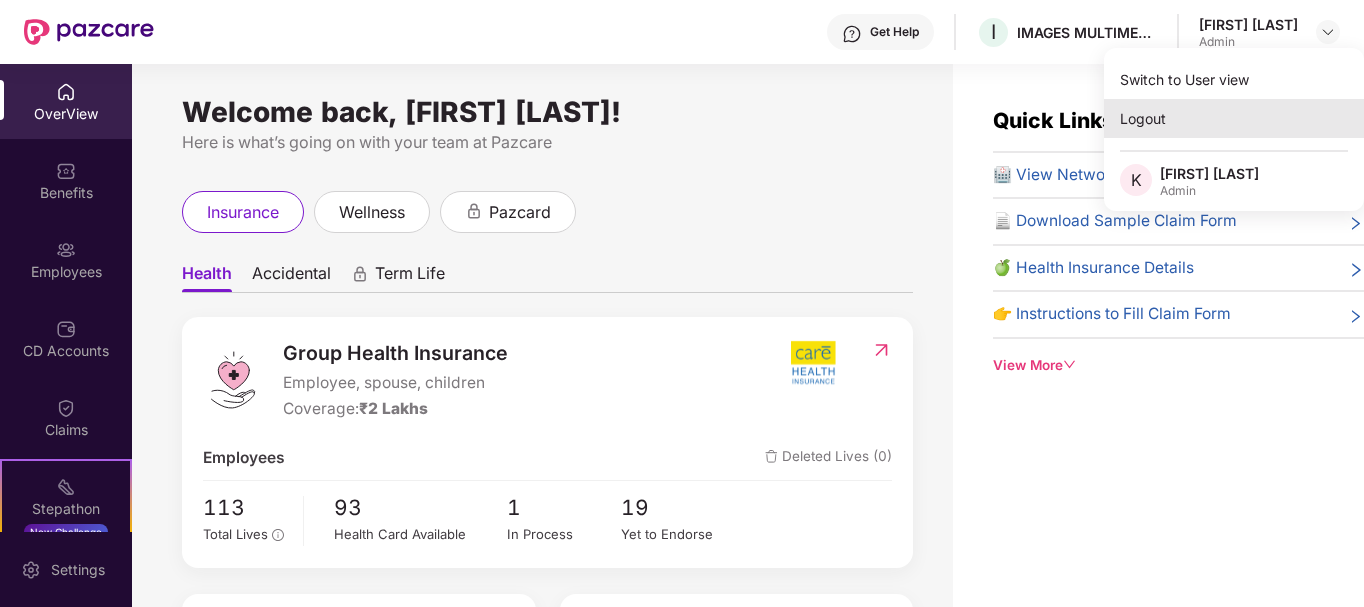 click on "Logout" at bounding box center [1234, 118] 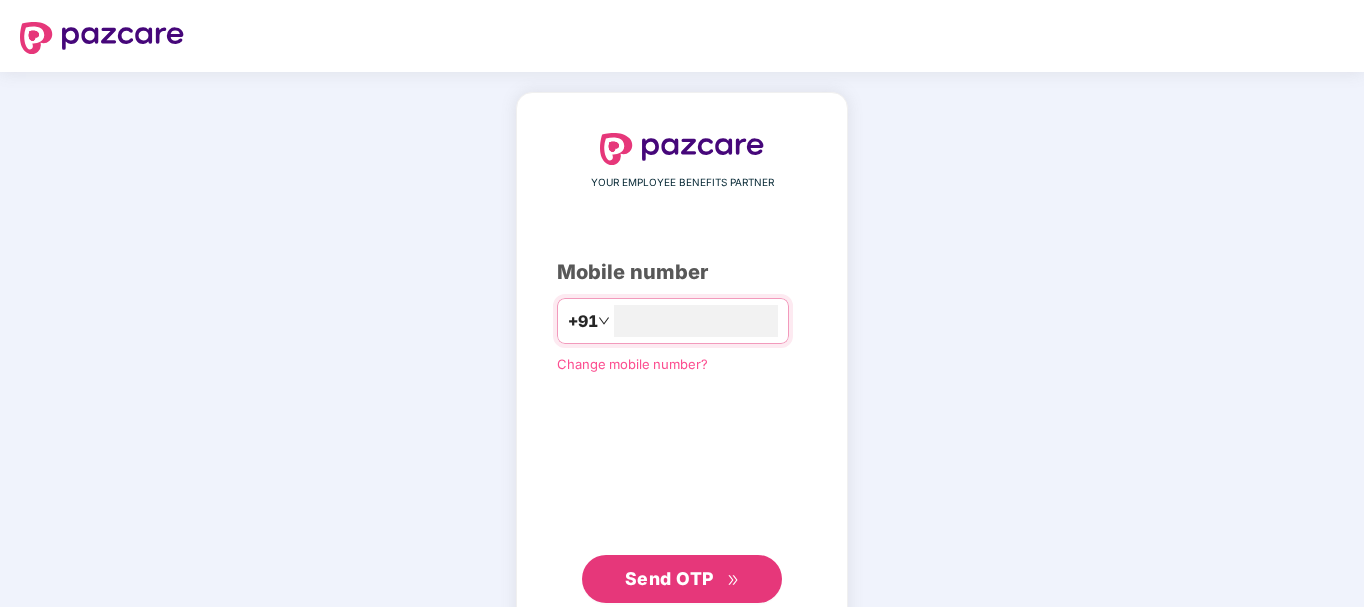 type on "**********" 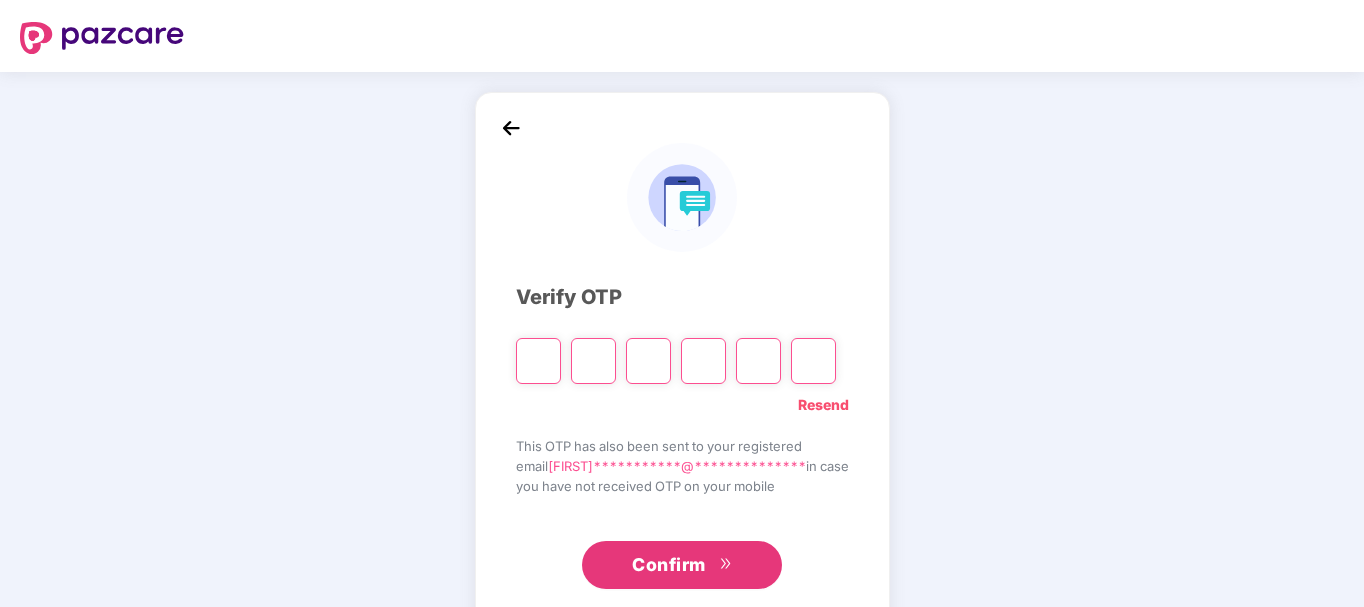 type on "*" 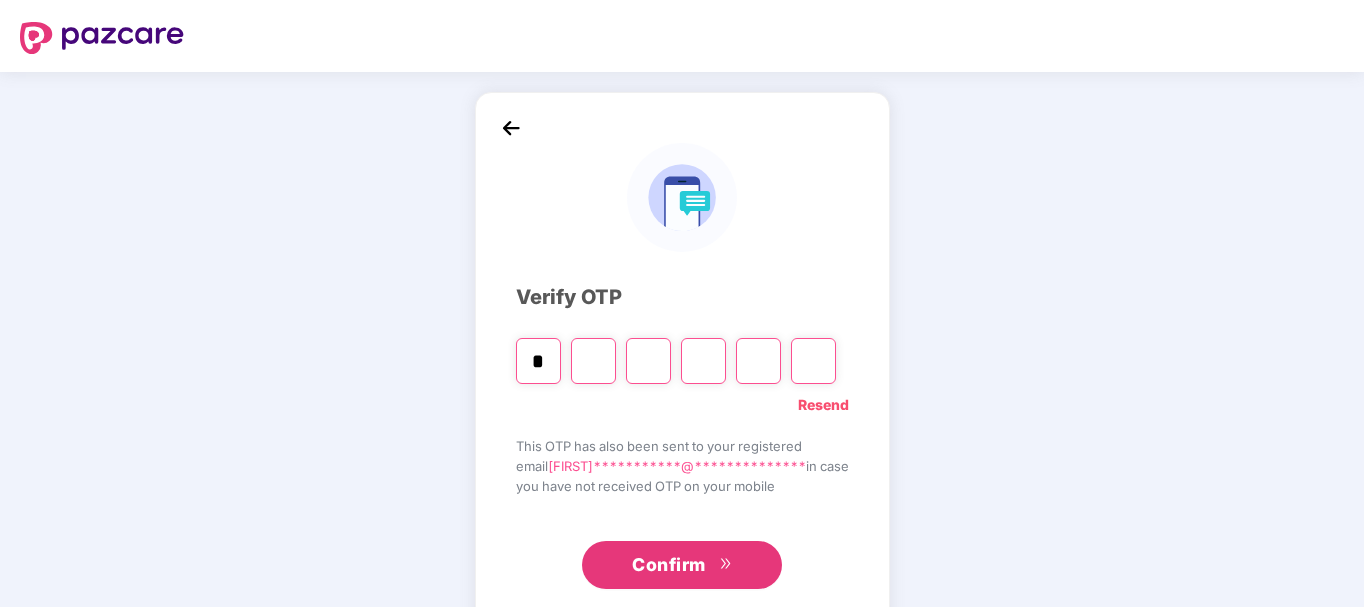 type on "*" 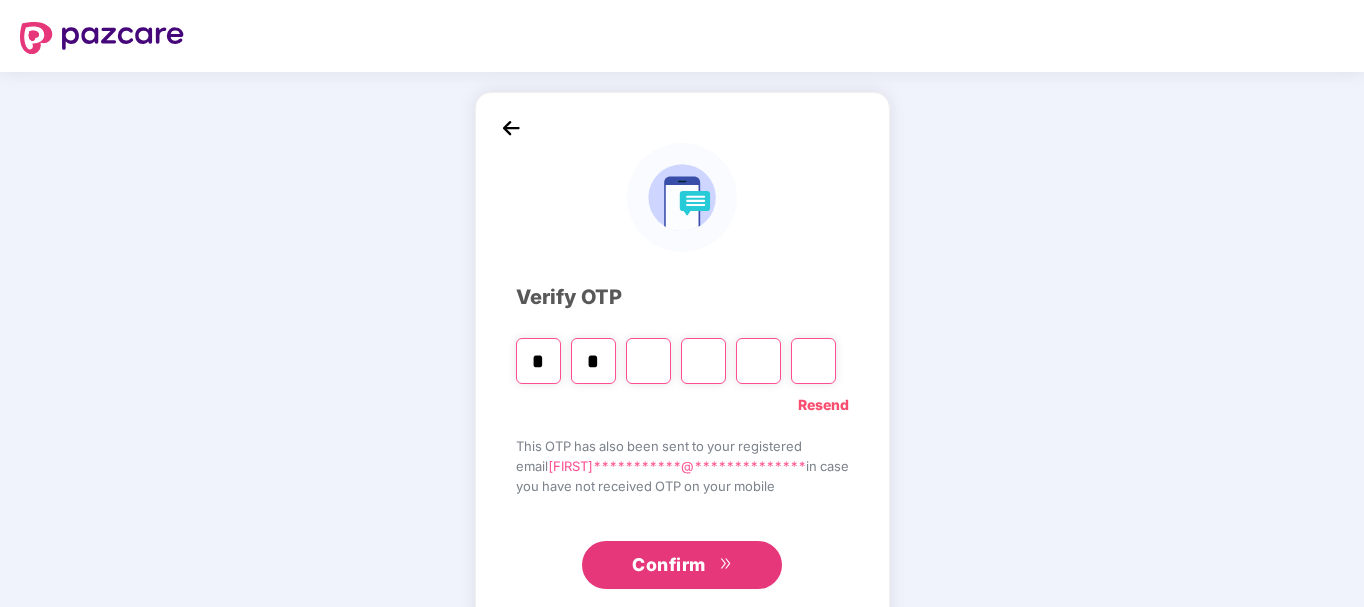 type on "*" 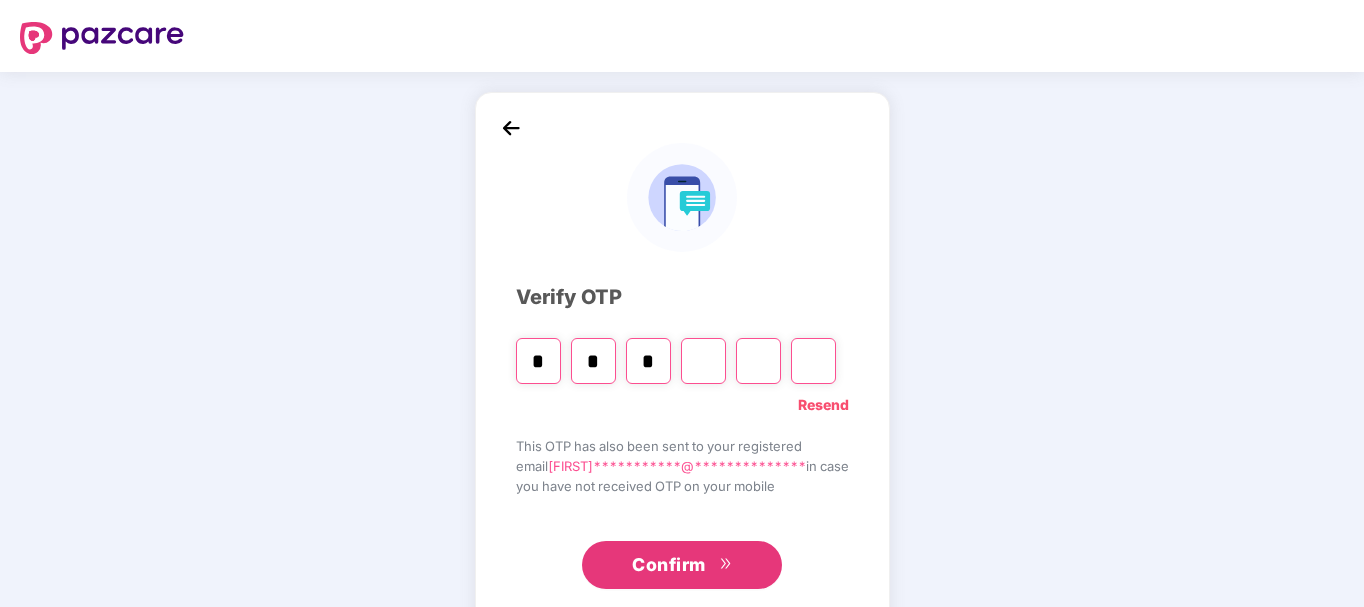 type on "*" 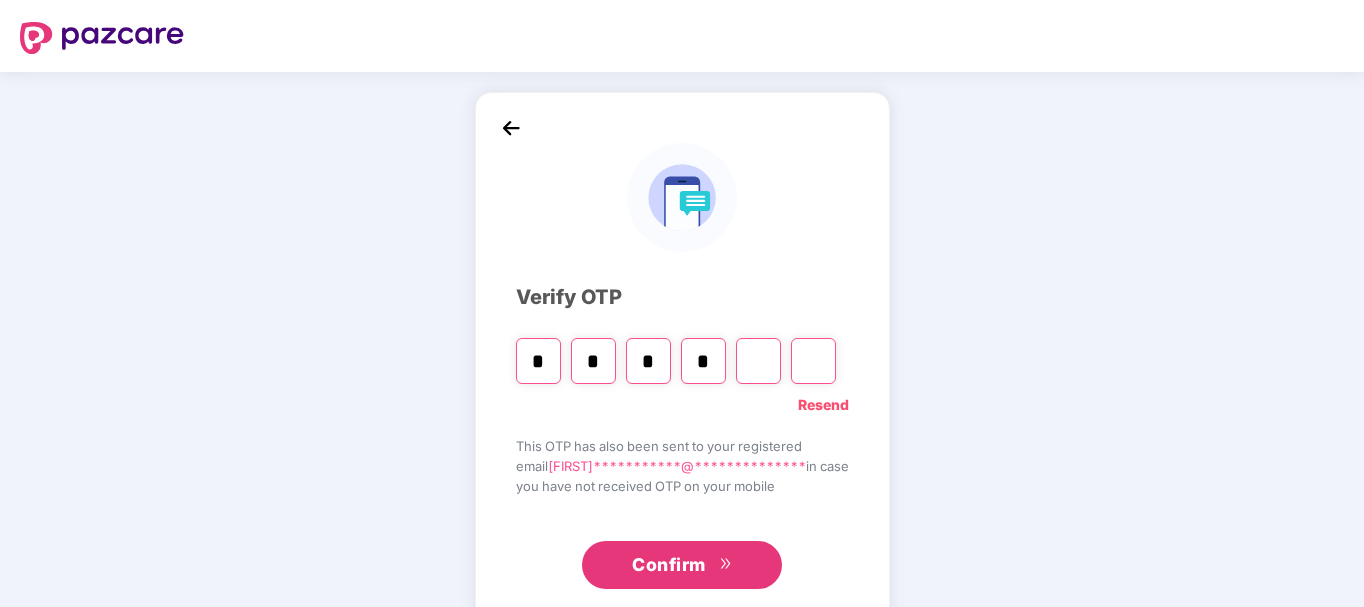 type on "*" 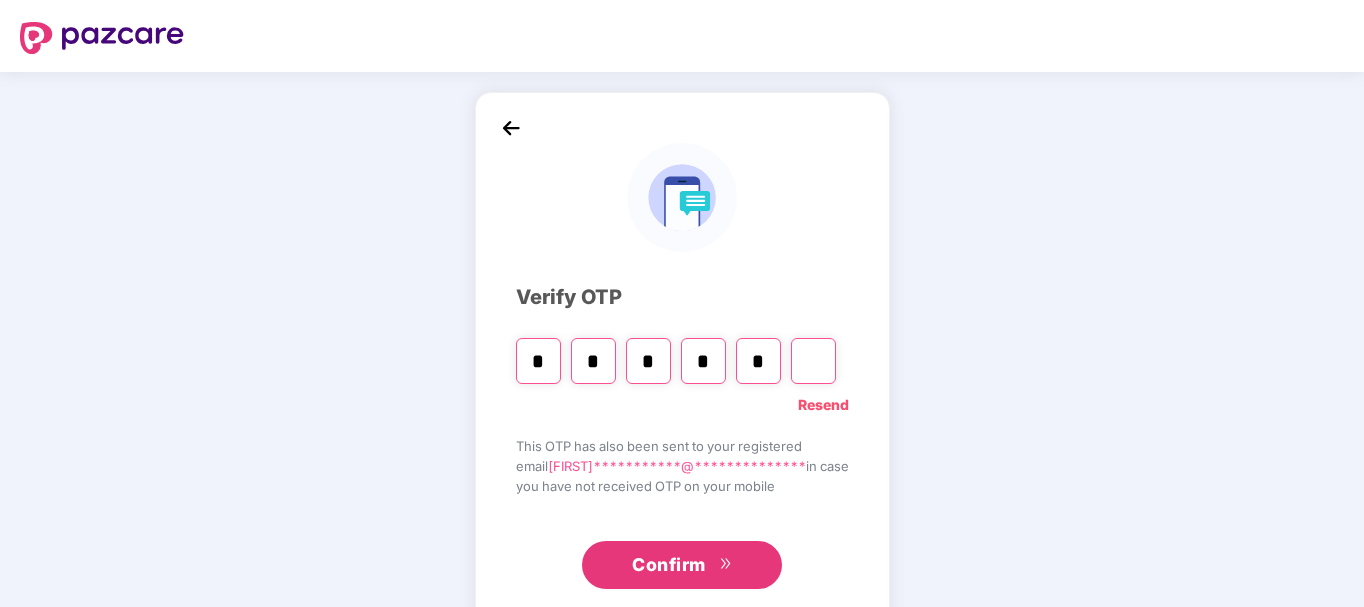 type on "*" 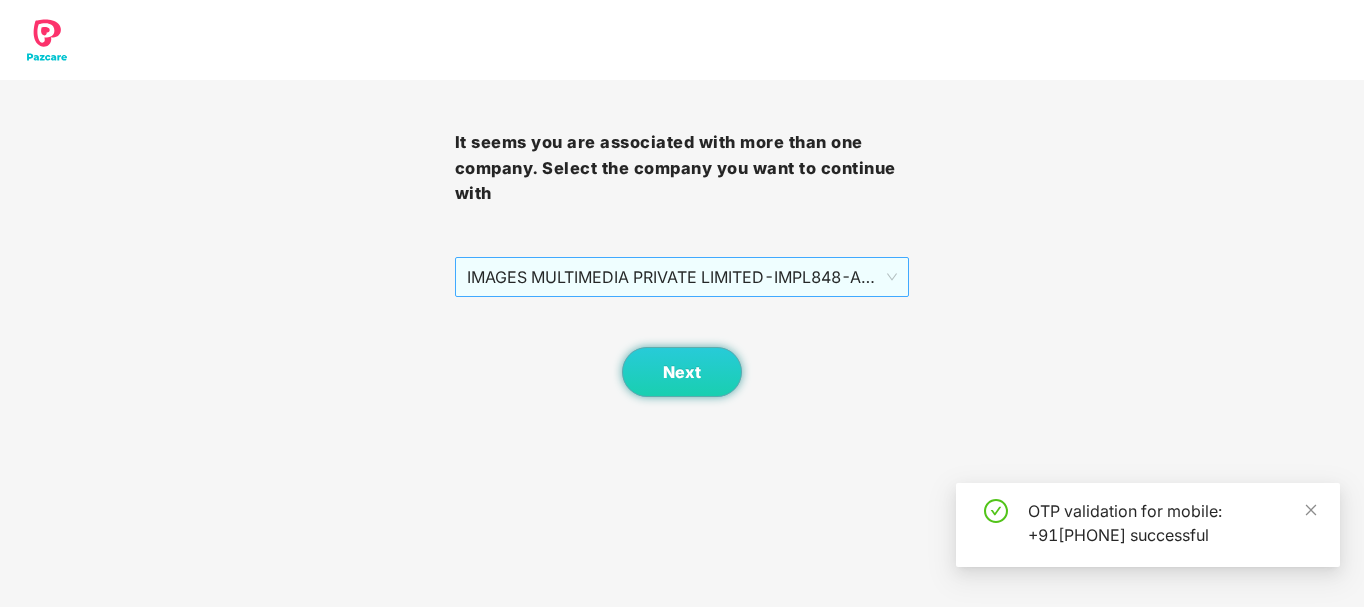 click on "IMAGES MULTIMEDIA PRIVATE LIMITED  -  IMPL848  -  ADMIN" at bounding box center (682, 277) 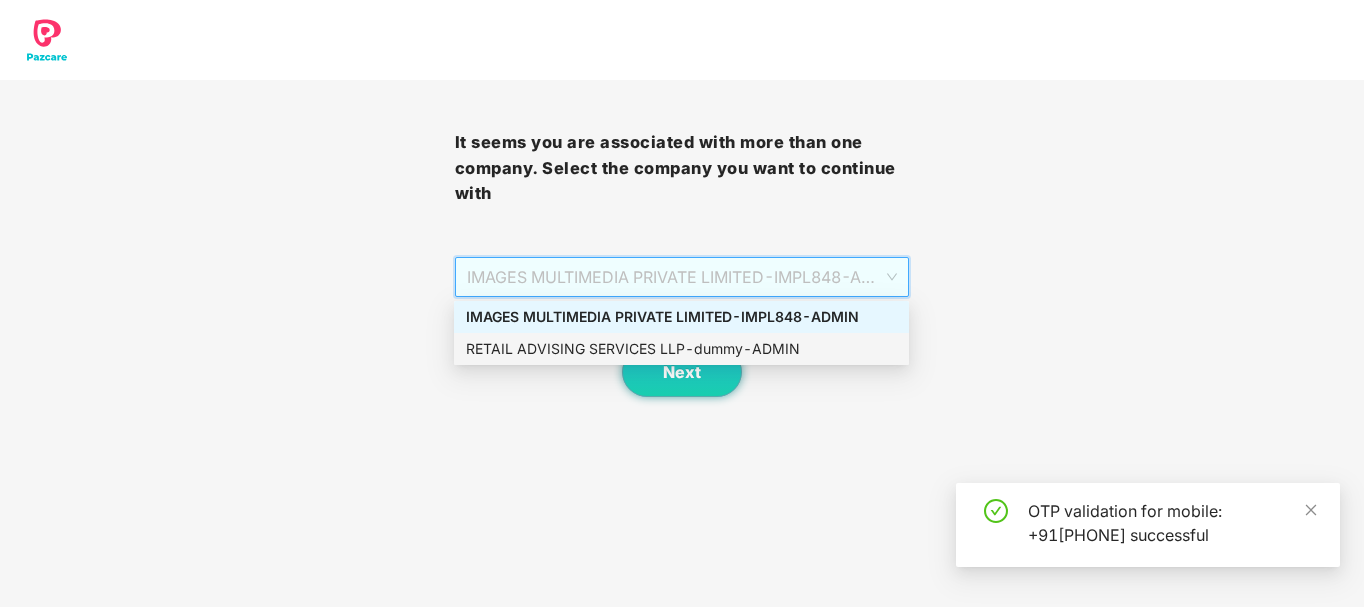 click on "RETAIL ADVISING SERVICES LLP  -  dummy  -  ADMIN" at bounding box center (681, 349) 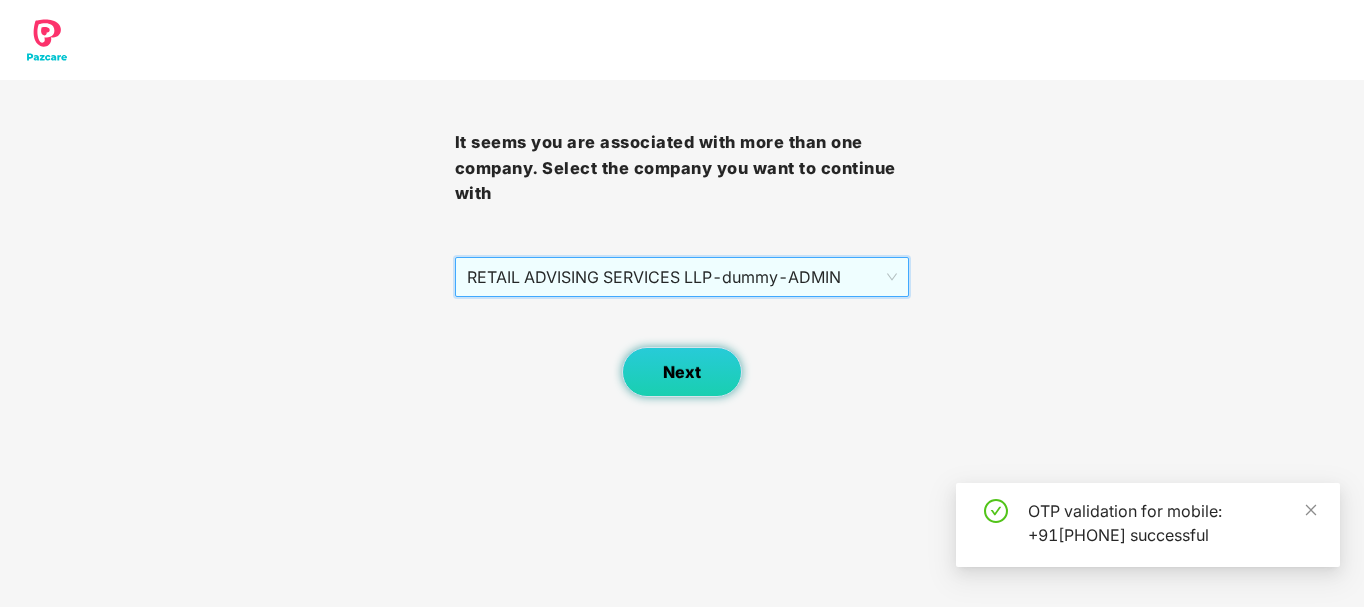 click on "Next" at bounding box center [682, 372] 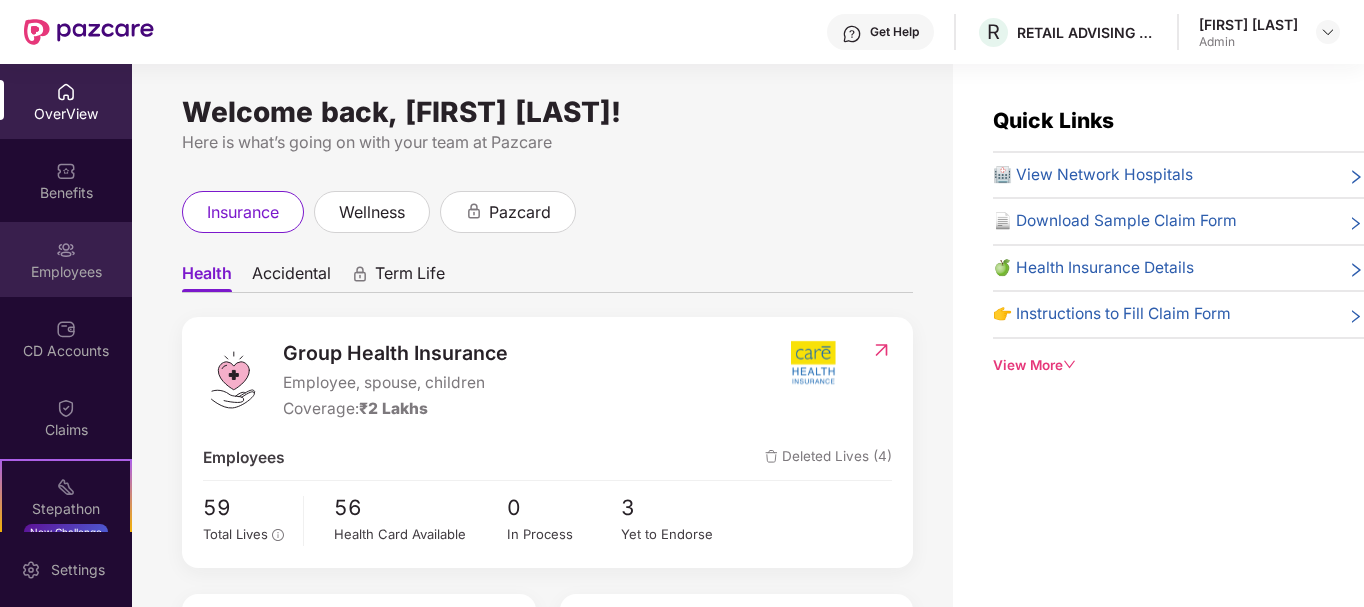 click on "Employees" at bounding box center (66, 259) 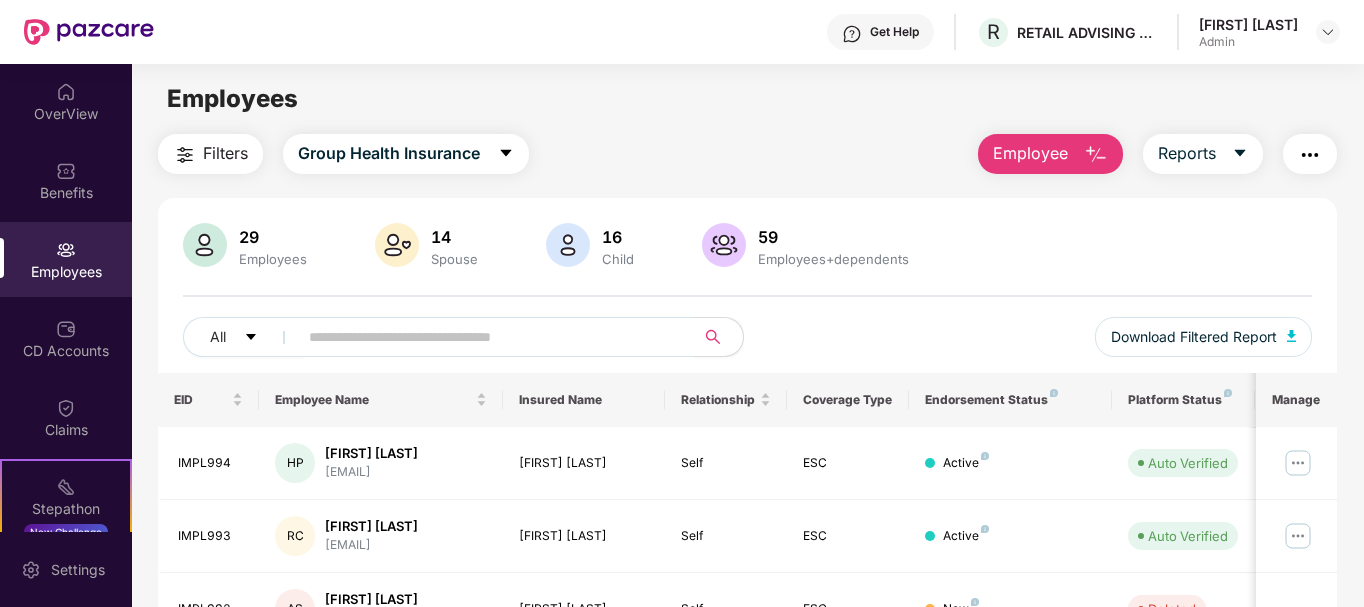 click on "IMPL994 HP [FIRST] [LAST]   [EMAIL] [FIRST] [LAST] Self ESC Active Auto Verified 07 May 2025 IMPL993 RC [FIRST] [LAST]   [EMAIL] [FIRST] [LAST] Self ESC Active Auto Verified 07 May 2025 IMPL992 AS [FIRST] [LAST]   [EMAIL] [FIRST] [LAST] Self ESC New Deleted 07 May 2025 IMPL986 BC [FIRST] [LAST]   [EMAIL] [FIRST] [LAST] Self ESC Active Auto Verified 07 May 2025 Demo D DEMO   [EMAIL] DEMO  Self ESC New Verified 22 May 2025 IMPL960 AS [FIRST] [LAST]   [EMAIL] [FIRST] [LAST] Self ESC Active Auto Verified 07 May 2024 CON007 PT [FIRST] [LAST]   [EMAIL] [FIRST] [LAST] Self ESC Active Auto Verified 07 May 2024 IMPL964 MM [FIRST] [LAST]" at bounding box center [747, 681] 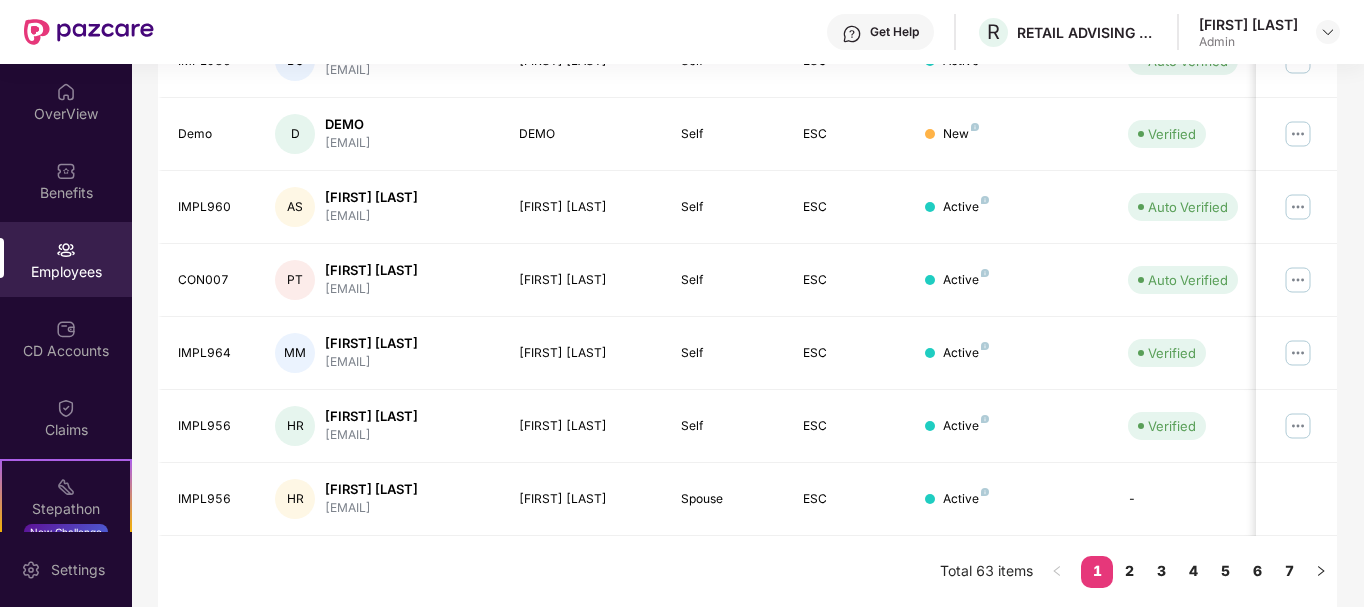 scroll, scrollTop: 622, scrollLeft: 0, axis: vertical 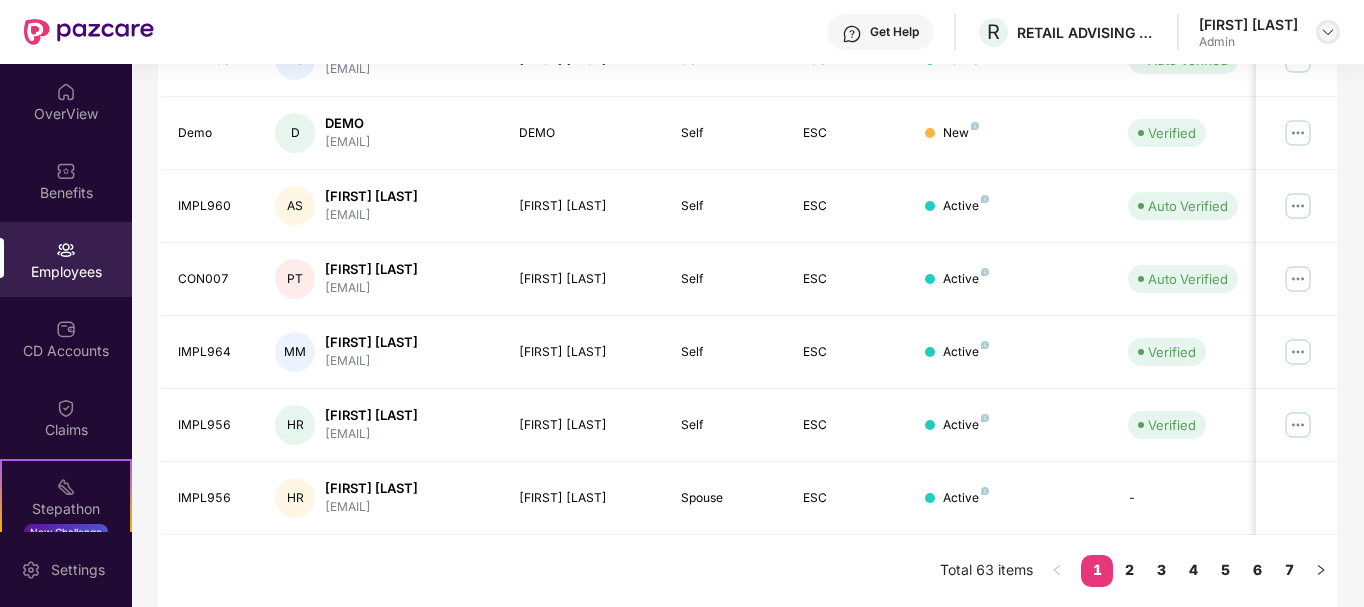 click at bounding box center [1328, 32] 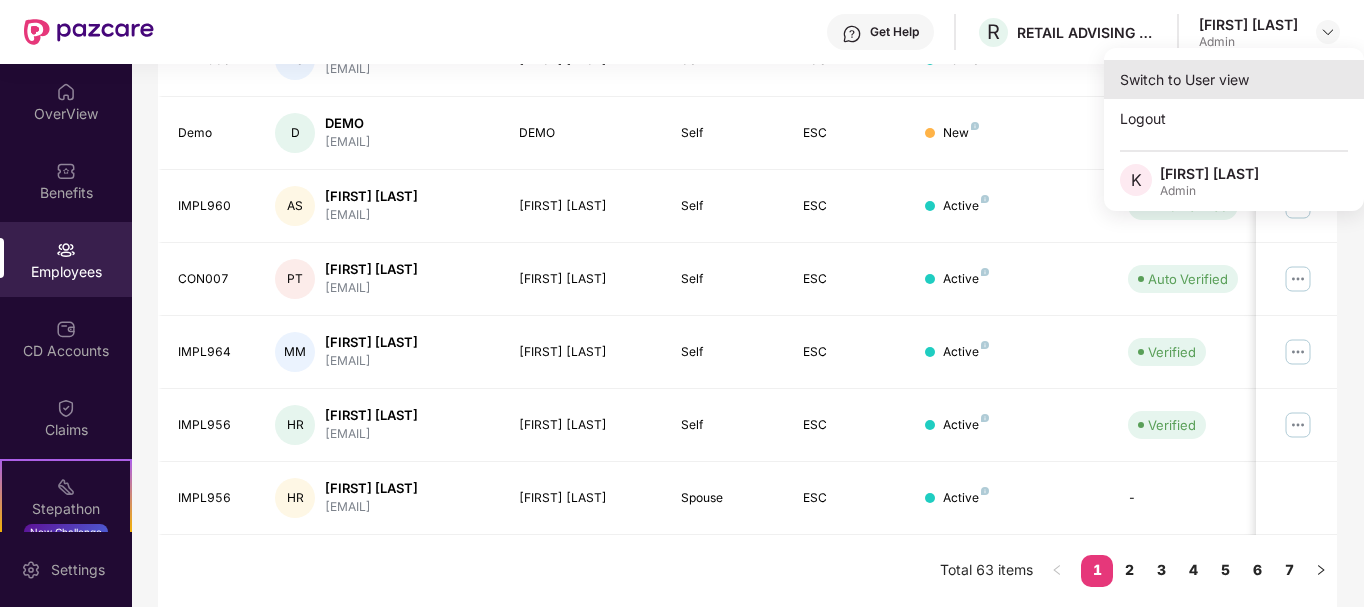 click on "Switch to User view" at bounding box center [1234, 79] 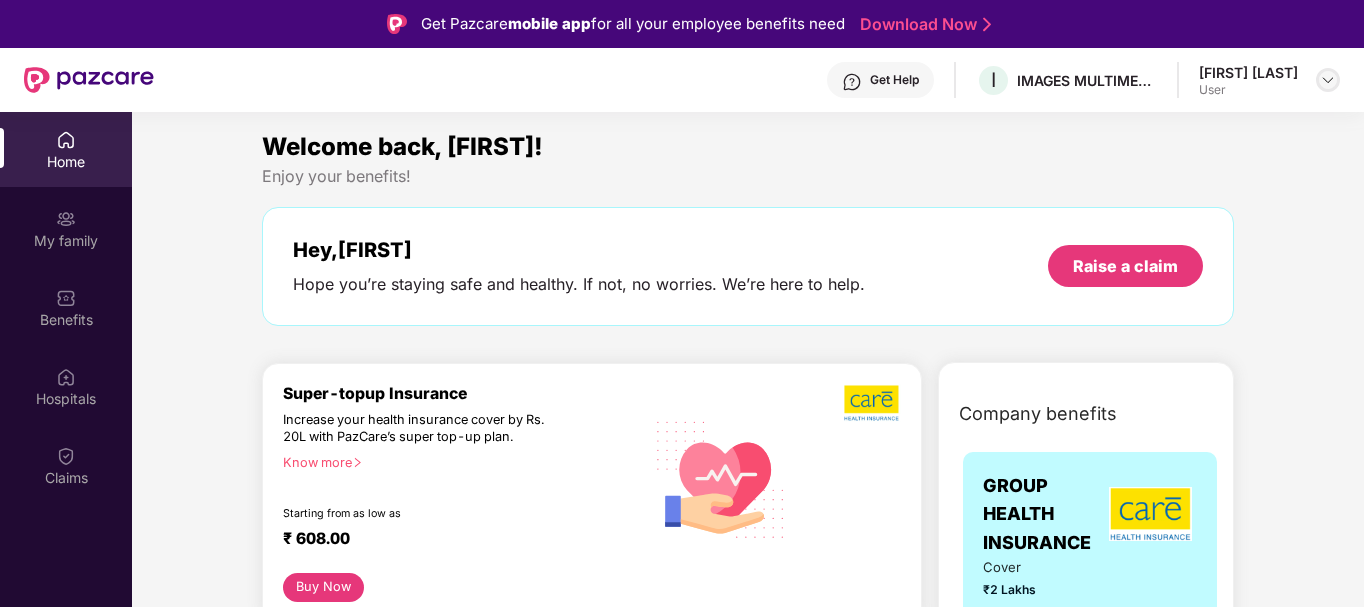 click at bounding box center [1328, 80] 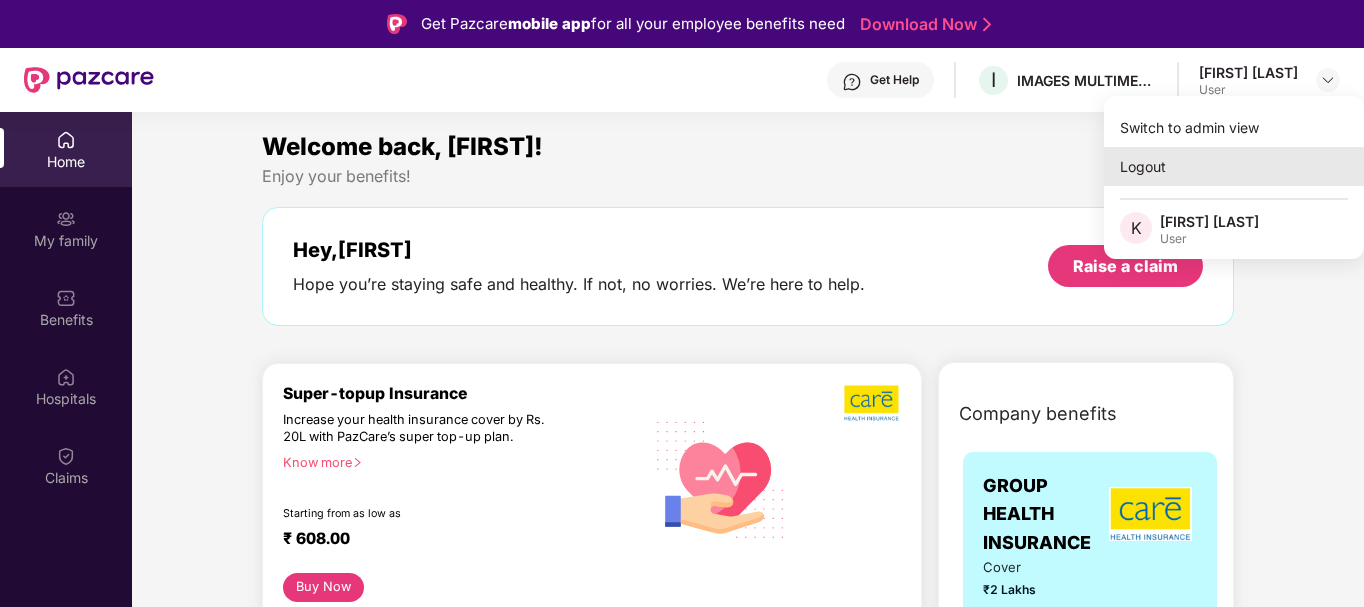 click on "Logout" at bounding box center [1234, 166] 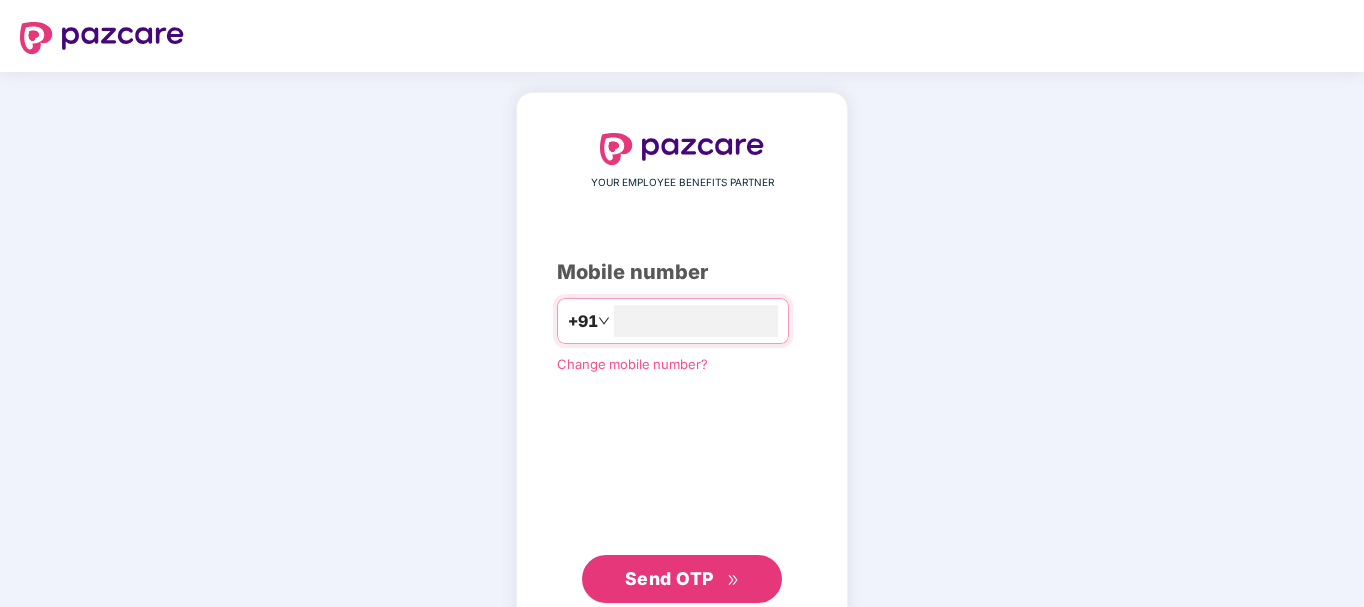 type on "**********" 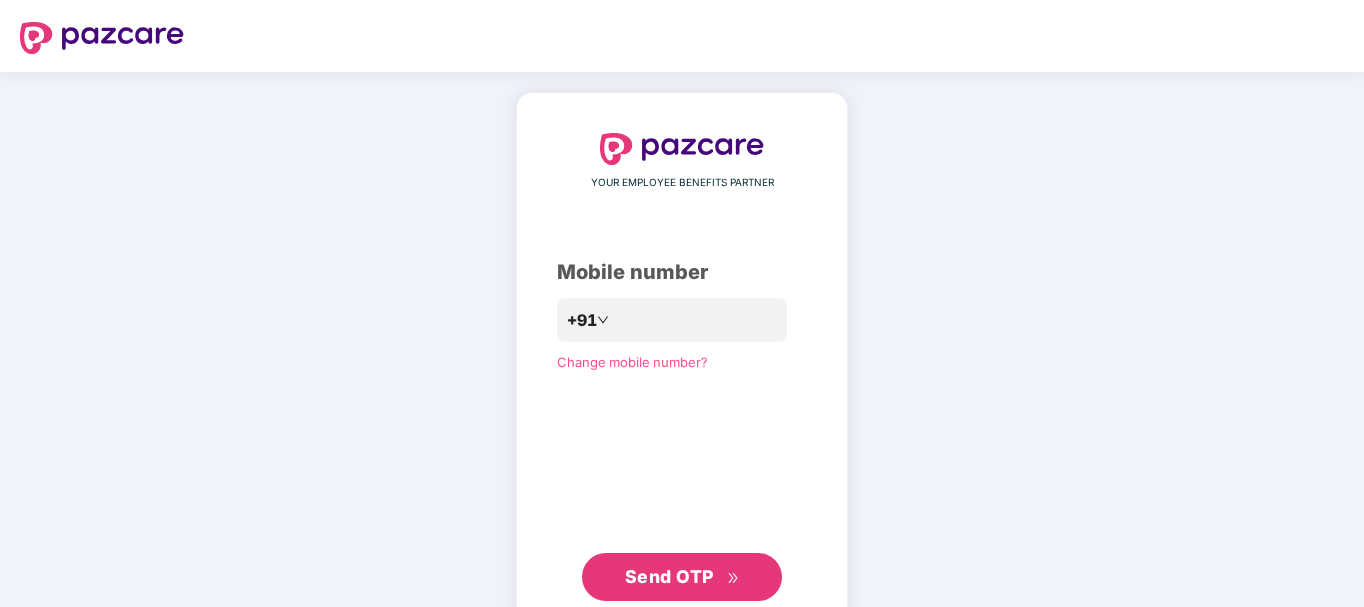 click on "Send OTP" at bounding box center [682, 577] 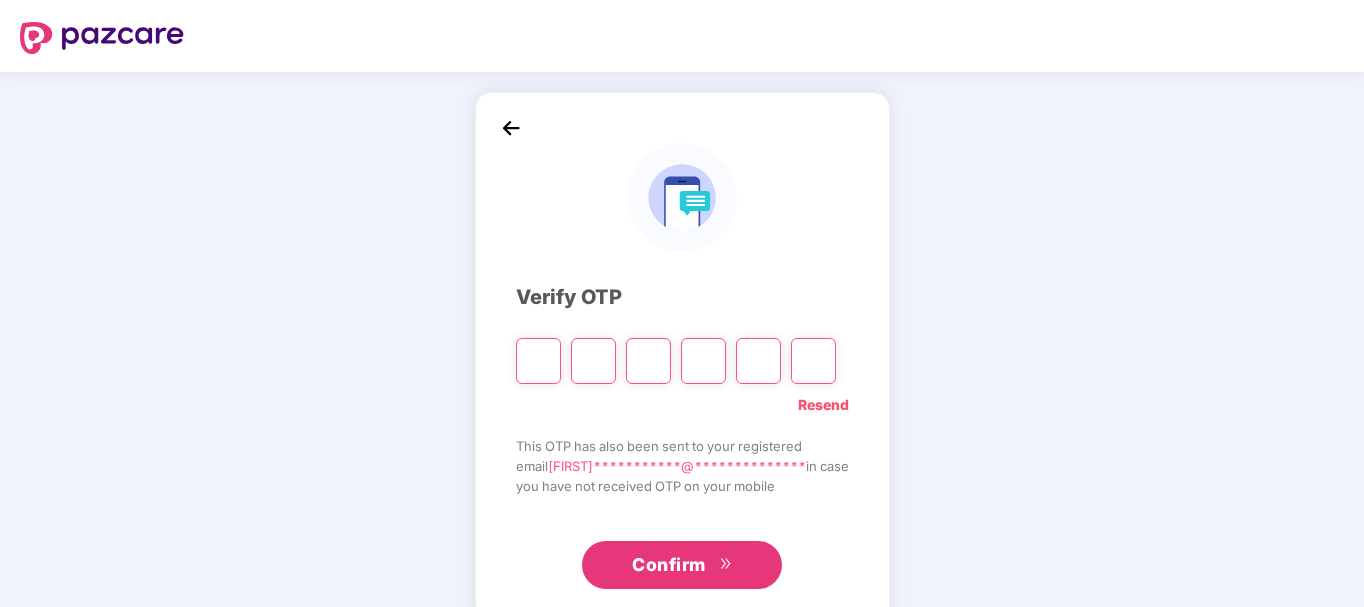type on "*" 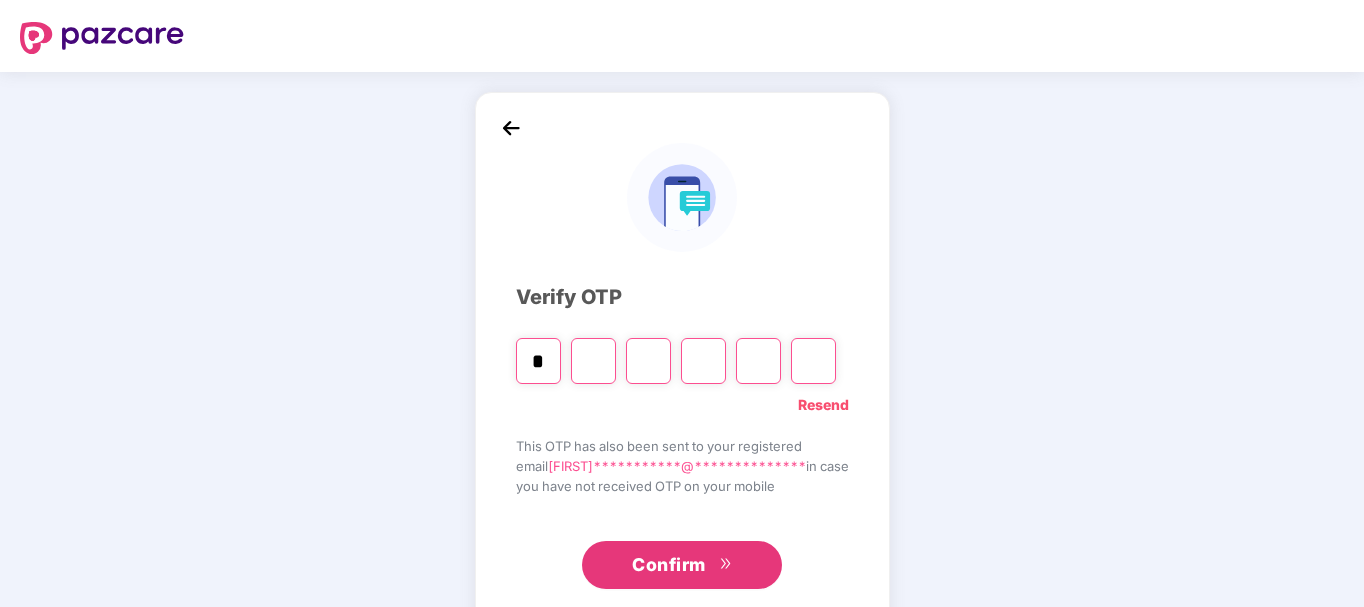 type on "*" 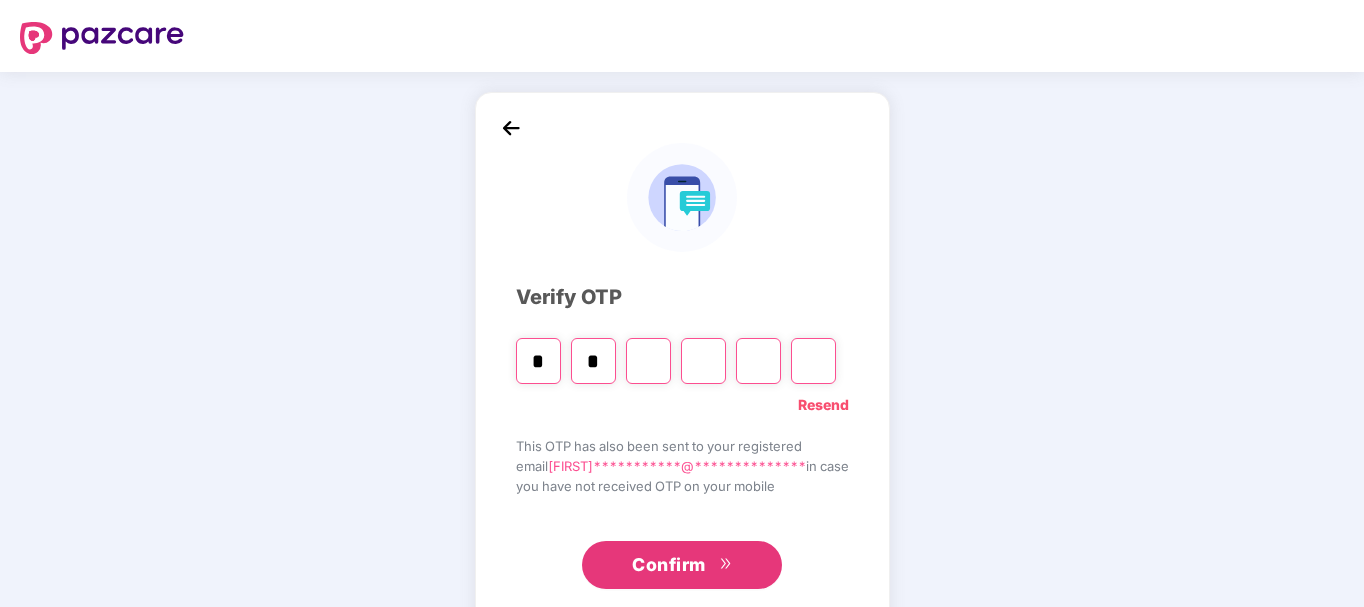 type on "*" 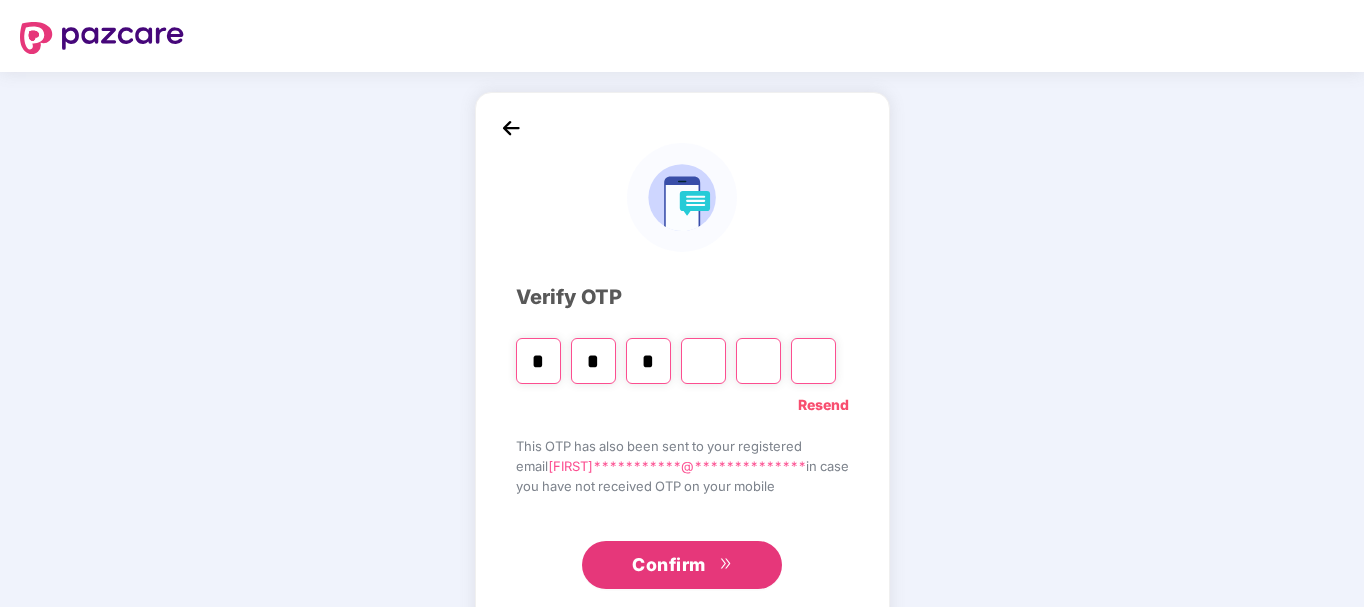 type on "*" 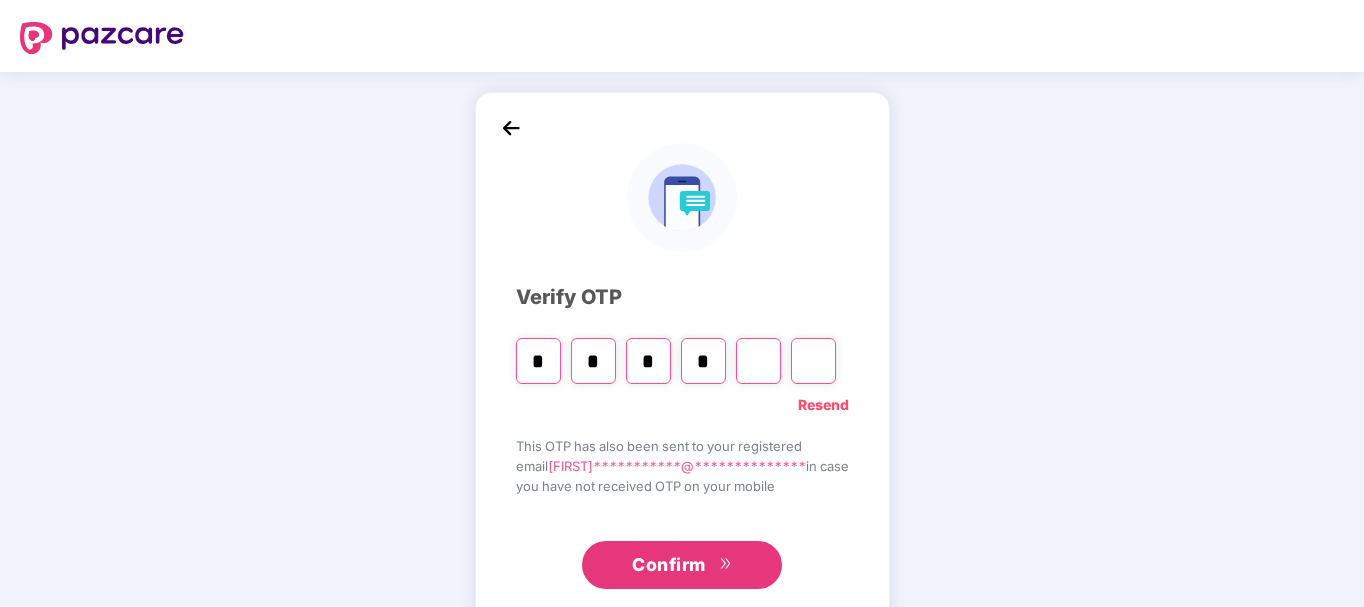 type on "*" 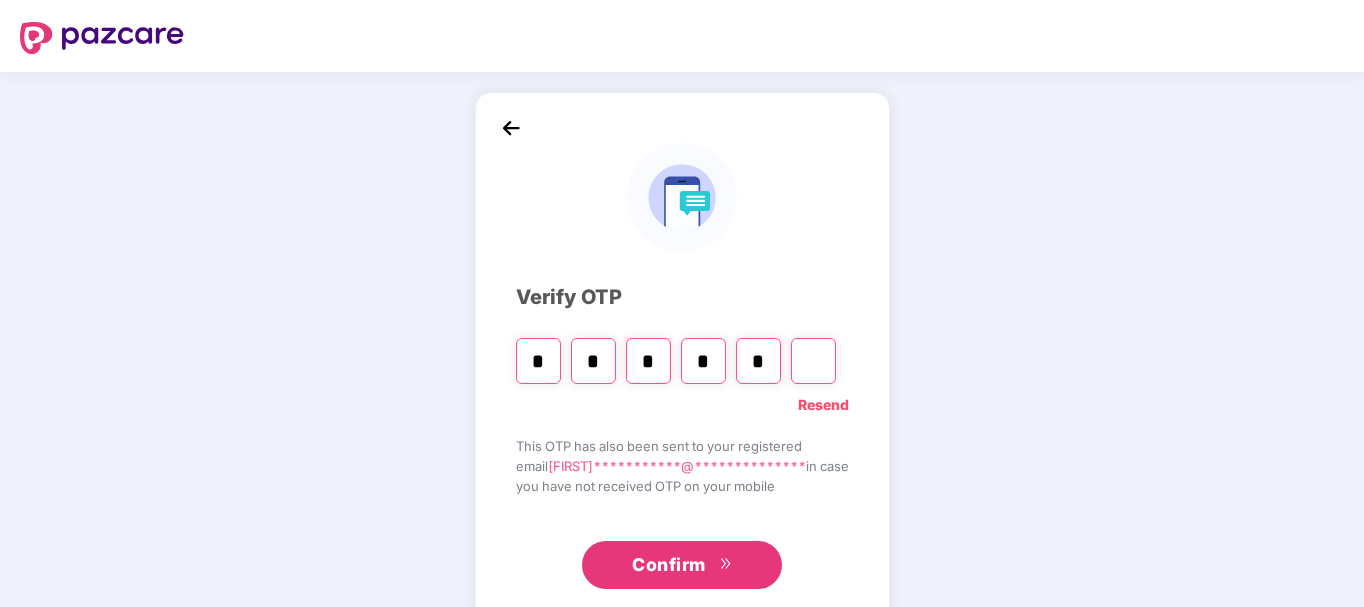 type on "*" 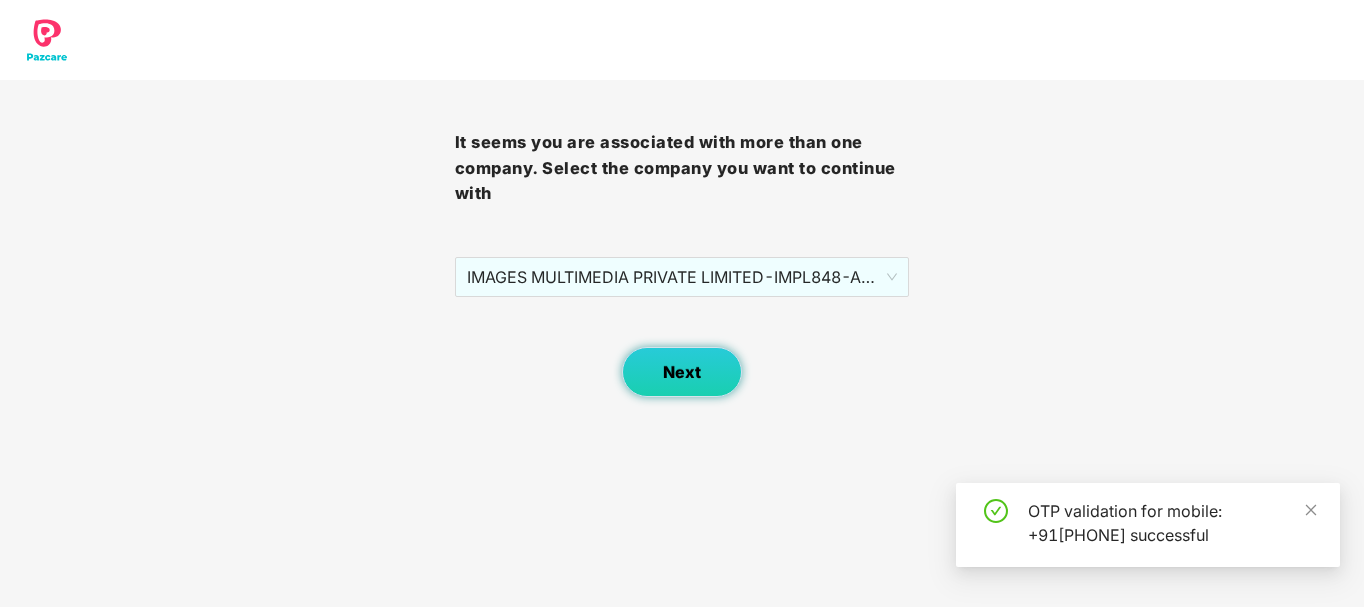 click on "Next" at bounding box center (682, 372) 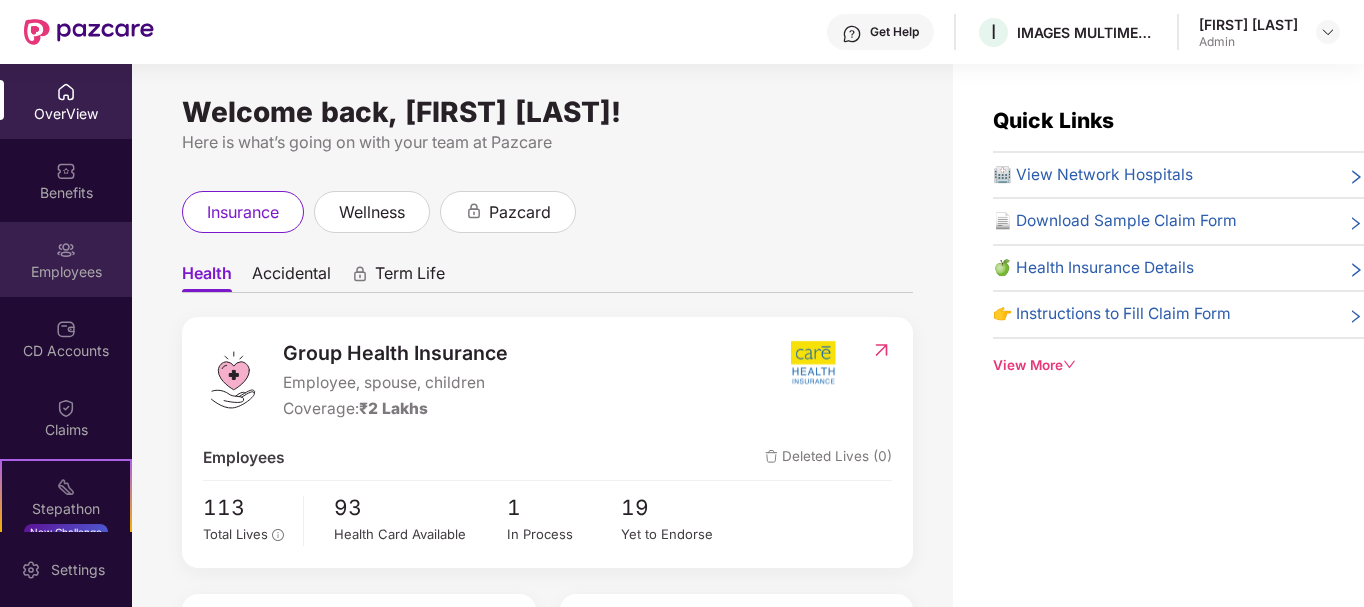 click at bounding box center [66, 250] 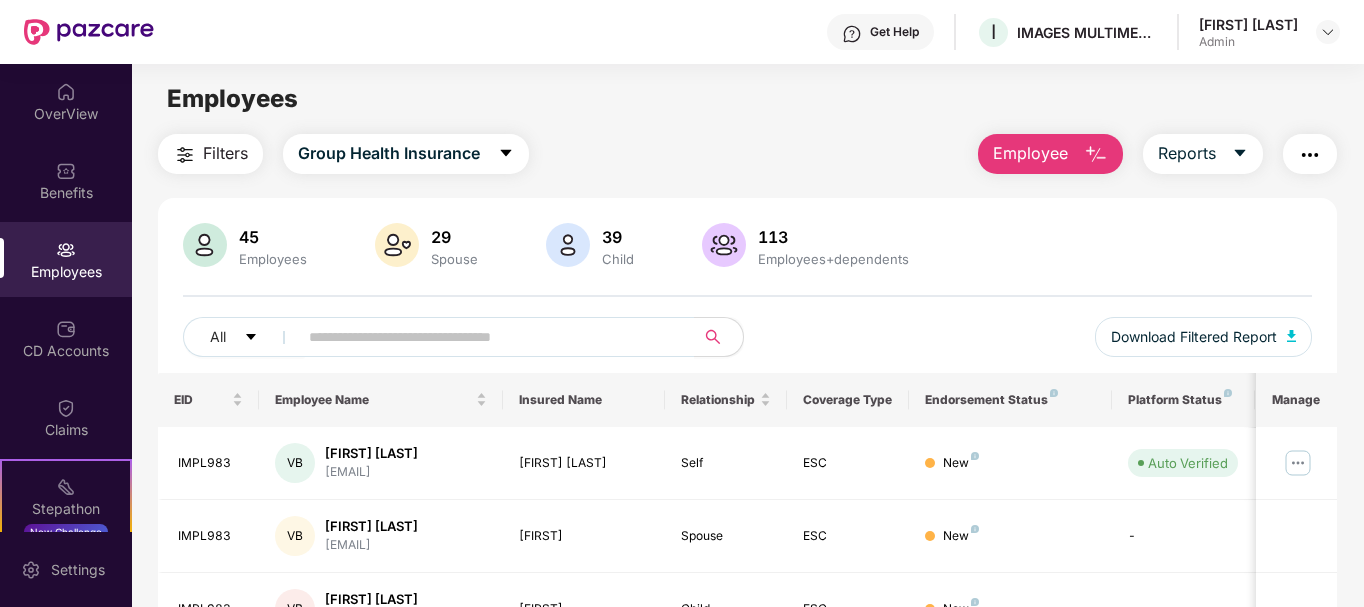 click on "Filters Group Health Insurance Employee  Reports 45 Employees 29 Spouse 39 Child 113 Employees+dependents All Download Filtered Report EID Employee Name Insured Name Relationship Coverage Type Endorsement Status Platform Status Joining Date Manage                   IMPL983 VB [FIRST] [LAST]   [EMAIL] [FIRST] [LAST] Self ESC New Auto Verified 01 July 2025 IMPL983 VB [FIRST] [LAST]   [EMAIL]  Spouse ESC New - 01 July 2025 IMPL983 VB [FIRST] [LAST]   [EMAIL]  Child ESC New - 01 July 2025 IMPL983 VB [FIRST] [LAST]   [EMAIL]  Child ESC New - 01 July 2025 IMPL987 JA [FIRST] [LAST]   [EMAIL] [FIRST] [LAST] Self ESC New Auto Verified 01 July 2025 IMPL985 MB [FIRST] [LAST]   [EMAIL] [FIRST] [LAST] Self ESC New Auto Verified 01 July 2025 IMPL984 SK [FIRST] [LAST]   [EMAIL] [FIRST] [LAST] Self ESC New Auto Verified 01 July 2025 IMPL984 SK [FIRST] [LAST]" at bounding box center (747, 681) 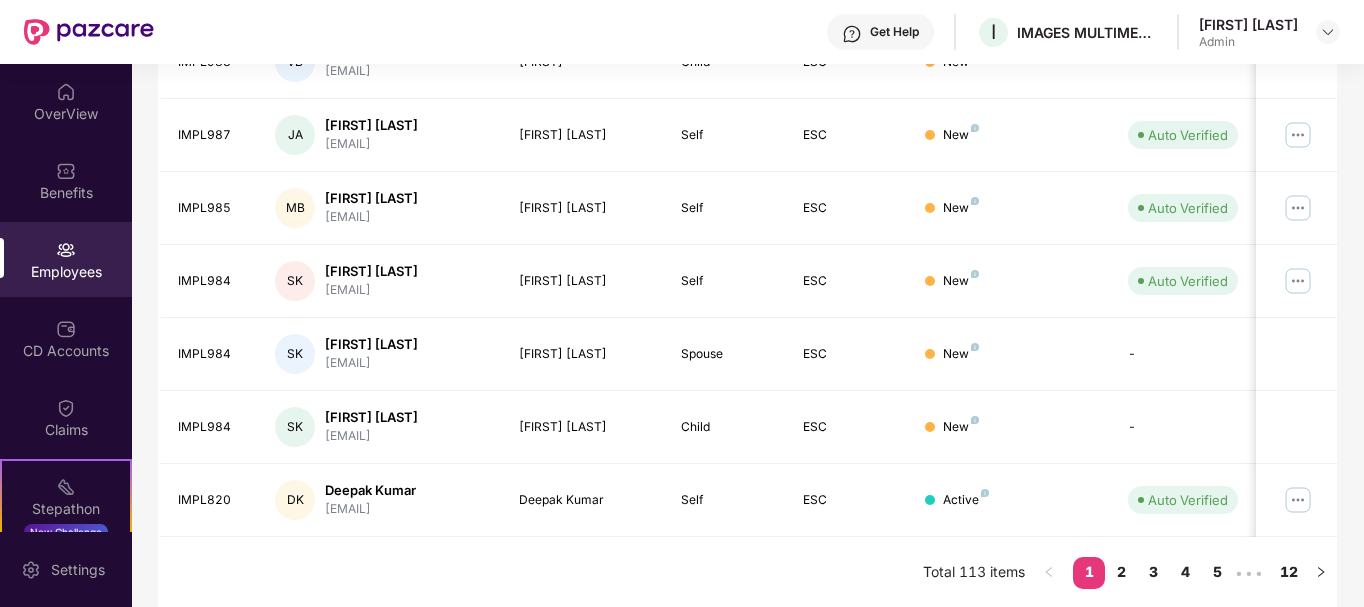 scroll, scrollTop: 622, scrollLeft: 0, axis: vertical 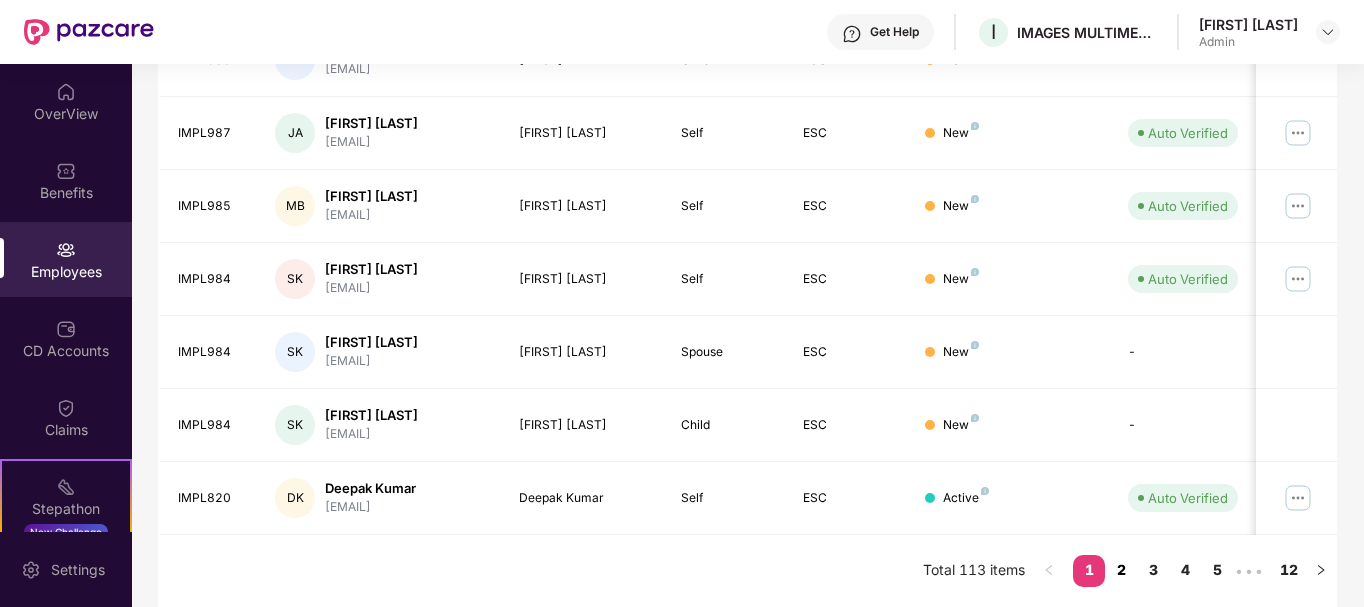 click on "2" at bounding box center [1121, 570] 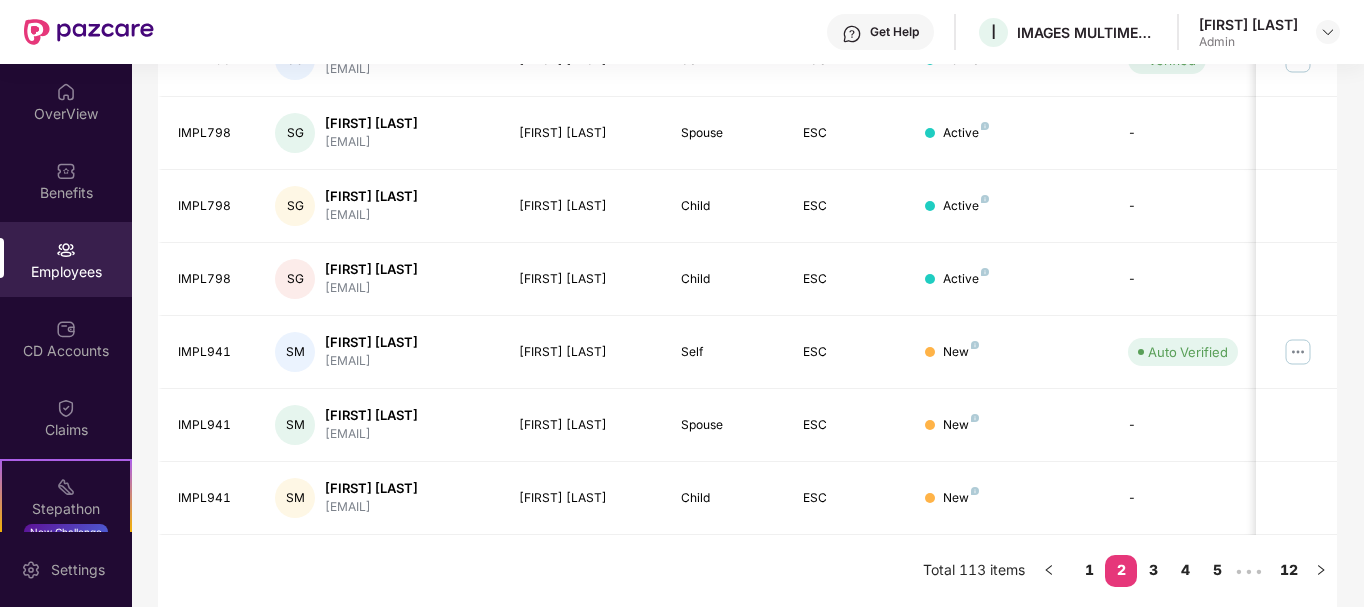 type 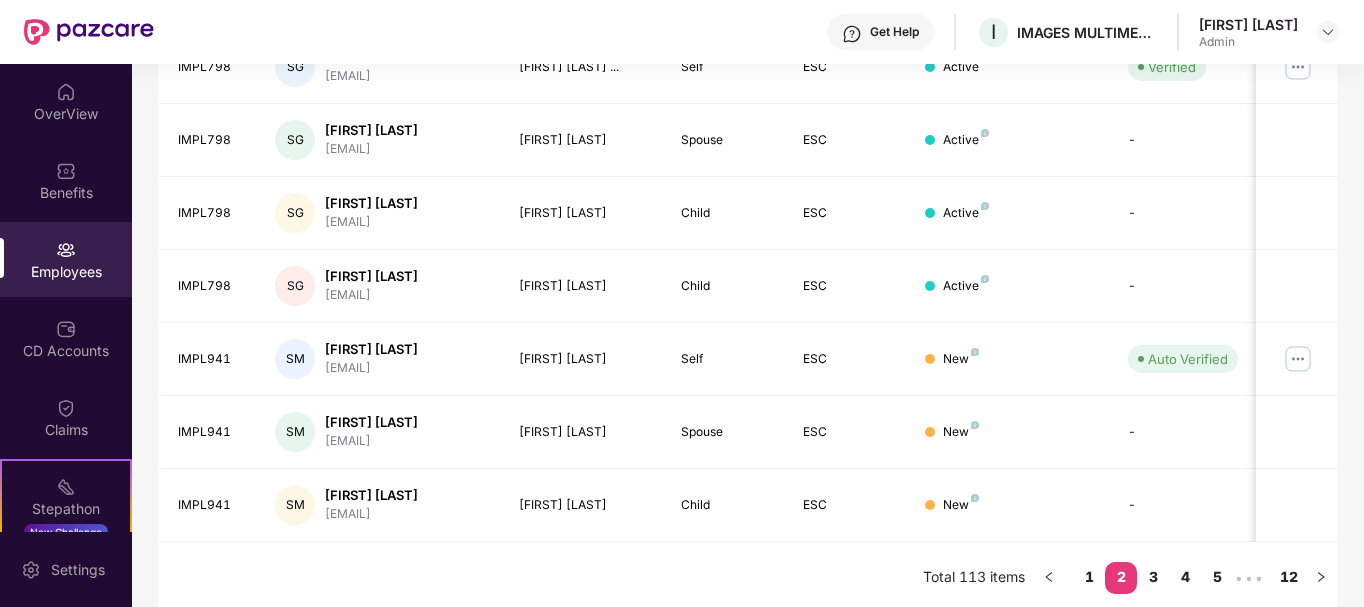 scroll, scrollTop: 622, scrollLeft: 0, axis: vertical 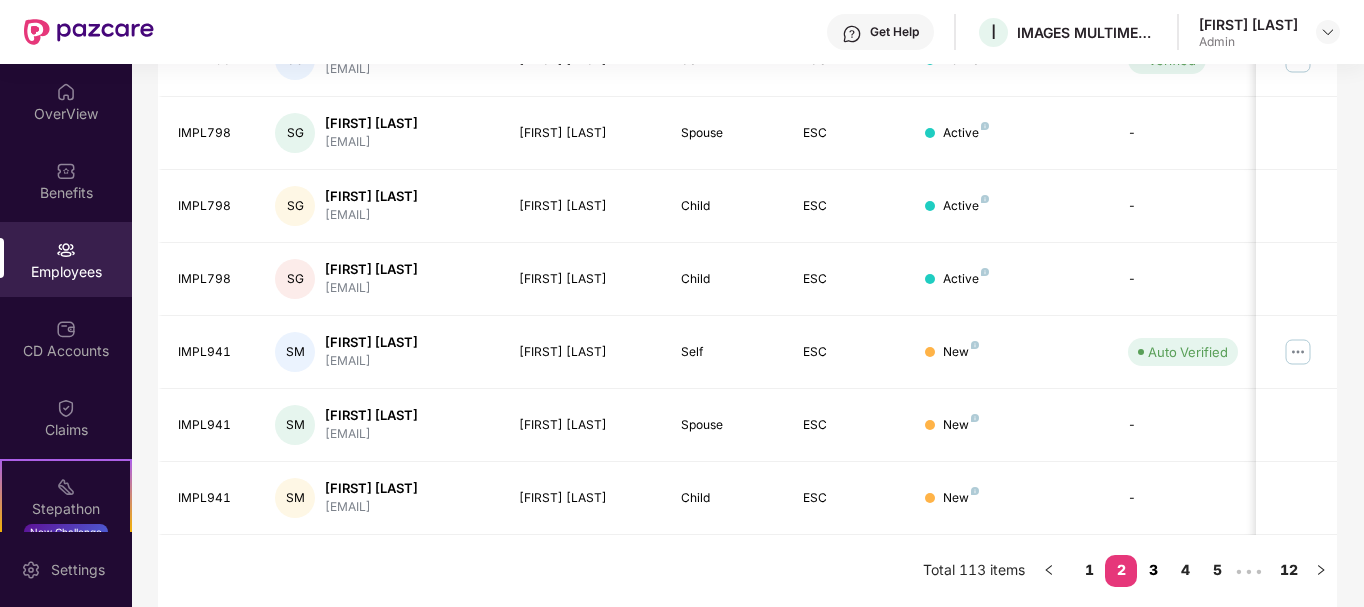 click on "3" at bounding box center (1153, 570) 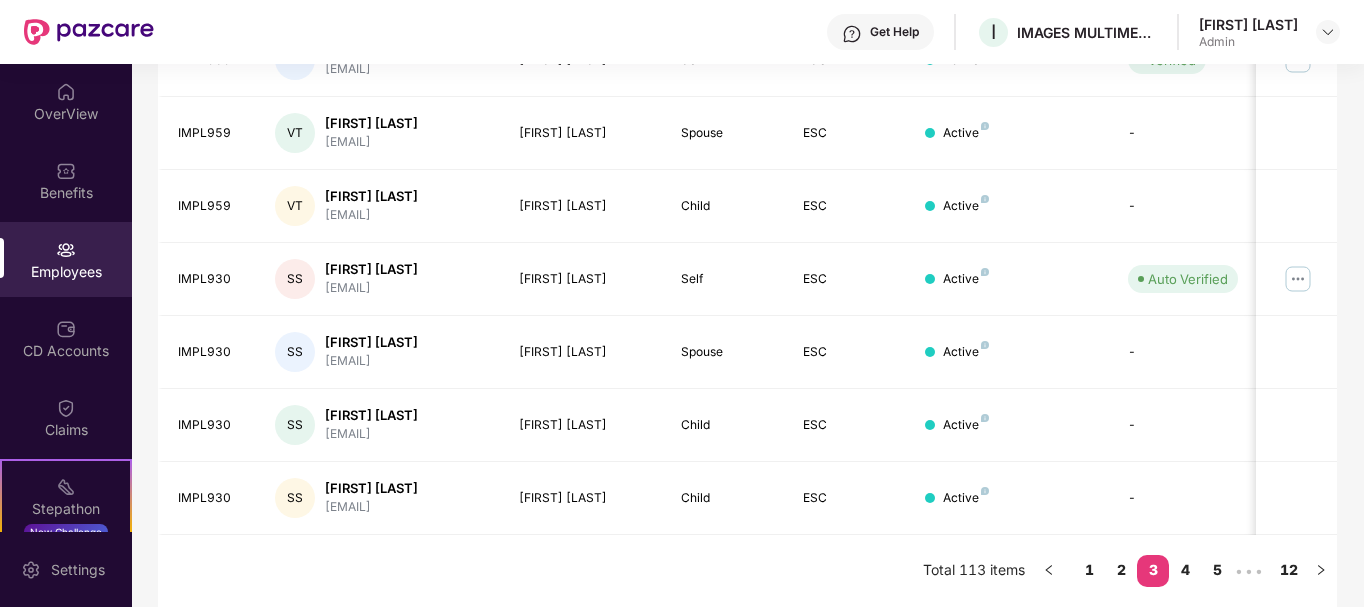 click on "Filters Group Health Insurance Employee  Reports 45 Employees 29 Spouse 39 Child 113 Employees+dependents All Download Filtered Report EID Employee Name Insured Name Relationship Coverage Type Endorsement Status Platform Status Joining Date Manage                   IMPL946 HV [FIRST] [LAST]   [EMAIL] [FIRST] [LAST] Self ESC Active Auto Verified 07 May 2024 IMPL973 KA [FIRST] [LAST]   [EMAIL] [FIRST] [LAST] Self ESC Active Auto Verified 07 May 2024 IMPL973 KA [FIRST] [LAST]   [EMAIL] [FIRST] [LAST] Spouse ESC Provisional Card Issued - 07 May 2024 IMPL959 VT [FIRST] [LAST]   [EMAIL] [FIRST] [LAST] Self ESC Active Verified 07 May 2024 IMPL959 VT [FIRST] [LAST]   [EMAIL] [FIRST] [LAST] Spouse ESC Active - 07 May 2024 IMPL959 VT [FIRST] [LAST]   [EMAIL] [FIRST] [LAST] Child ESC Active - 07 May 2024 IMPL930 SS [FIRST] [LAST]   [EMAIL] [FIRST] [LAST] Self ESC Active" at bounding box center [747, 59] 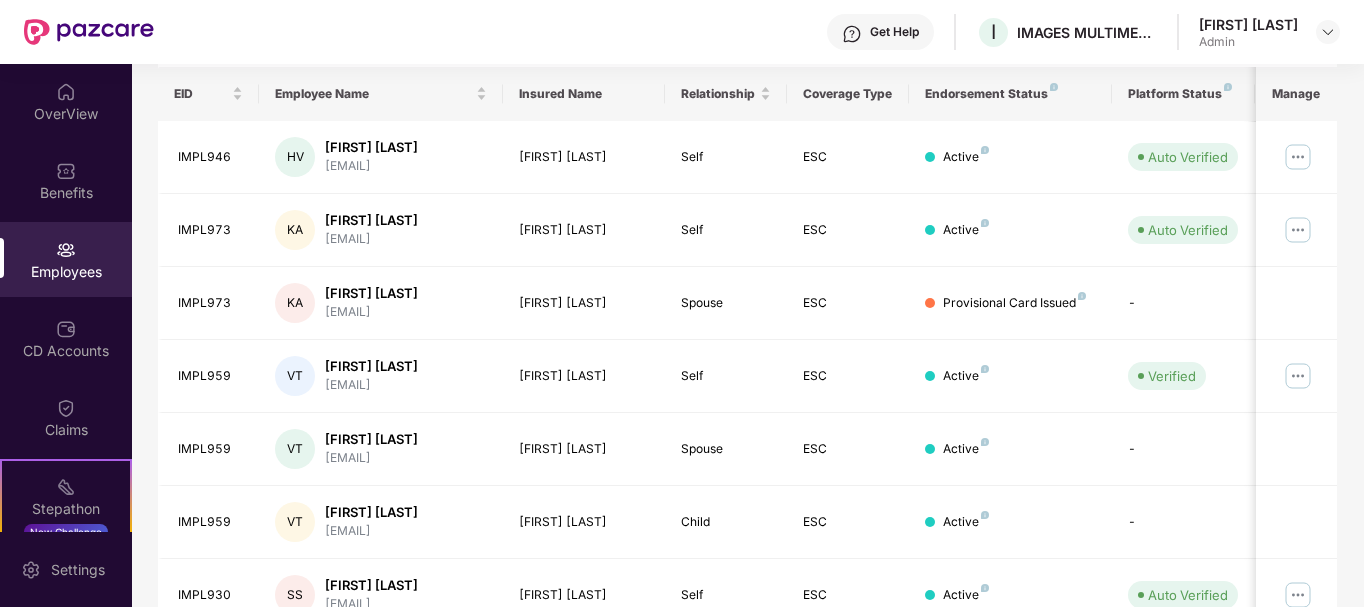 scroll, scrollTop: 302, scrollLeft: 0, axis: vertical 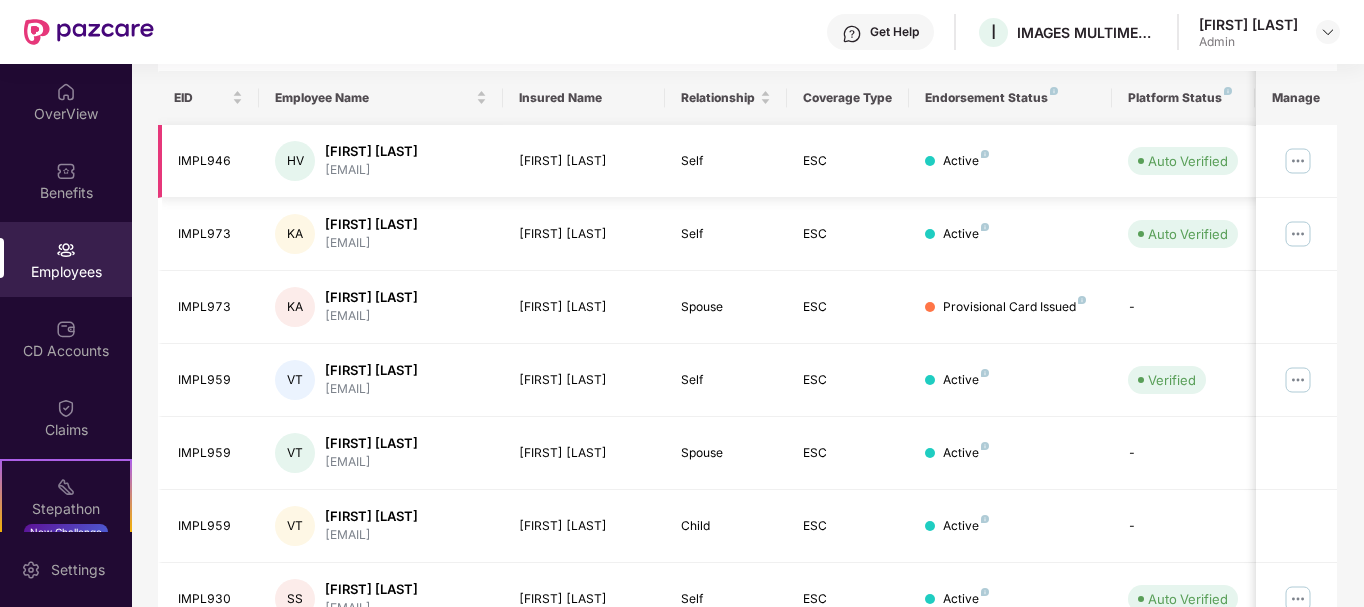 click at bounding box center (1298, 161) 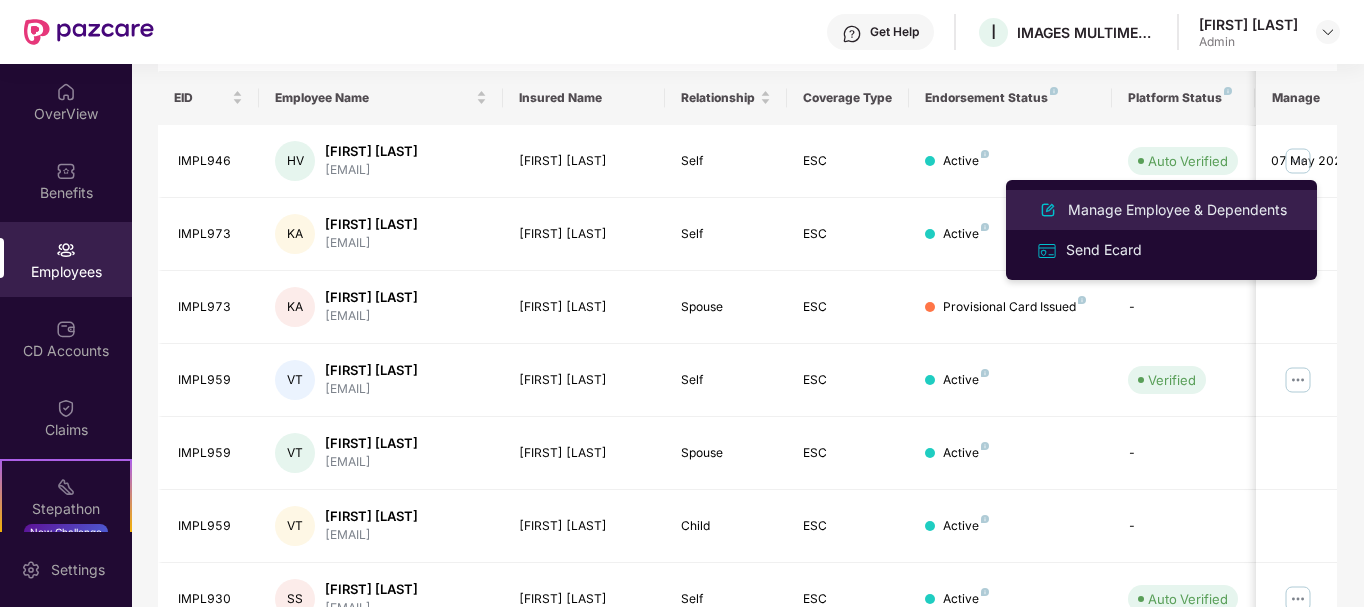 click on "Manage Employee & Dependents" at bounding box center (1177, 210) 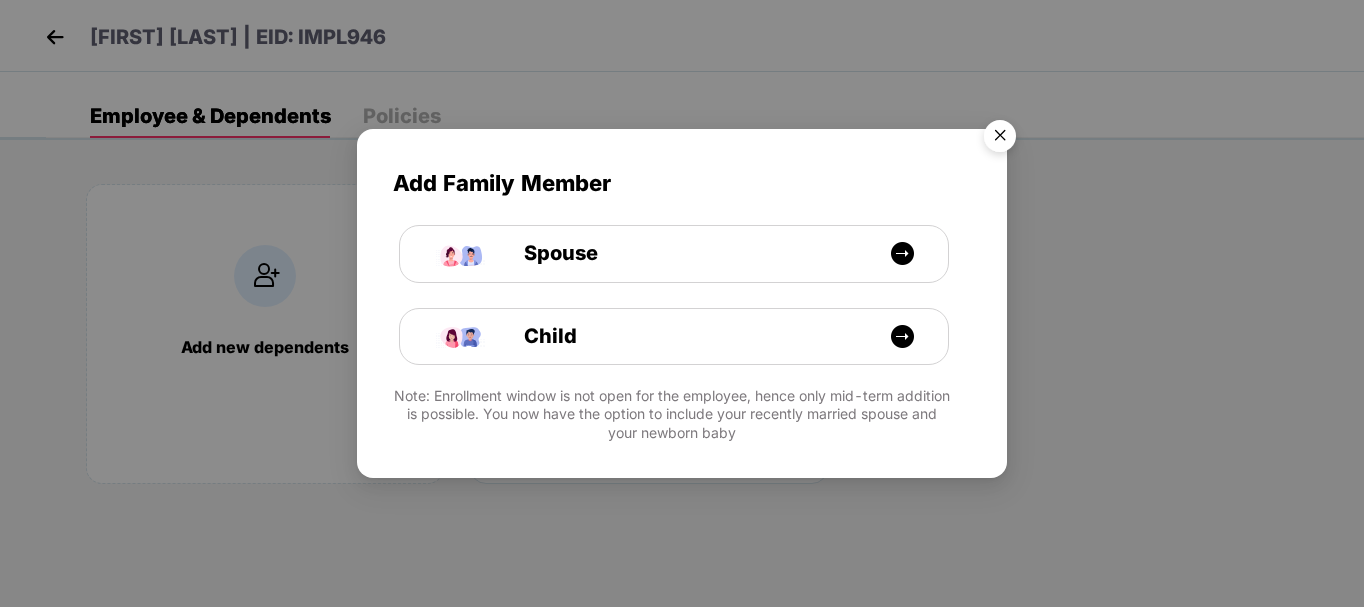 click at bounding box center [1000, 139] 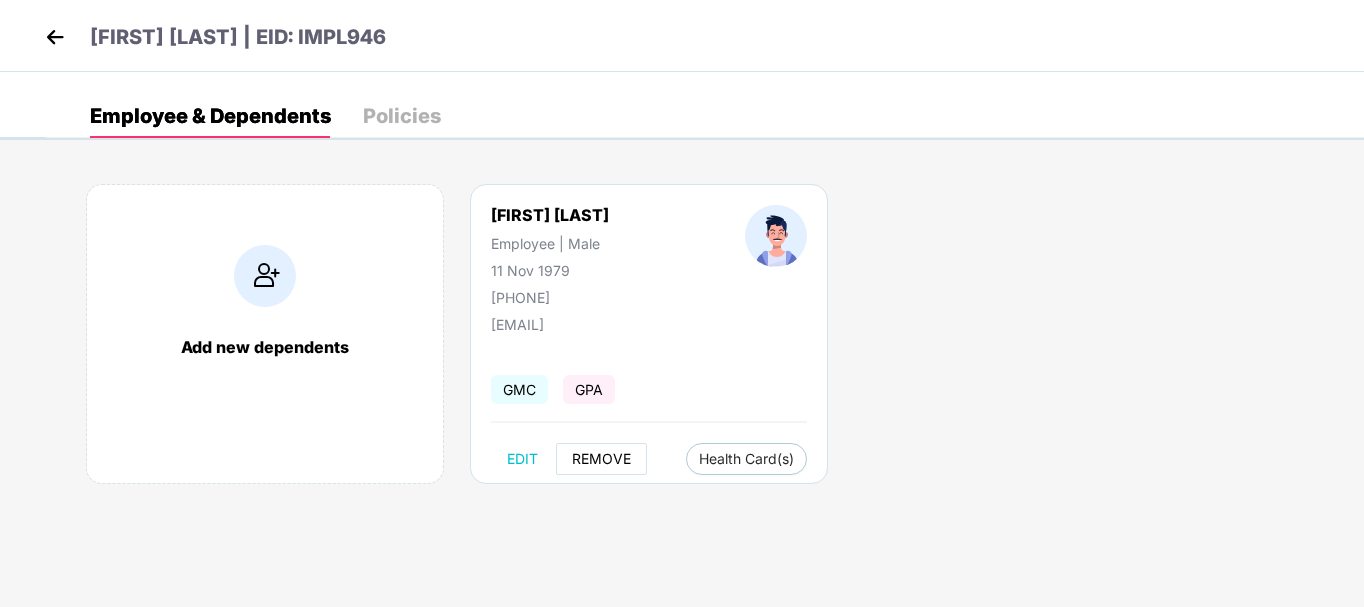 click on "REMOVE" at bounding box center [601, 459] 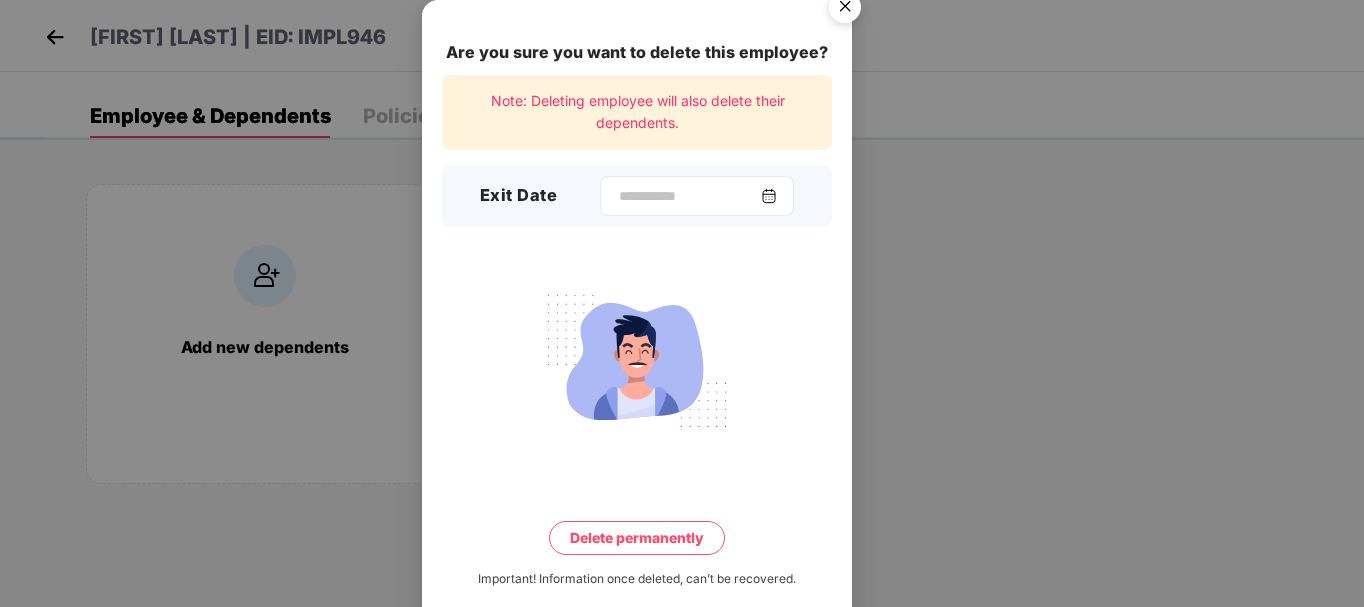 click at bounding box center [769, 196] 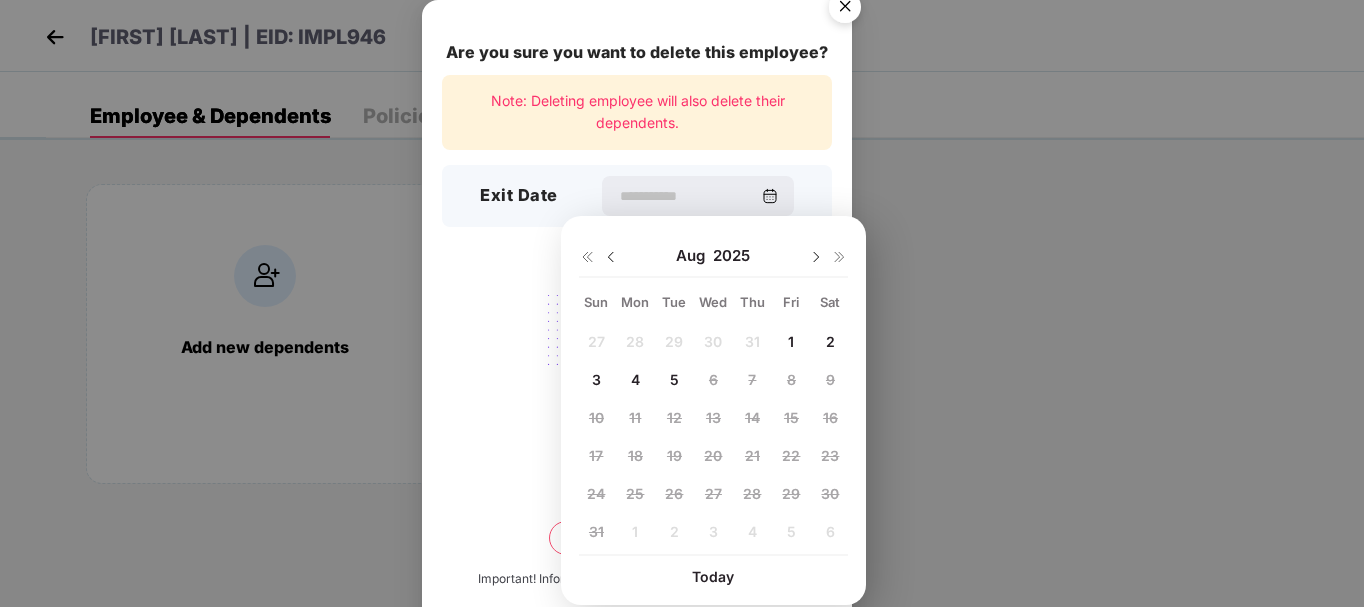 click at bounding box center (611, 257) 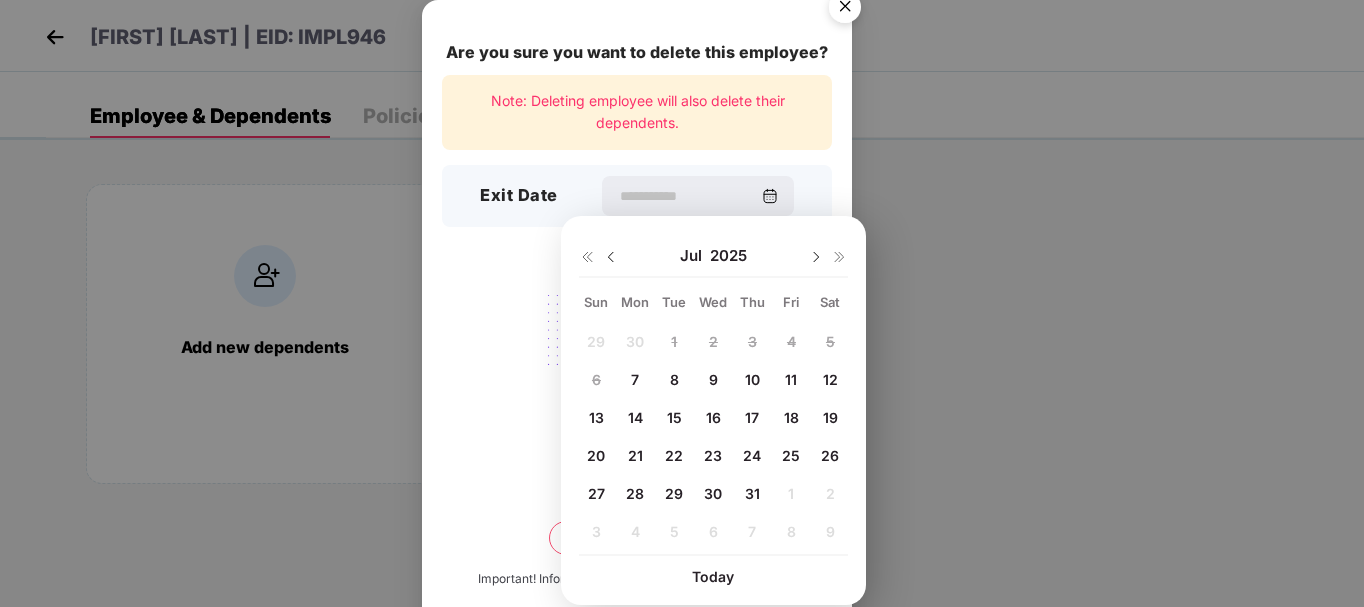 click on "7" at bounding box center [635, 379] 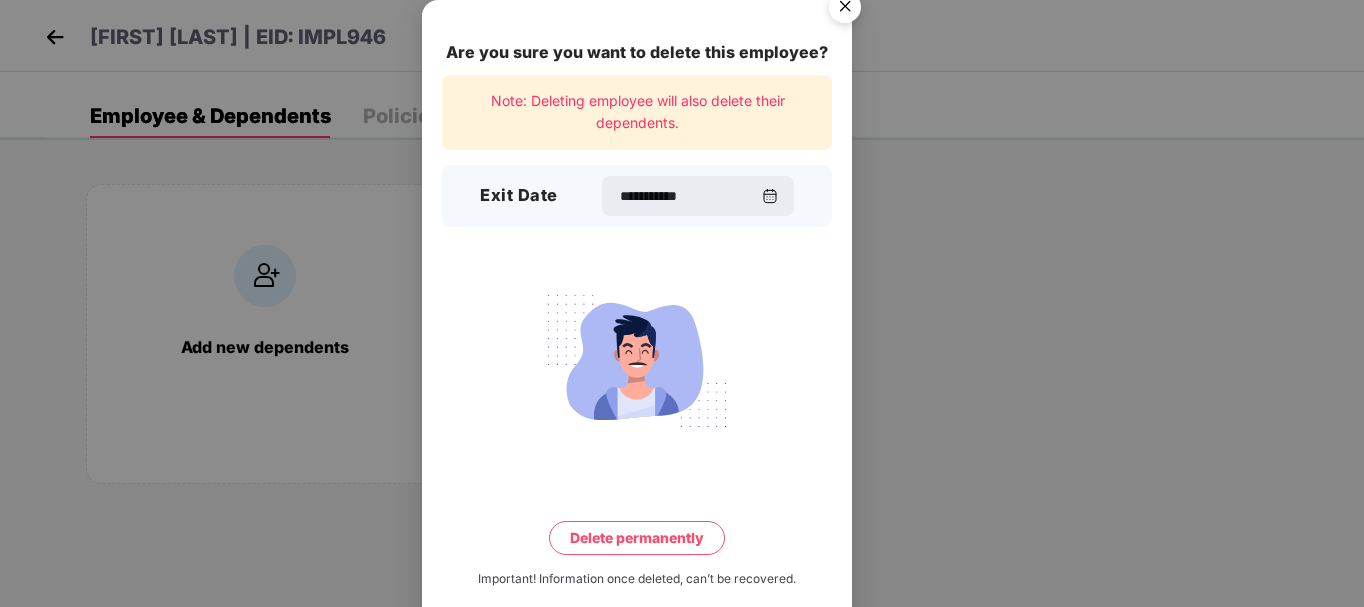click on "Delete permanently" at bounding box center (637, 538) 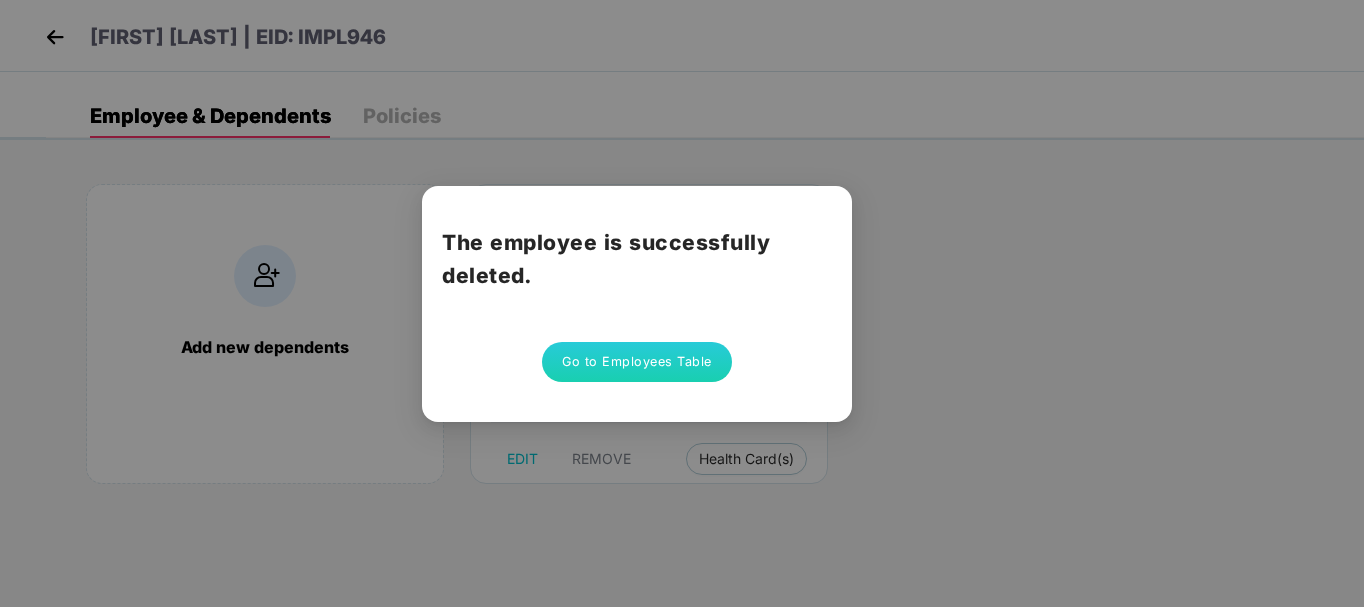 click on "Go to Employees Table" at bounding box center (637, 362) 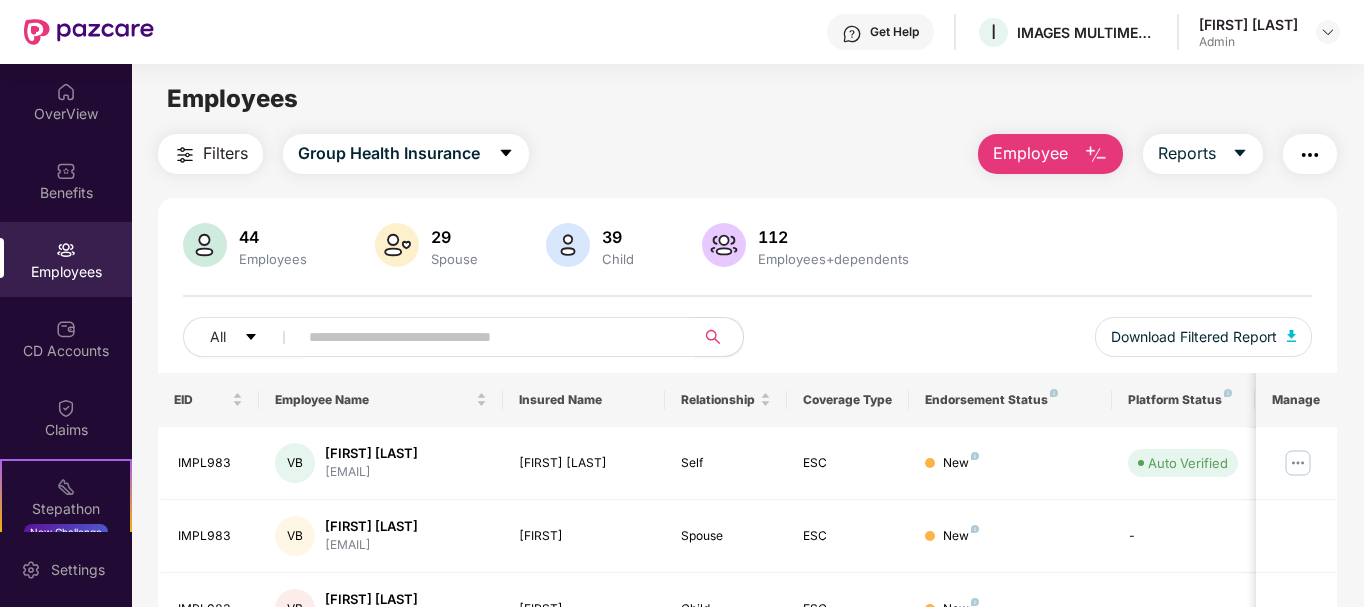 click on "IMPL983 VB [FIRST] [LAST]   [EMAIL] [FIRST] [LAST] Self ESC New Auto Verified 01 July 2025 IMPL983 VB [FIRST] [LAST]   [EMAIL] [Spouse] ESC New - 01 July 2025 IMPL983 VB [FIRST] [LAST]   [EMAIL] [Child] ESC New - 01 July 2025 IMPL983 VB [FIRST] [LAST]   [EMAIL] [Child] ESC New - 01 July 2025 IMPL987 JA [FIRST] [LAST]   [EMAIL] [FIRST] [LAST] Self ESC New Auto Verified 01 July 2025 IMPL985 MB [FIRST] [LAST]   [EMAIL] [FIRST] [LAST] Self ESC New Auto Verified 01 July 2025 IMPL984 SK [FIRST] [LAST]   [EMAIL] [FIRST] [LAST] Self ESC New Auto Verified 01 July 2025 IMPL984 SK [FIRST] [LAST]" at bounding box center (747, 681) 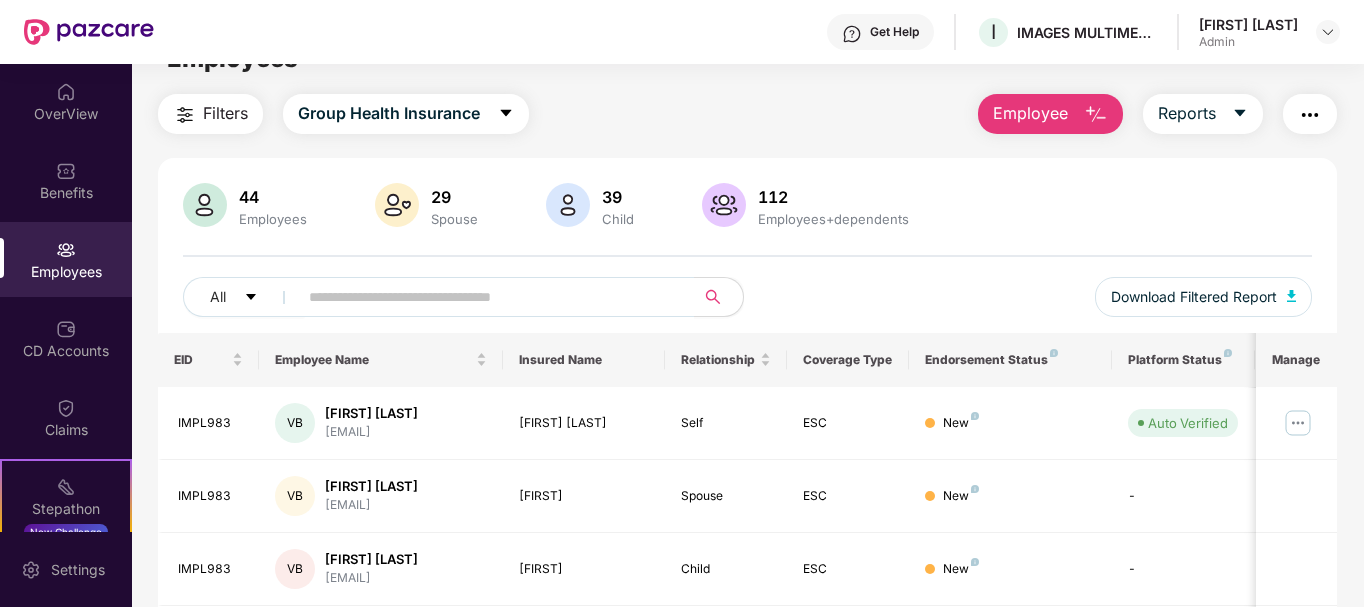 click on "IMPL983 VB [FIRST] [LAST]   [EMAIL] [FIRST] [LAST] Self ESC New Auto Verified 01 July 2025 IMPL983 VB [FIRST] [LAST]   [EMAIL] [Spouse] ESC New - 01 July 2025 IMPL983 VB [FIRST] [LAST]   [EMAIL] [Child] ESC New - 01 July 2025 IMPL983 VB [FIRST] [LAST]   [EMAIL] [Child] ESC New - 01 July 2025 IMPL987 JA [FIRST] [LAST]   [EMAIL] [FIRST] [LAST] Self ESC New Auto Verified 01 July 2025 IMPL985 MB [FIRST] [LAST]   [EMAIL] [FIRST] [LAST] Self ESC New Auto Verified 01 July 2025 IMPL984 SK [FIRST] [LAST]   [EMAIL] [FIRST] [LAST] Self ESC New Auto Verified 01 July 2025 IMPL984 SK [FIRST] [LAST]" at bounding box center [747, 641] 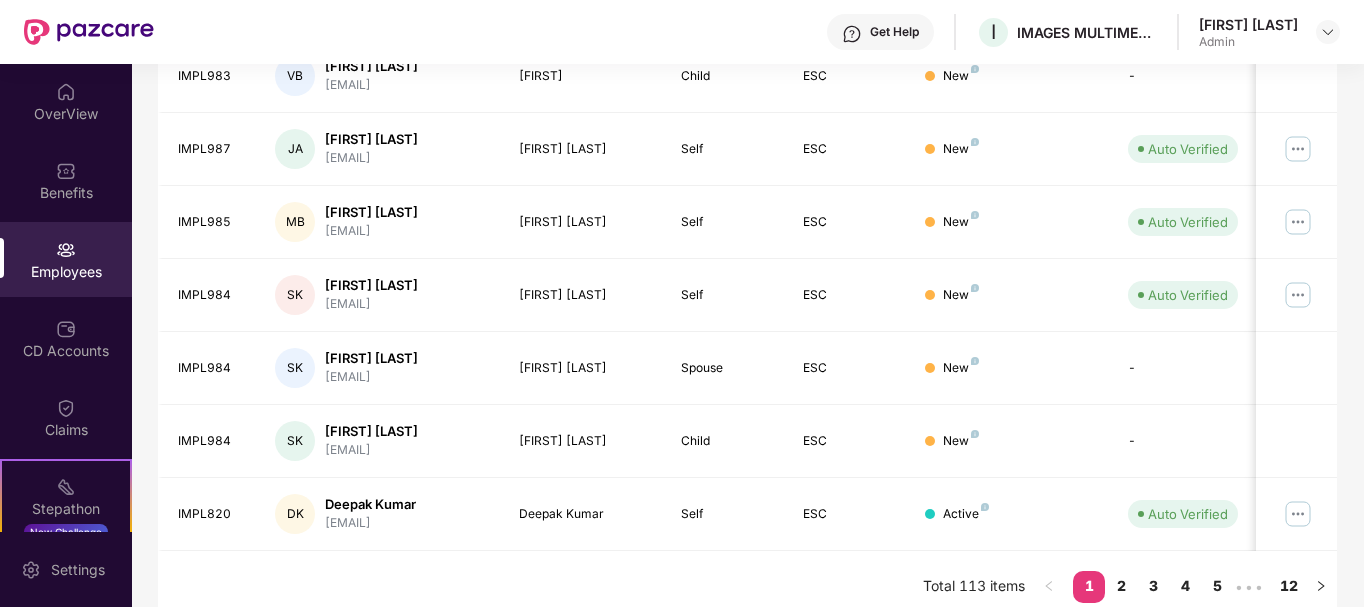 scroll, scrollTop: 622, scrollLeft: 0, axis: vertical 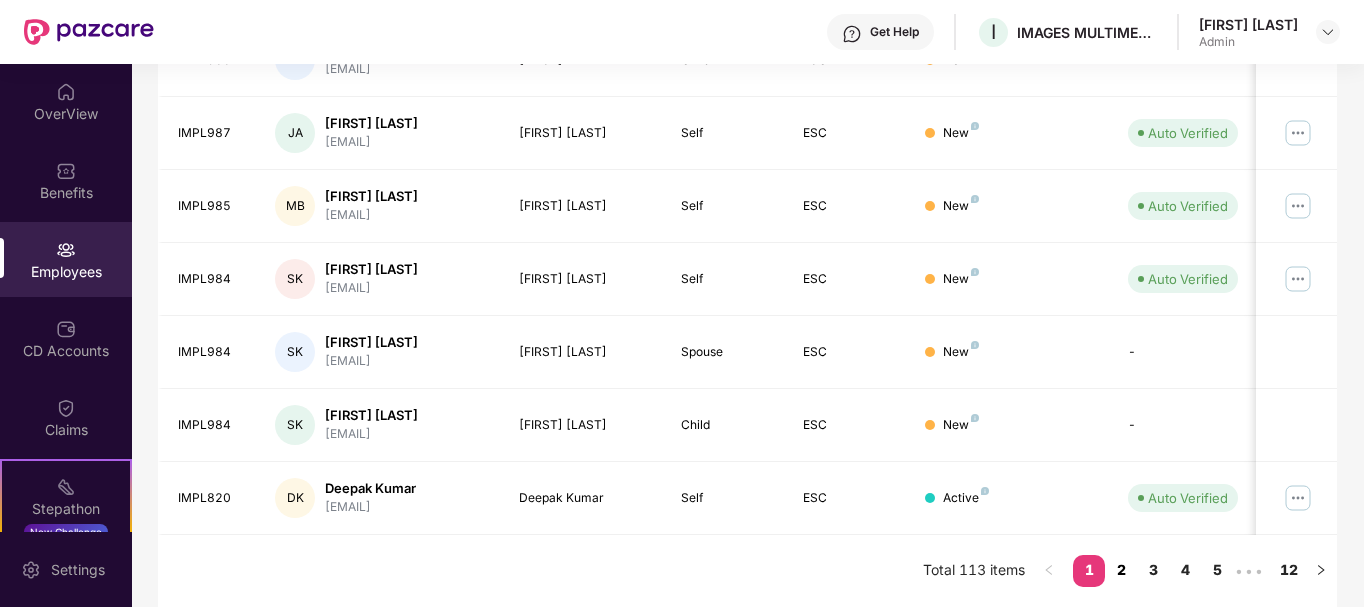 click on "2" at bounding box center [1121, 570] 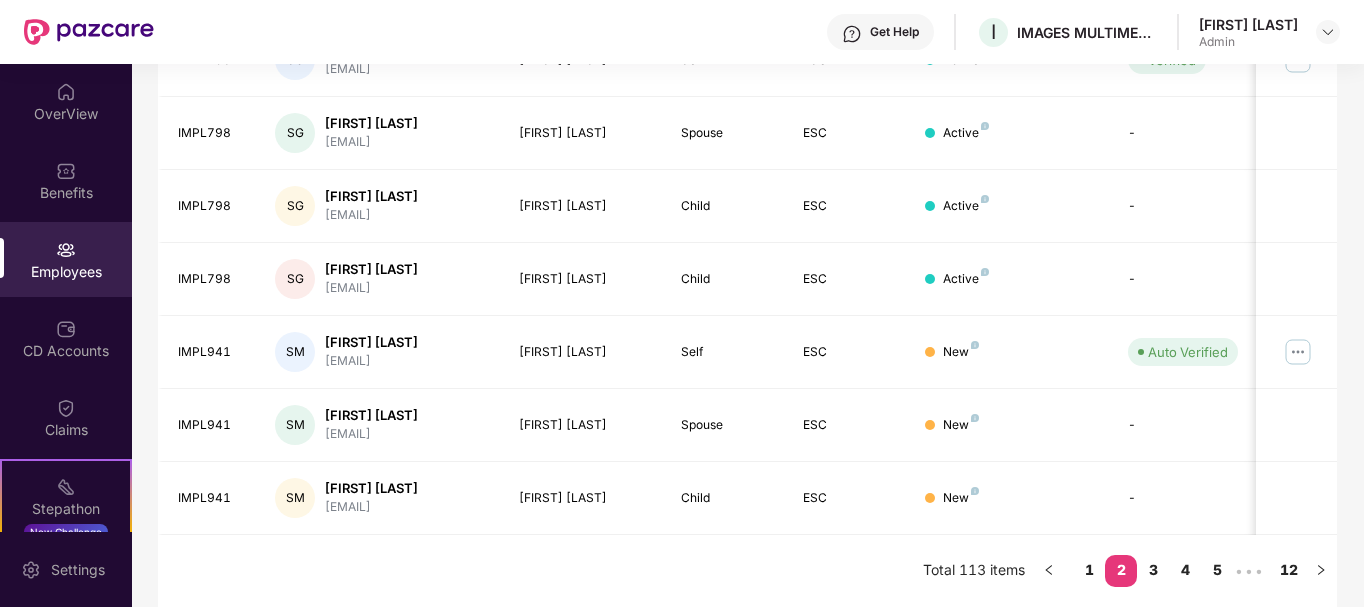 click on "IMPL820 DK [FIRST] [LAST]   [EMAIL] [Spouse] ESC Active - 01 Dec 2024 IMPL820 DK [FIRST] [LAST]   [EMAIL] [Child] ESC Active - 01 Dec 2024 IMPL820 DK [FIRST] [LAST]   [EMAIL] [Child] ESC Active - 01 Dec 2024 IMPL798 SG [FIRST] [LAST]   [EMAIL] [FIRST] [LAST] Self ESC Active Verified 01 Dec 2024 IMPL798 SG [FIRST] [LAST]   [EMAIL] [Spouse] ESC Active - 01 Dec 2024 IMPL798 SG [FIRST] [LAST]   [EMAIL] [Child] ESC Active - 01 Dec 2024 IMPL798 SG [FIRST] [LAST]   [EMAIL] [Child] ESC Active - 01 Dec 2024 IMPL941 SM [FIRST] [LAST]" at bounding box center (747, 59) 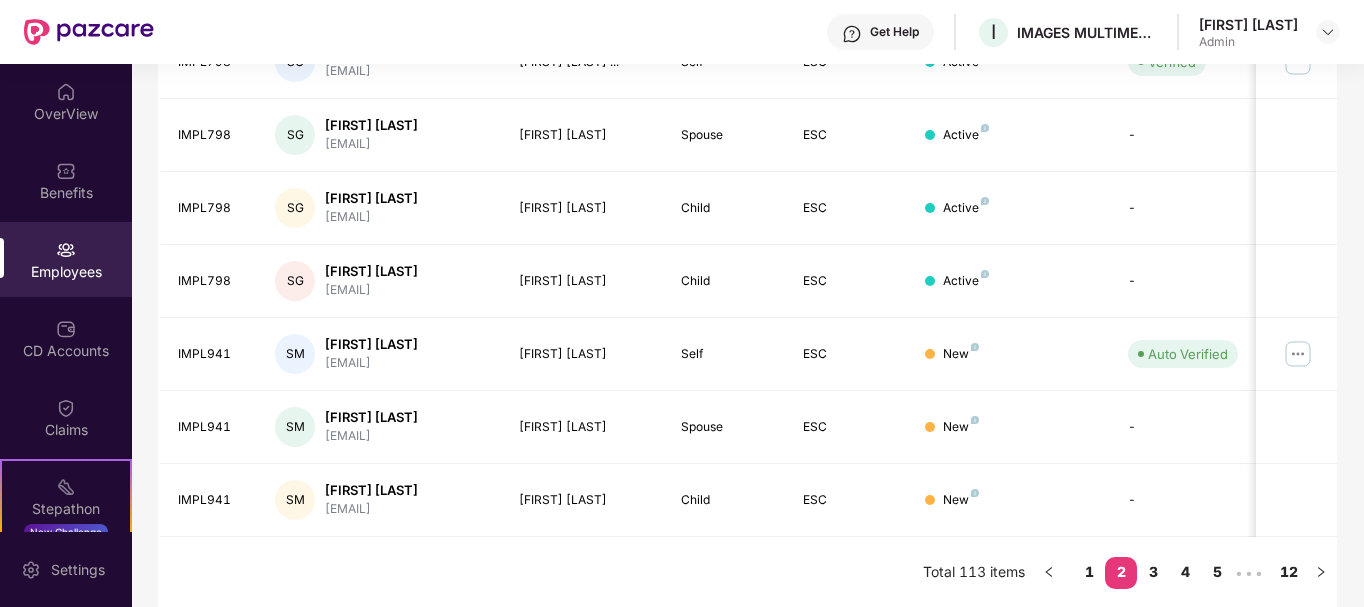scroll, scrollTop: 622, scrollLeft: 0, axis: vertical 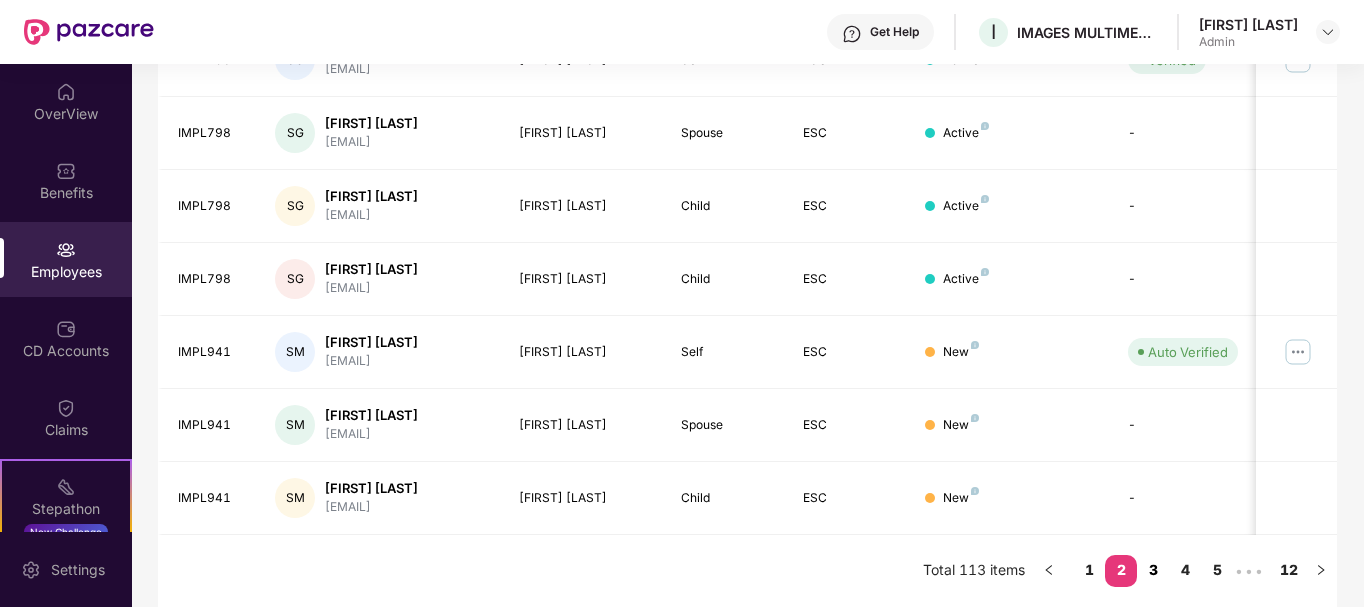 click on "3" at bounding box center [1153, 570] 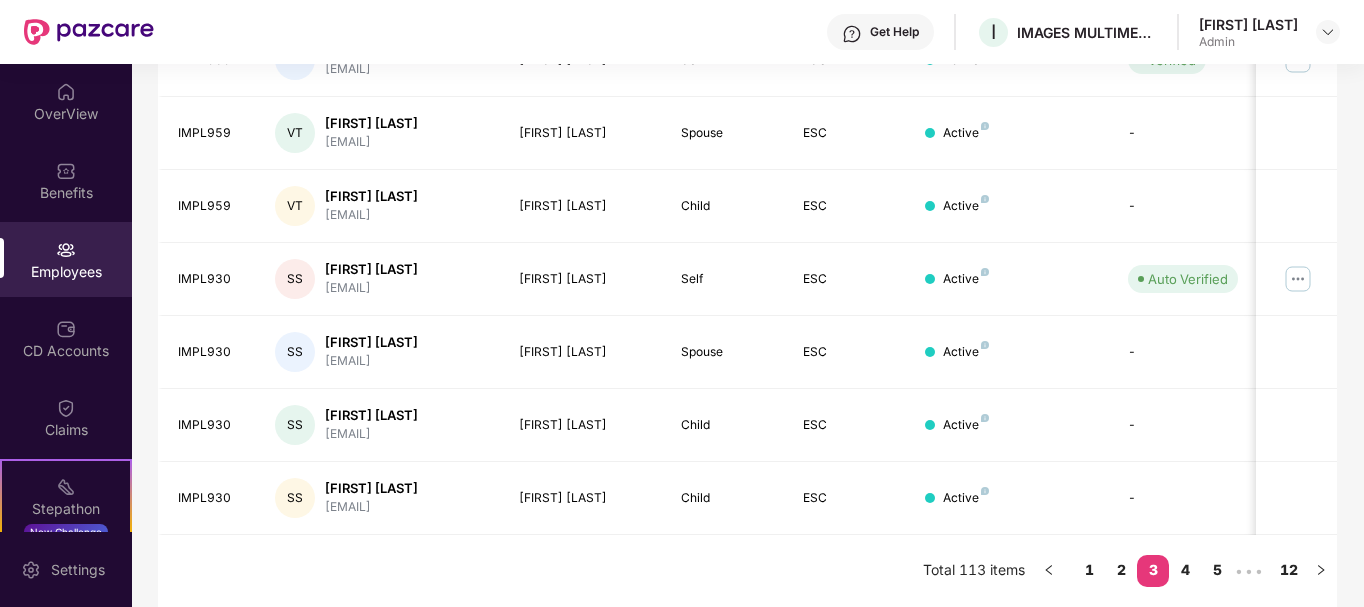 click on "Filters Group Health Insurance Employee  Reports 44 Employees 29 Spouse 39 Child 112 Employees+dependents All Download Filtered Report EID Employee Name Insured Name Relationship Coverage Type Endorsement Status Platform Status Joining Date Manage                   IMPL946 HV [FIRST] [LAST]   [EMAIL] [FIRST] [LAST] Self ESC New Deleted 07 May 2024 IMPL973 KA [FIRST] [LAST]   [EMAIL] [FIRST] [LAST] Self ESC Active Auto Verified 07 May 2024 IMPL973 KA [FIRST] [LAST]   [EMAIL] [FIRST] [LAST] Spouse ESC Provisional Card Issued - 07 May 2024 IMPL959 VT [FIRST] [LAST]   [EMAIL] [FIRST] [LAST] Self ESC Active Verified 07 May 2024 IMPL959 VT [FIRST] [LAST]   [EMAIL] [FIRST] [LAST] Spouse ESC Active - 07 May 2024 IMPL959 VT [FIRST] [LAST]   [EMAIL] [FIRST] [LAST] Child ESC Active - 07 May 2024 IMPL930 SS [FIRST] [LAST]   [EMAIL] [FIRST] [LAST] Self ESC Active IMPL930 SS" at bounding box center (747, 59) 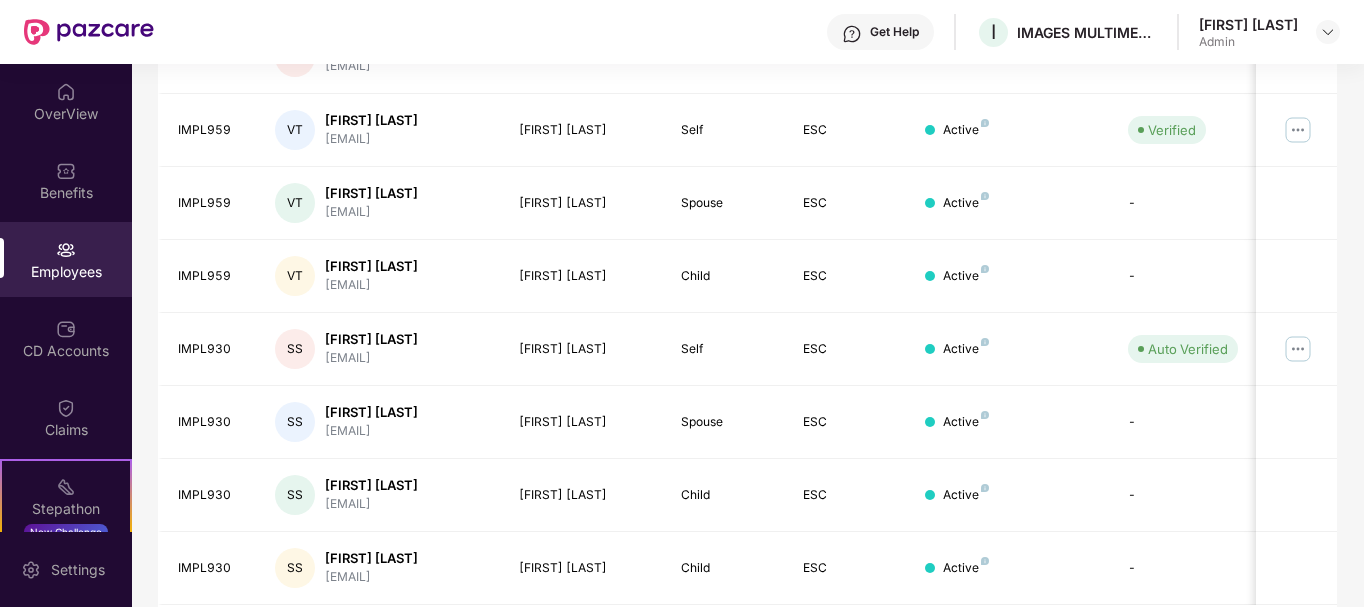 scroll, scrollTop: 622, scrollLeft: 0, axis: vertical 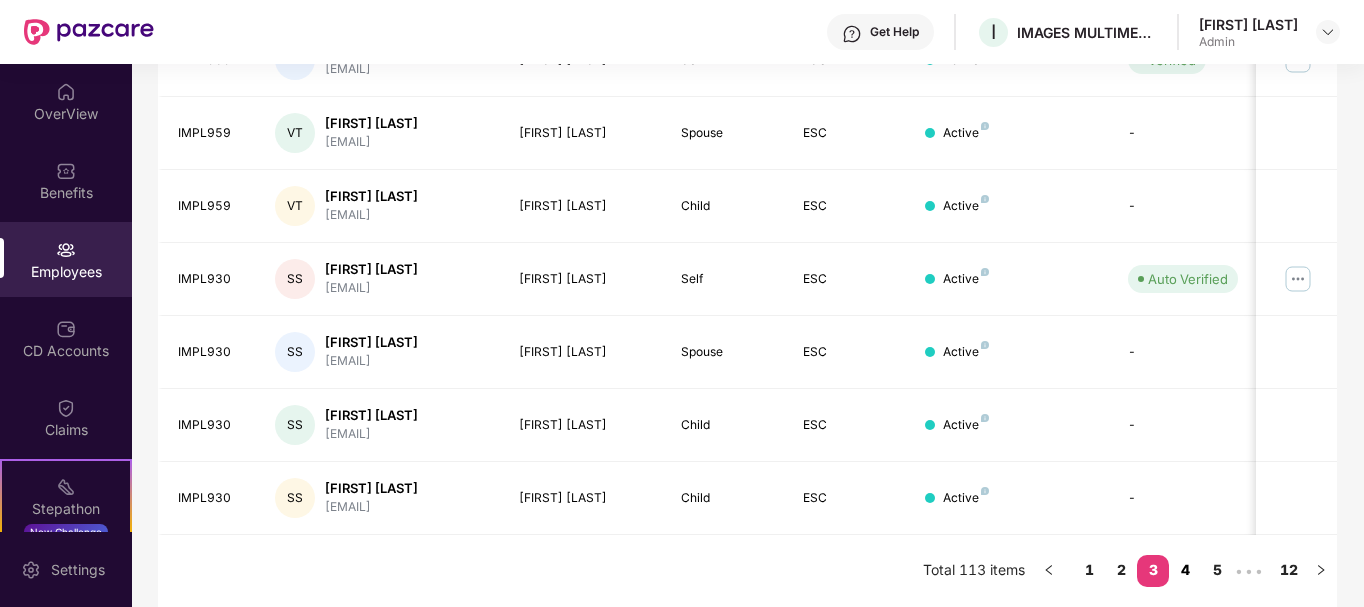 click on "4" at bounding box center (1185, 570) 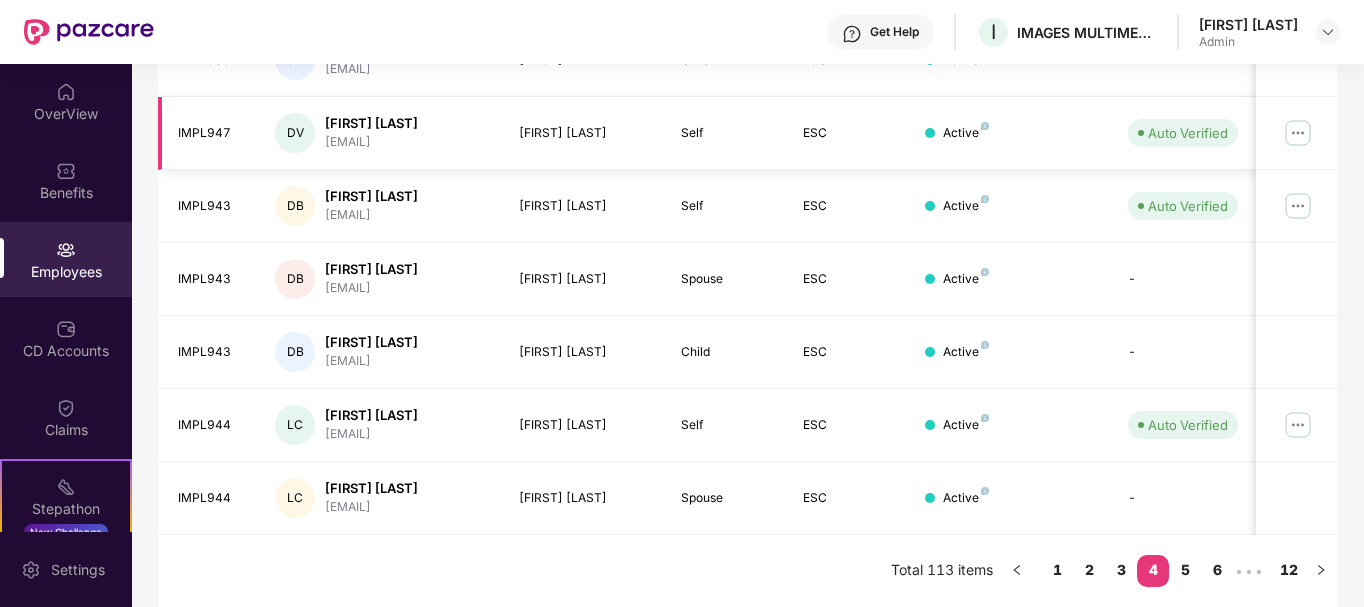 click at bounding box center [1298, 133] 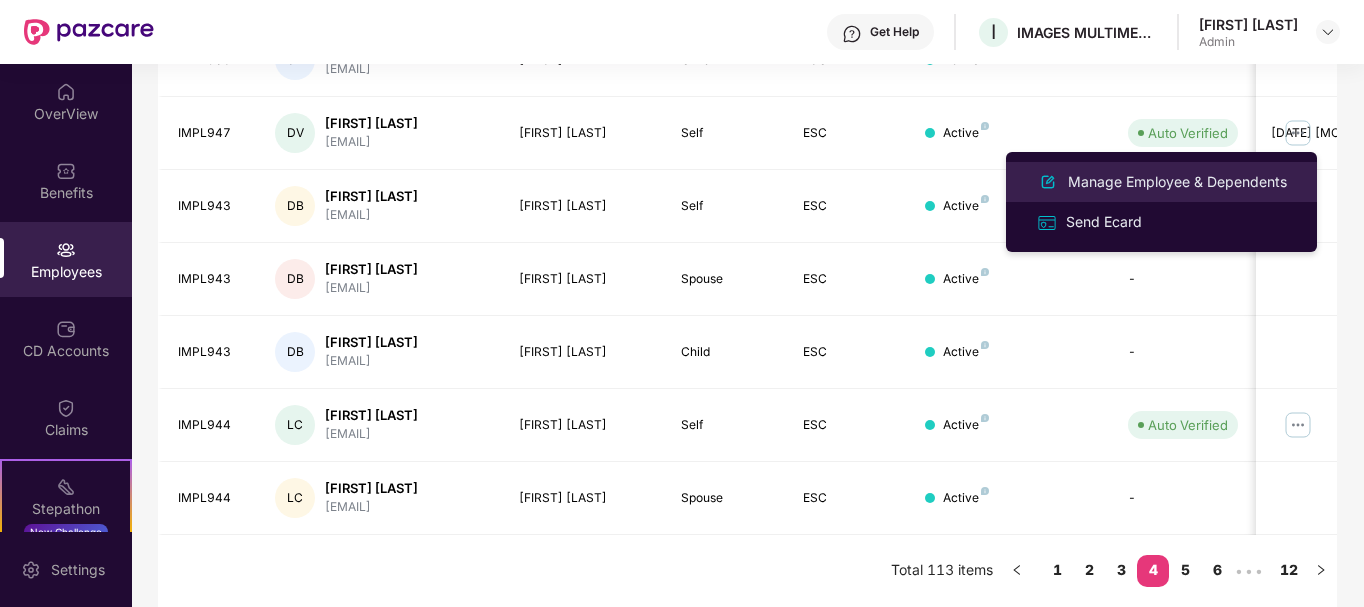 click on "Manage Employee & Dependents" at bounding box center (1177, 182) 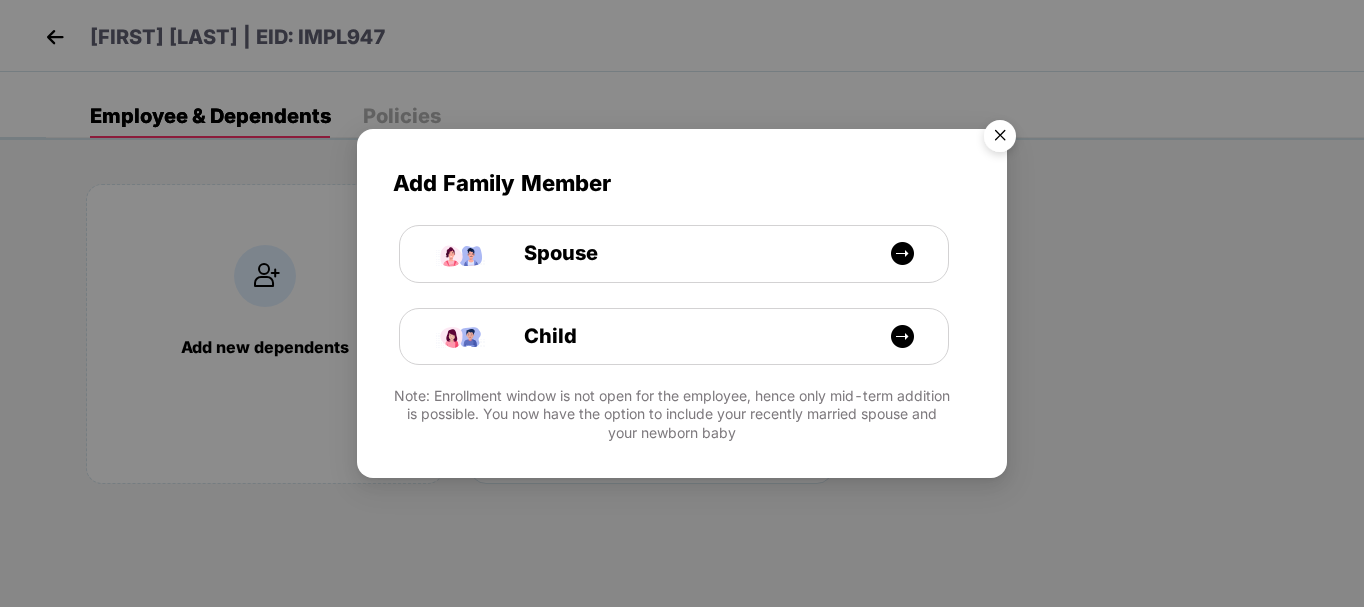 click at bounding box center [1000, 139] 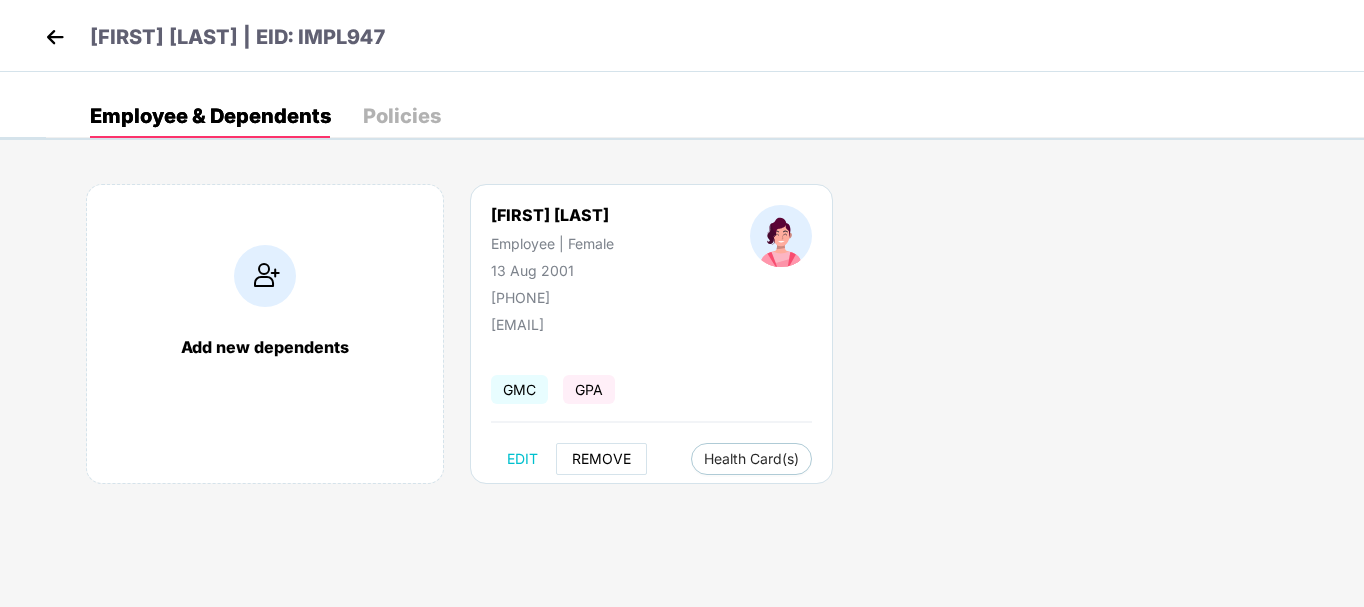 click on "REMOVE" at bounding box center [601, 459] 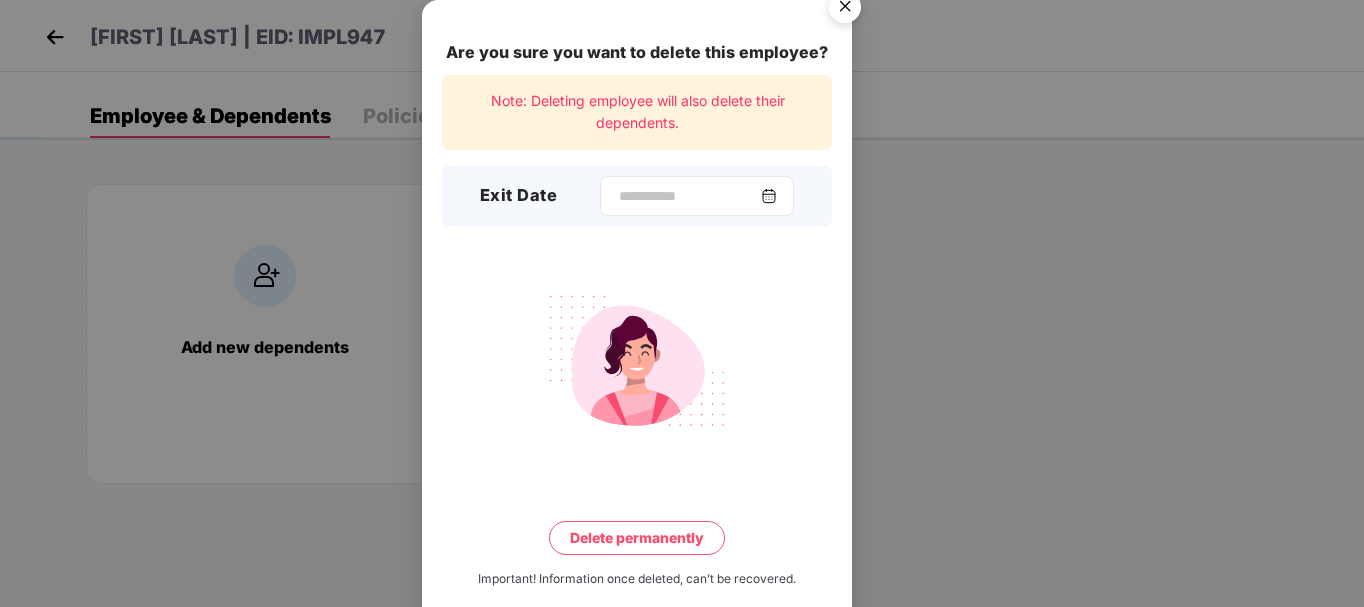 click at bounding box center (769, 196) 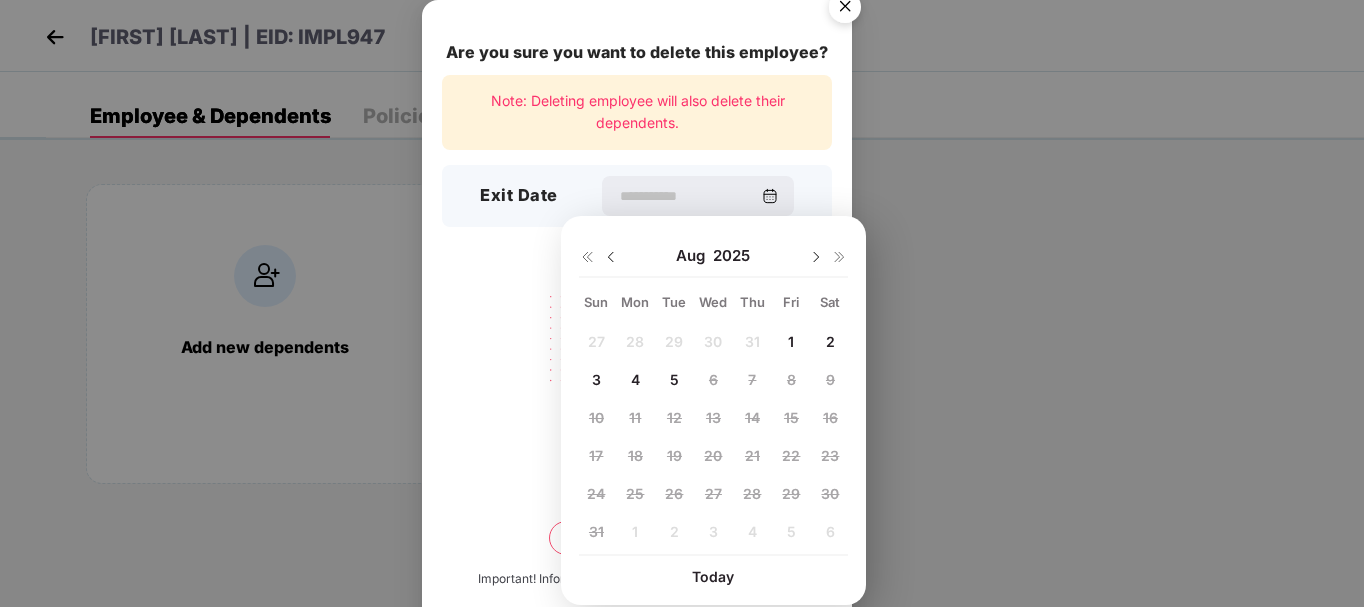 click at bounding box center (611, 257) 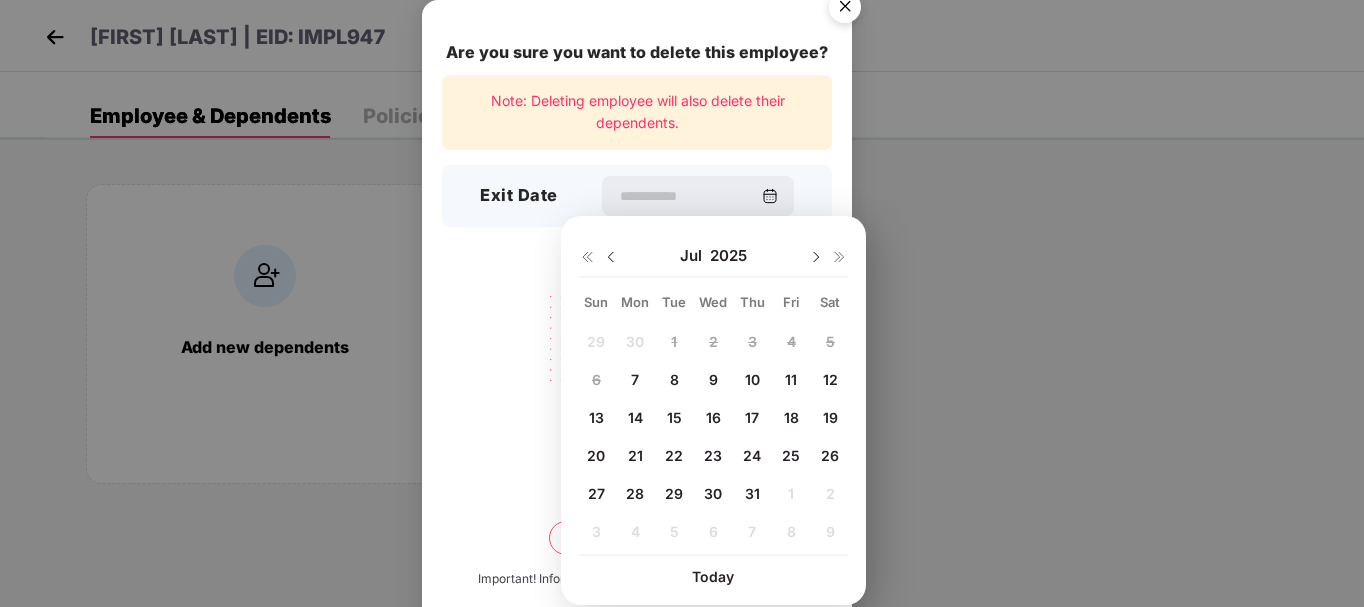 click on "7" at bounding box center [635, 379] 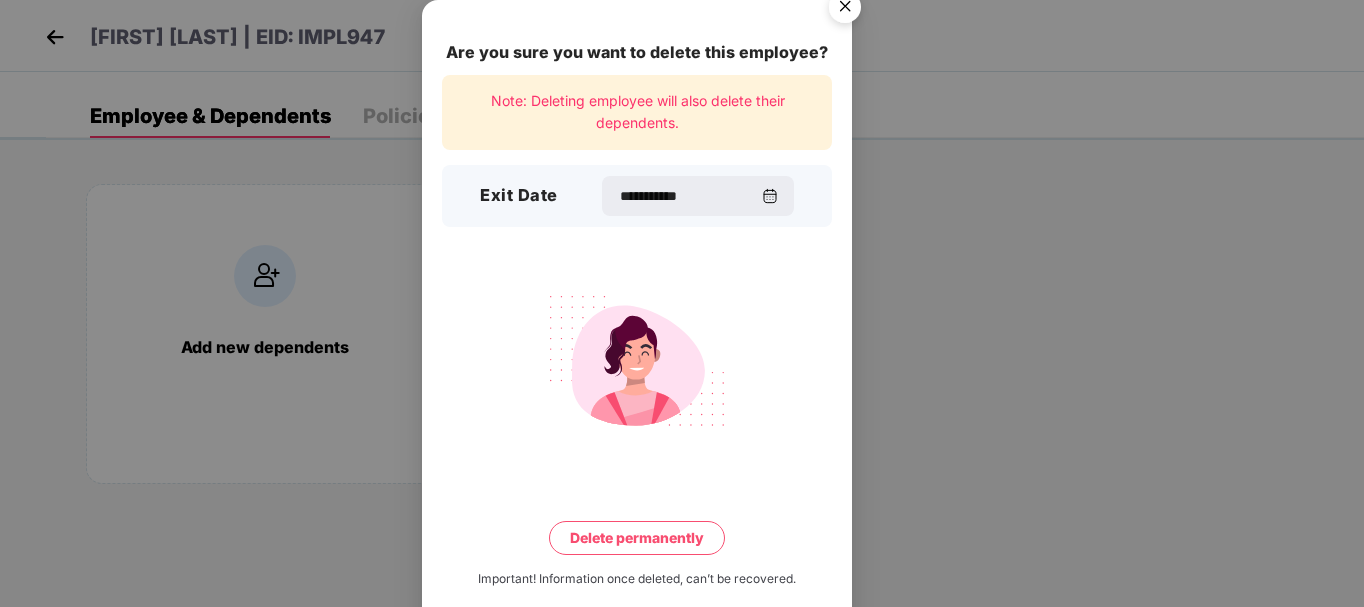 click on "Delete permanently" at bounding box center (637, 538) 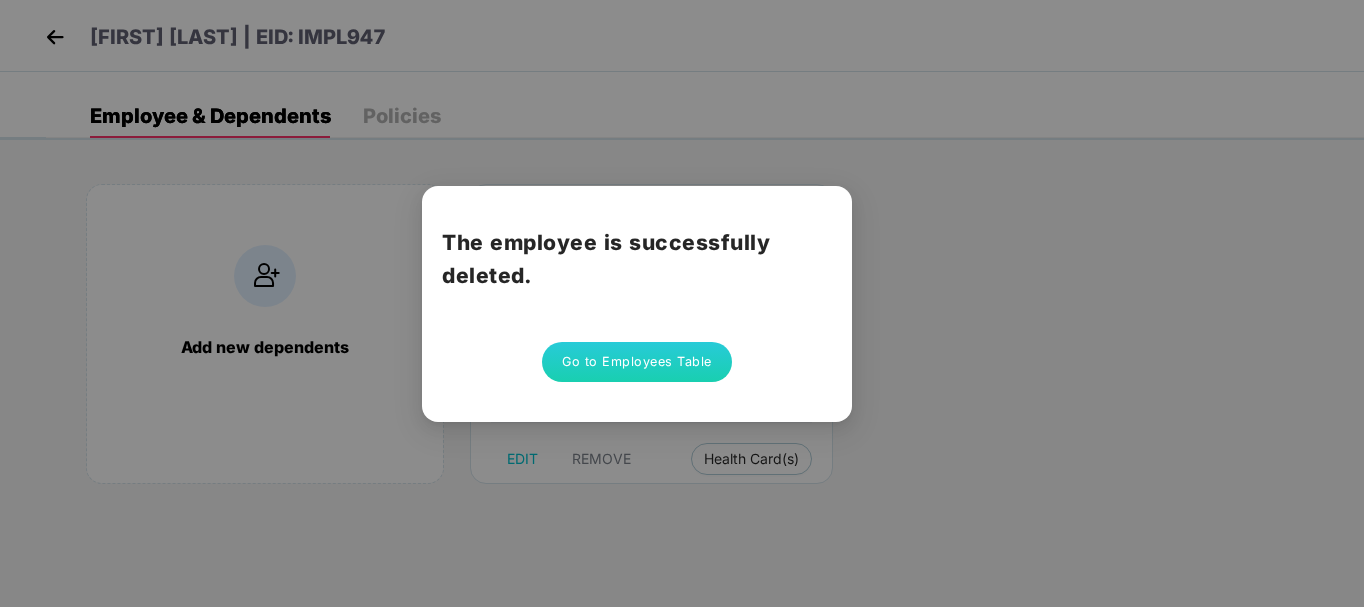 click on "Go to Employees Table" at bounding box center (637, 362) 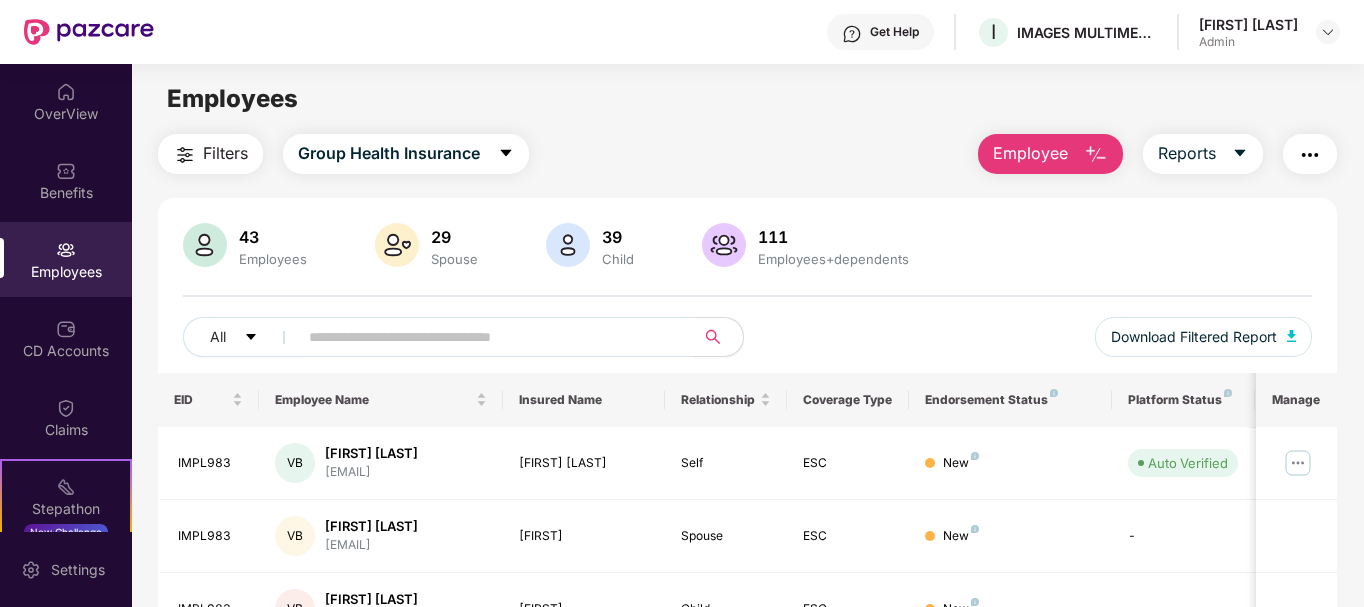 click on "Filters Group Health Insurance Employee  Reports 43 Employees 29 Spouse 39 Child 111 Employees+dependents All Download Filtered Report EID Employee Name Insured Name Relationship Coverage Type Endorsement Status Platform Status Joining Date Manage                   IMPL983 VB [FIRST] [LAST]   [EMAIL] [FIRST] [LAST] Self ESC New Auto Verified 01 July 2025 IMPL983 VB [FIRST] [LAST]   [EMAIL]  Spouse ESC New - 01 July 2025 IMPL983 VB [FIRST] [LAST]   [EMAIL]  Child ESC New - 01 July 2025 IMPL983 VB [FIRST] [LAST]   [EMAIL]  Child ESC New - 01 July 2025 IMPL987 JA [FIRST] [LAST]   [EMAIL] [FIRST] [LAST] Self ESC New Auto Verified 01 July 2025 IMPL985 MB [FIRST] [LAST]   [EMAIL] [FIRST] [LAST] Self ESC New Auto Verified 01 July 2025 IMPL984 SK [FIRST] [LAST]   [EMAIL] [FIRST] [LAST] Self ESC New Auto Verified 01 July 2025 IMPL984 SK [FIRST] [LAST]" at bounding box center [747, 681] 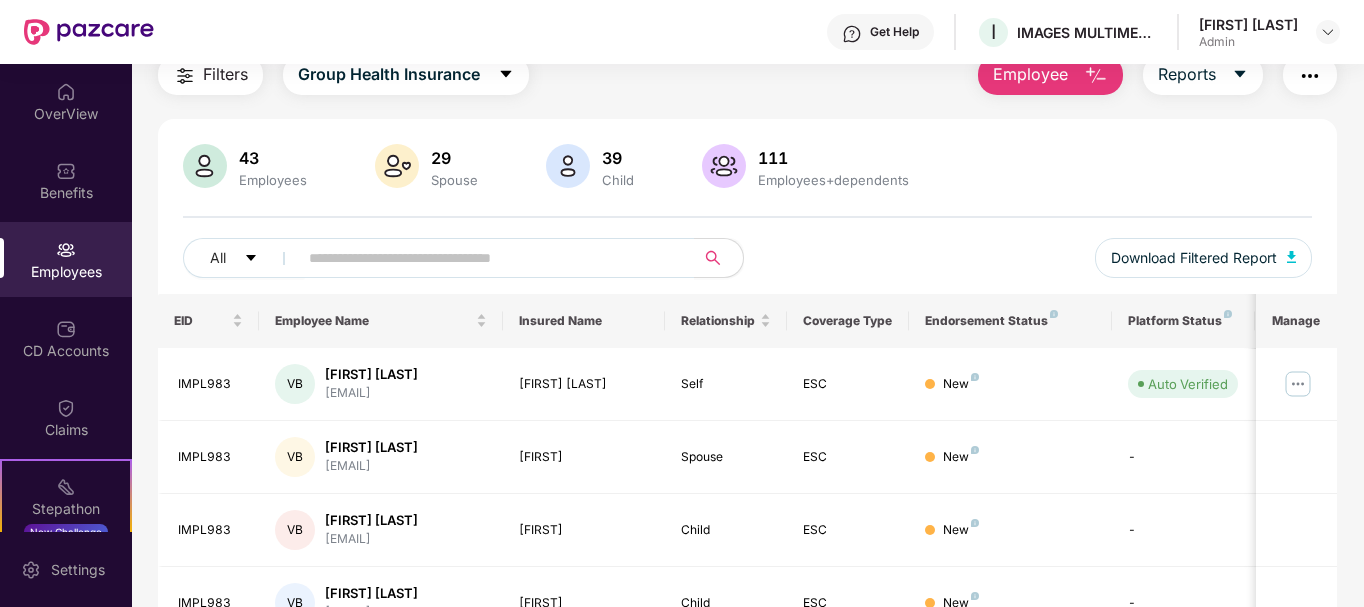 scroll, scrollTop: 80, scrollLeft: 0, axis: vertical 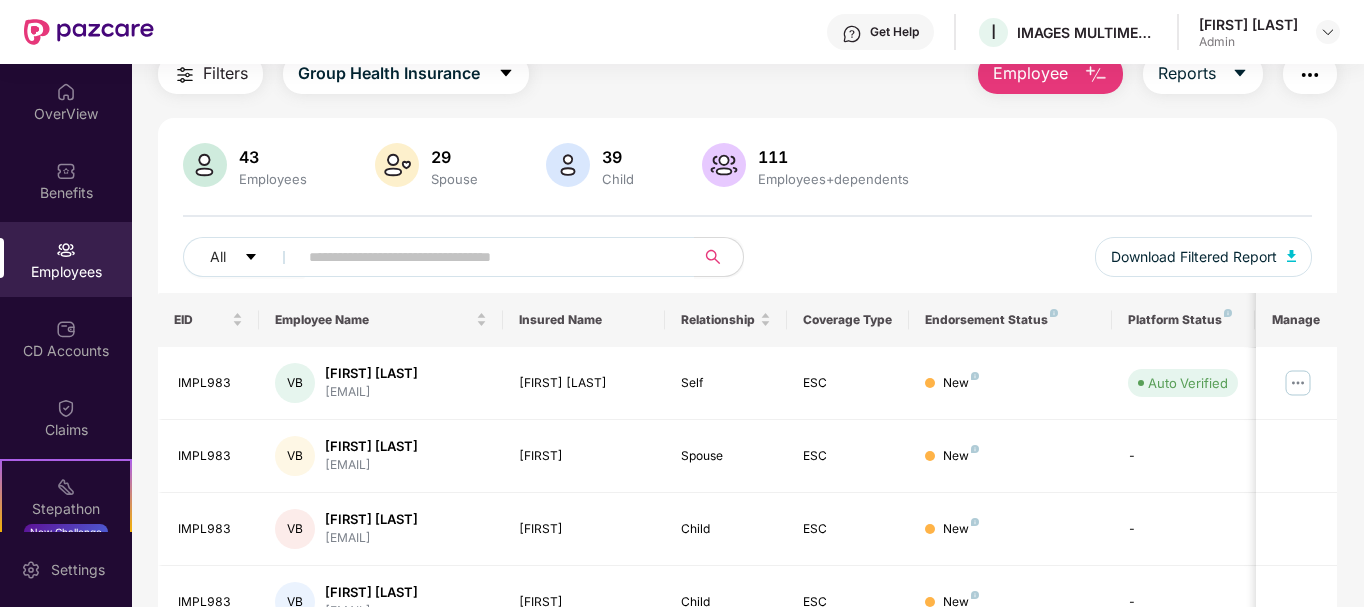 click on "Filters Group Health Insurance Employee  Reports 43 Employees 29 Spouse 39 Child 111 Employees+dependents All Download Filtered Report EID Employee Name Insured Name Relationship Coverage Type Endorsement Status Platform Status Joining Date Manage                   IMPL983 VB [FIRST] [LAST]   [EMAIL] [FIRST] [LAST] Self ESC New Auto Verified 01 July 2025 IMPL983 VB [FIRST] [LAST]   [EMAIL]  Spouse ESC New - 01 July 2025 IMPL983 VB [FIRST] [LAST]   [EMAIL]  Child ESC New - 01 July 2025 IMPL983 VB [FIRST] [LAST]   [EMAIL]  Child ESC New - 01 July 2025 IMPL987 JA [FIRST] [LAST]   [EMAIL] [FIRST] [LAST] Self ESC New Auto Verified 01 July 2025 IMPL985 MB [FIRST] [LAST]   [EMAIL] [FIRST] [LAST] Self ESC New Auto Verified 01 July 2025 IMPL984 SK [FIRST] [LAST]   [EMAIL] [FIRST] [LAST] Self ESC New Auto Verified 01 July 2025 IMPL984 SK [FIRST] [LAST]" at bounding box center [747, 601] 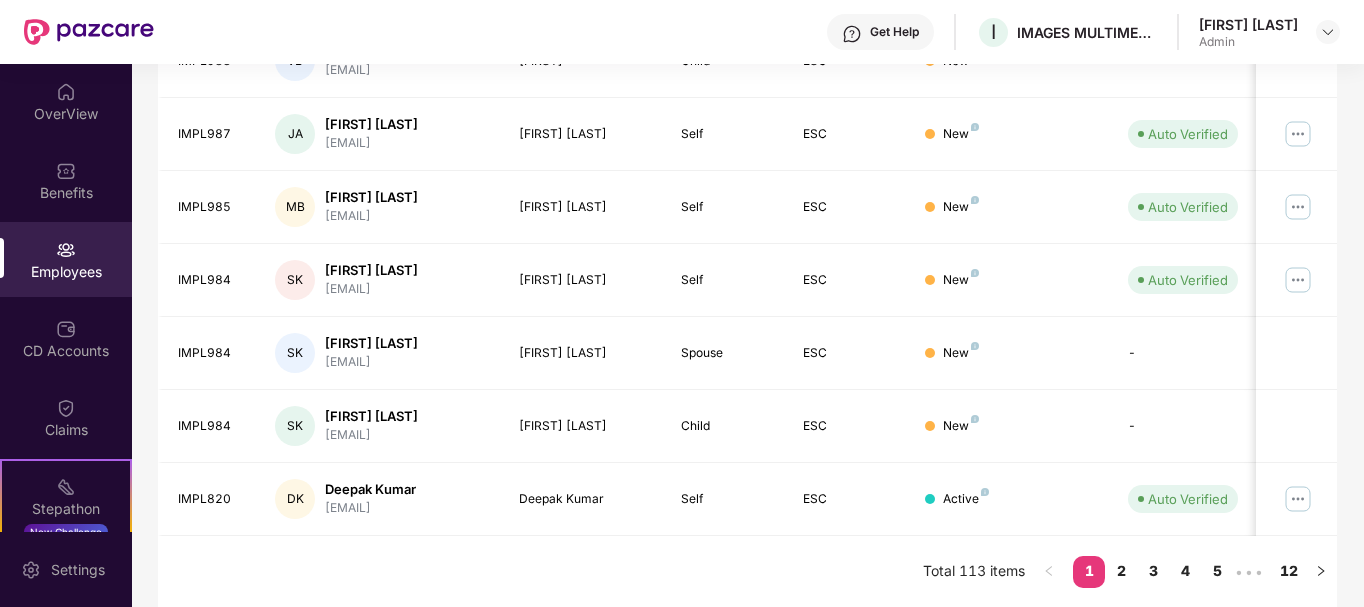 scroll, scrollTop: 622, scrollLeft: 0, axis: vertical 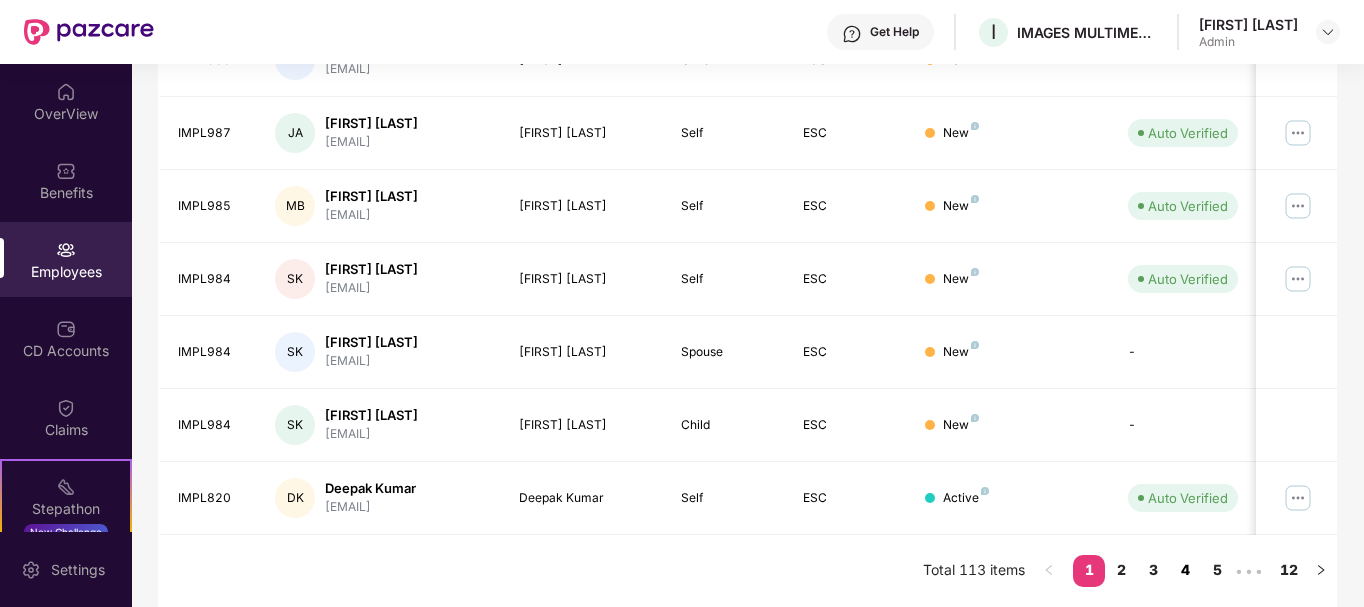 click on "4" at bounding box center (1185, 570) 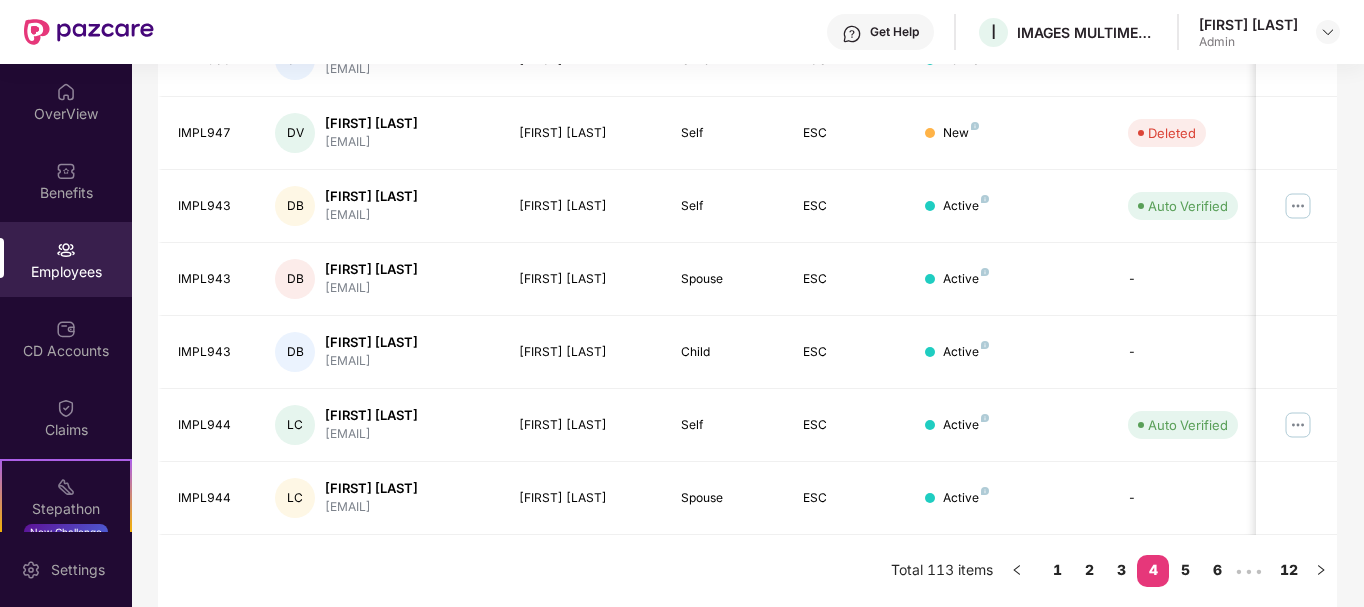 click on "IMPL968 SK [FIRST] [LAST]   [EMAIL] [FIRST]  Self ESC Active Verified 25 Jan 2024 IMPL968 SK [FIRST] [LAST]   [EMAIL] [FIRST]  Spouse ESC Active - 25 Jan 2024 IMPL968 SK [FIRST] [LAST]   [EMAIL] [FIRST]  Child ESC Active - 25 Jan 2024 IMPL968 SK [FIRST] [LAST]   [EMAIL] [FIRST]  Child ESC Active - 25 Jan 2024 IMPL947 DV [FIRST] [LAST]   [EMAIL] [FIRST] [LAST] Self ESC New Deleted 25 Jan 2024 IMPL943 DB [FIRST] [LAST]   [EMAIL] [FIRST] [LAST] Self ESC Active Auto Verified 01 Aug 2023 IMPL943 DB [FIRST] [LAST]   [EMAIL] [FIRST]  Spouse ESC Active - 01 Aug 2023 IMPL943 DB [FIRST] [LAST]   [EMAIL] [FIRST]  Child ESC Active - 01 Aug 2023" at bounding box center [747, 59] 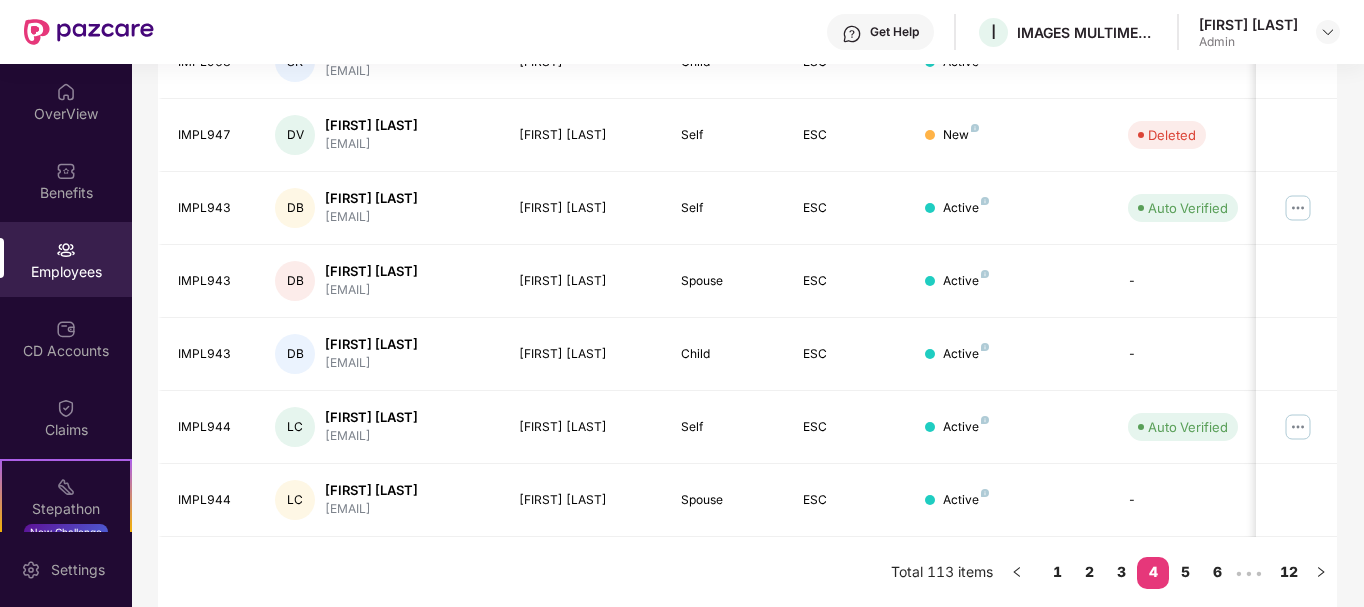 scroll, scrollTop: 622, scrollLeft: 0, axis: vertical 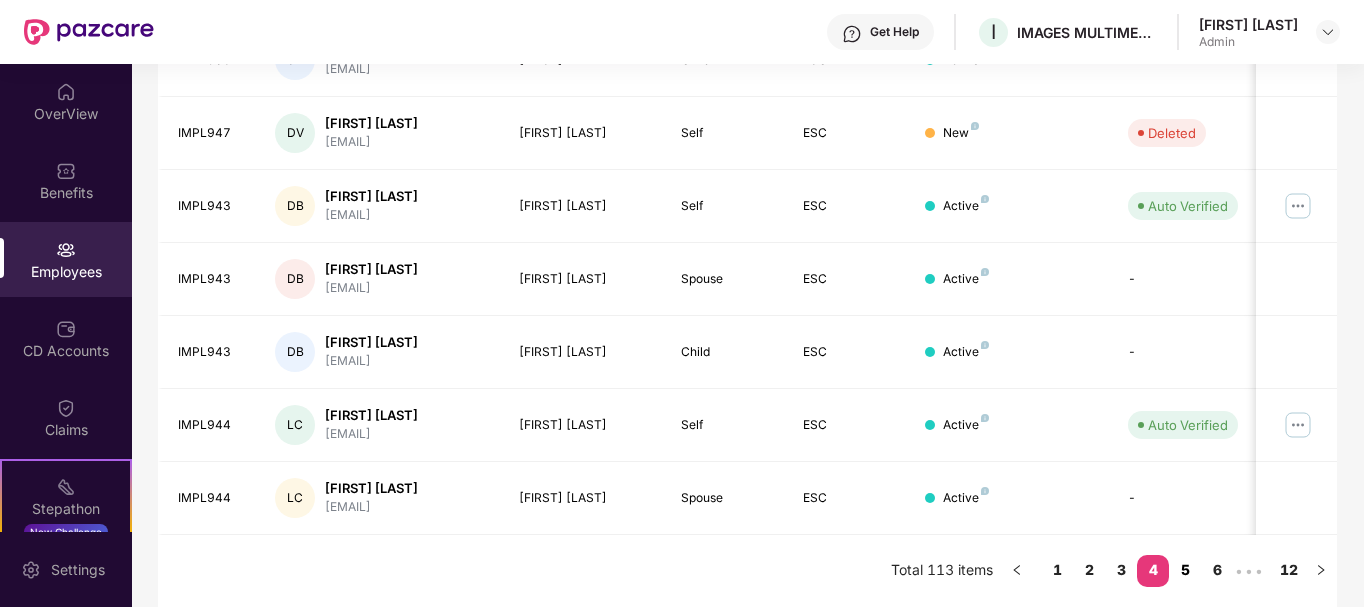 click on "5" at bounding box center (1185, 570) 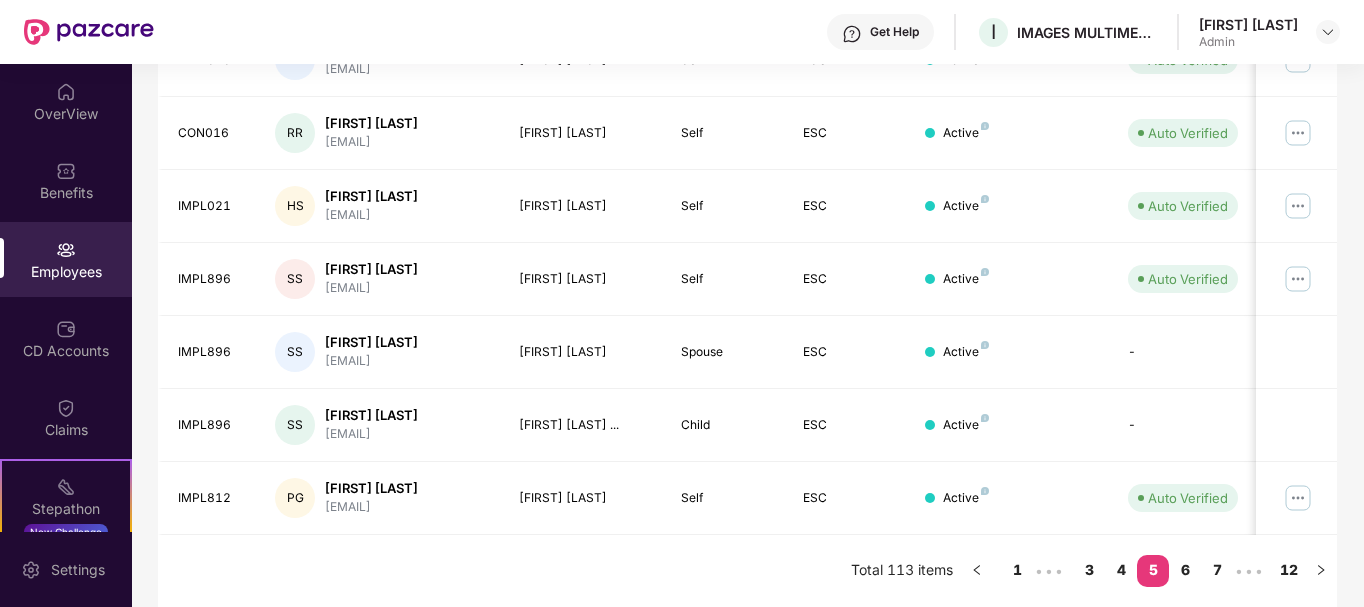 click on "IMPL012 JT [FIRST] [LAST]   [EMAIL] [FIRST] [LAST] Self ESC Active Auto Verified 07 May 2023 CON006 ET [FIRST] [LAST]   [EMAIL] [FIRST] [LAST] Self ESC Active Auto Verified 07 May 2023 IMPL040 PT [FIRST] [LAST]   [EMAIL] [FIRST] [LAST] Self ESC Active Auto Verified 07 May 2023 CON016 RR [FIRST] [LAST]   [EMAIL] [FIRST] [LAST] Self ESC Active Auto Verified 07 May 2023 IMPL021 HS [FIRST] [LAST]   [EMAIL] [FIRST] [LAST] Self ESC Active Auto Verified 07 May 2023 IMPL896 SS [FIRST] [LAST]   [EMAIL] [FIRST] [LAST] Self ESC Active Auto Verified 07 May 2023 IMPL896 SS [FIRST] [LAST]   ESC" at bounding box center (747, 59) 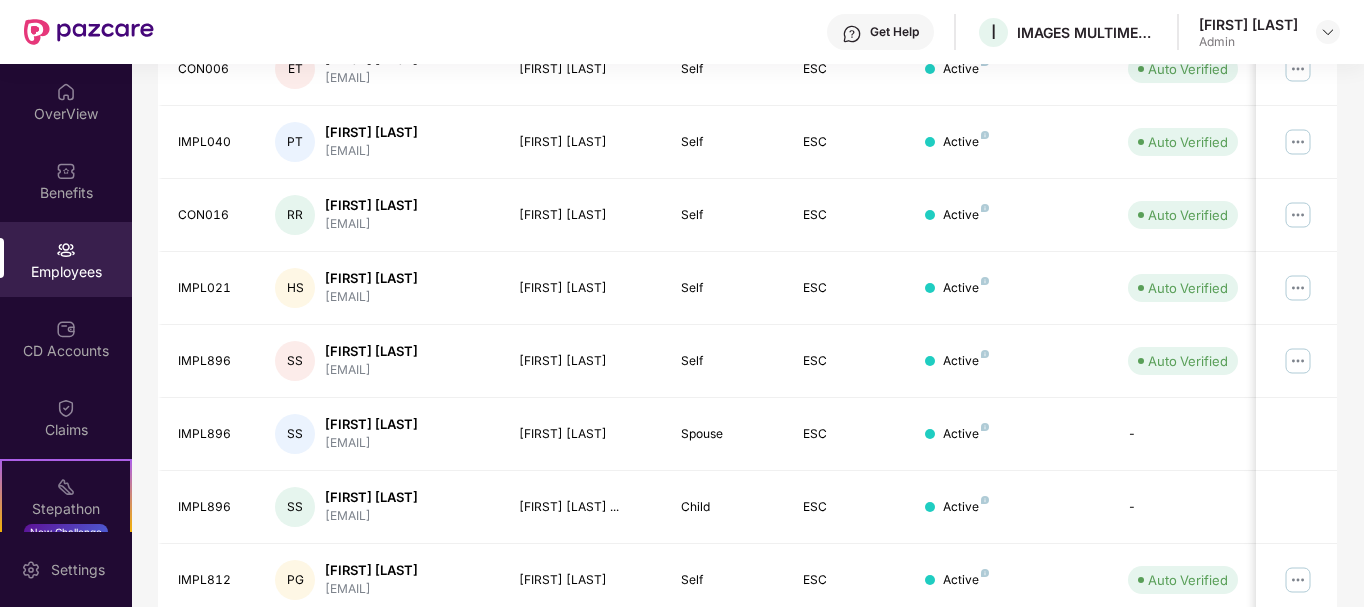 scroll, scrollTop: 622, scrollLeft: 0, axis: vertical 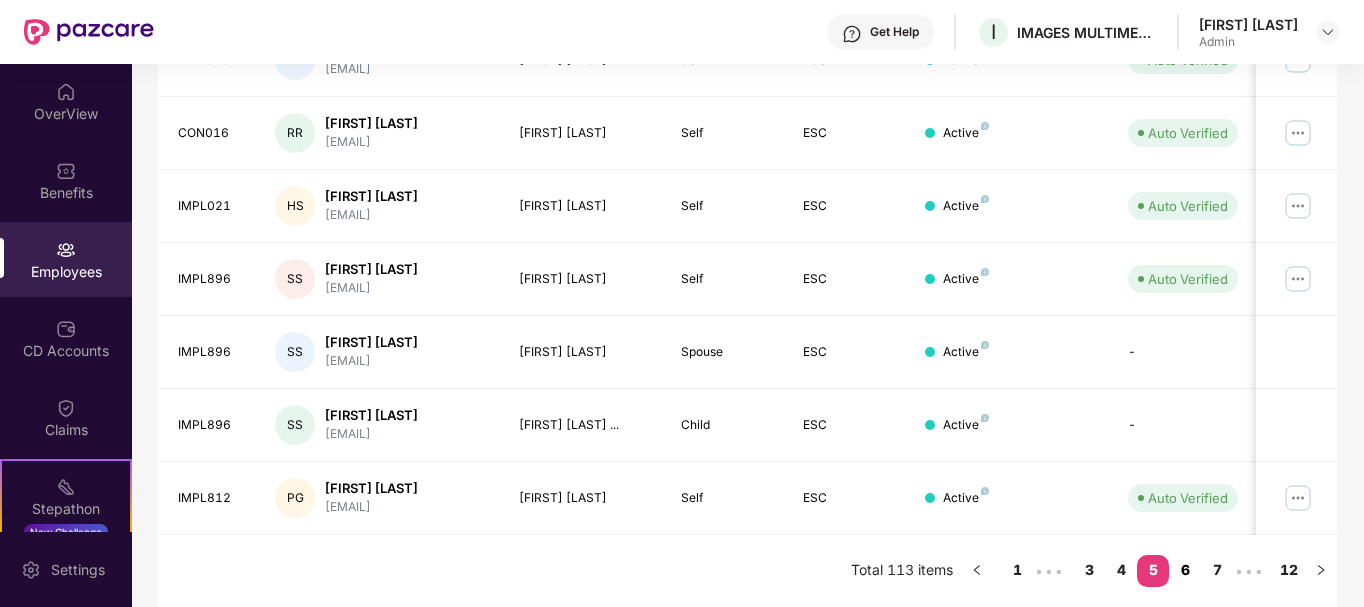 click on "6" at bounding box center (1185, 570) 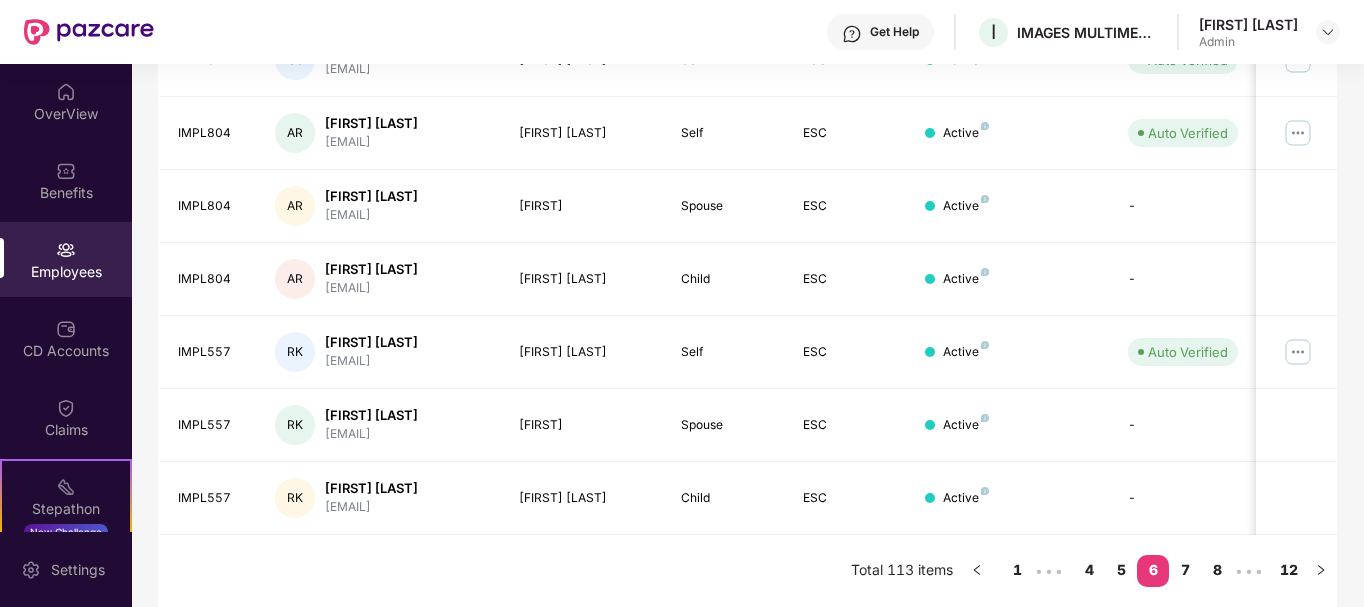 click on "Filters Group Health Insurance Employee  Reports 43 Employees 29 Spouse 39 Child 111 Employees+dependents All Download Filtered Report EID Employee Name Insured Name Relationship Coverage Type Endorsement Status Platform Status Joining Date Manage                   IMPL013 AC [FIRST] [LAST]   [EMAIL] [FIRST] [LAST] Self ESC Active Auto Verified 07 May 2023 IMPL013 AC [FIRST] [LAST]   [EMAIL] [FIRST] [LAST] Spouse ESC Active - 07 May 2023 IMPL887 SD [FIRST] [LAST]   [EMAIL] [FIRST] [LAST] Self ESC Active Auto Verified 07 May 2023 IMPL872 CS [FIRST] [LAST]   [EMAIL] [FIRST] [LAST] Self ESC Active Auto Verified 07 May 2023 IMPL804 AR [FIRST] [LAST]   [EMAIL] [FIRST] [LAST] Self ESC Active Auto Verified 07 May 2023 IMPL804 AR [FIRST] [LAST]   [EMAIL] [FIRST]  Spouse ESC Active - 07 May 2023 IMPL804 AR [FIRST] [LAST]   [EMAIL] [FIRST] [LAST] Child ESC Active - 07 May 2023 IMPL557 RK [FIRST] [LAST]   ESC" at bounding box center [747, 59] 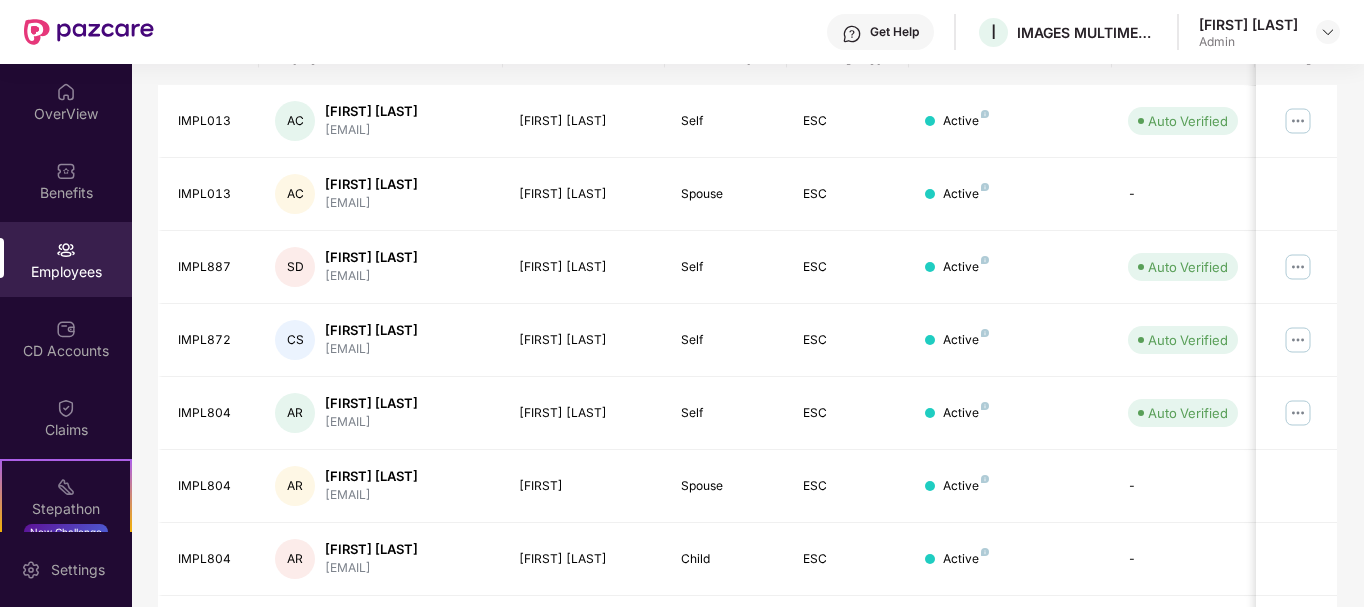 scroll, scrollTop: 302, scrollLeft: 0, axis: vertical 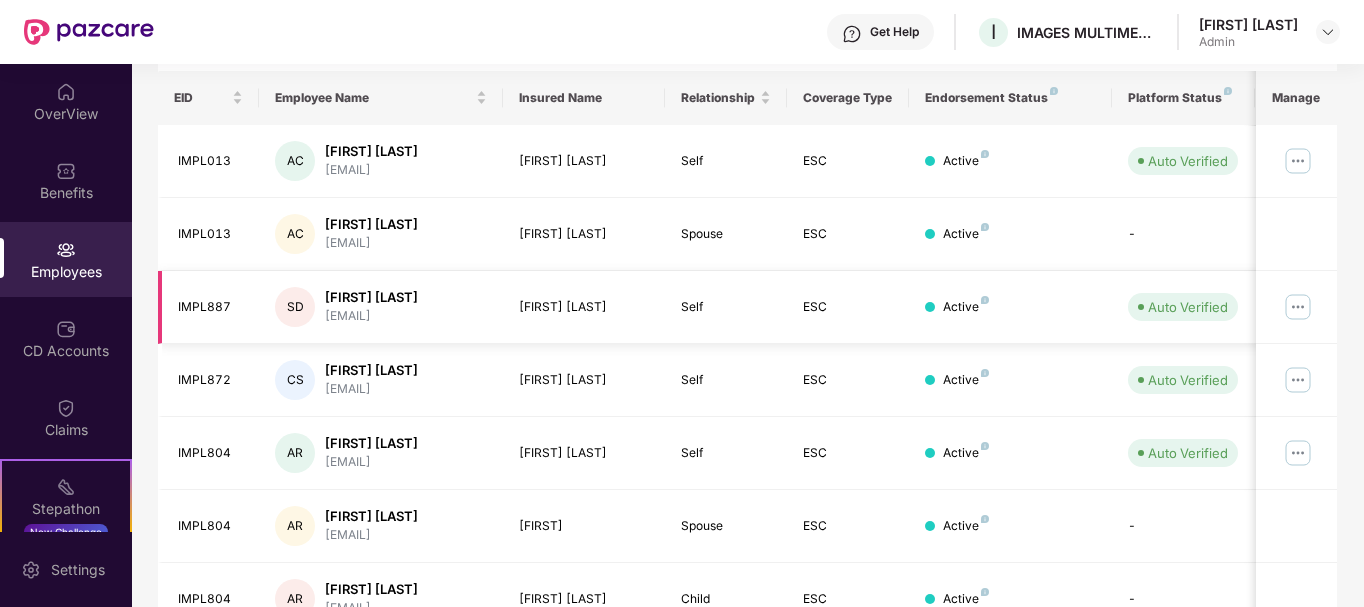 click at bounding box center (1298, 307) 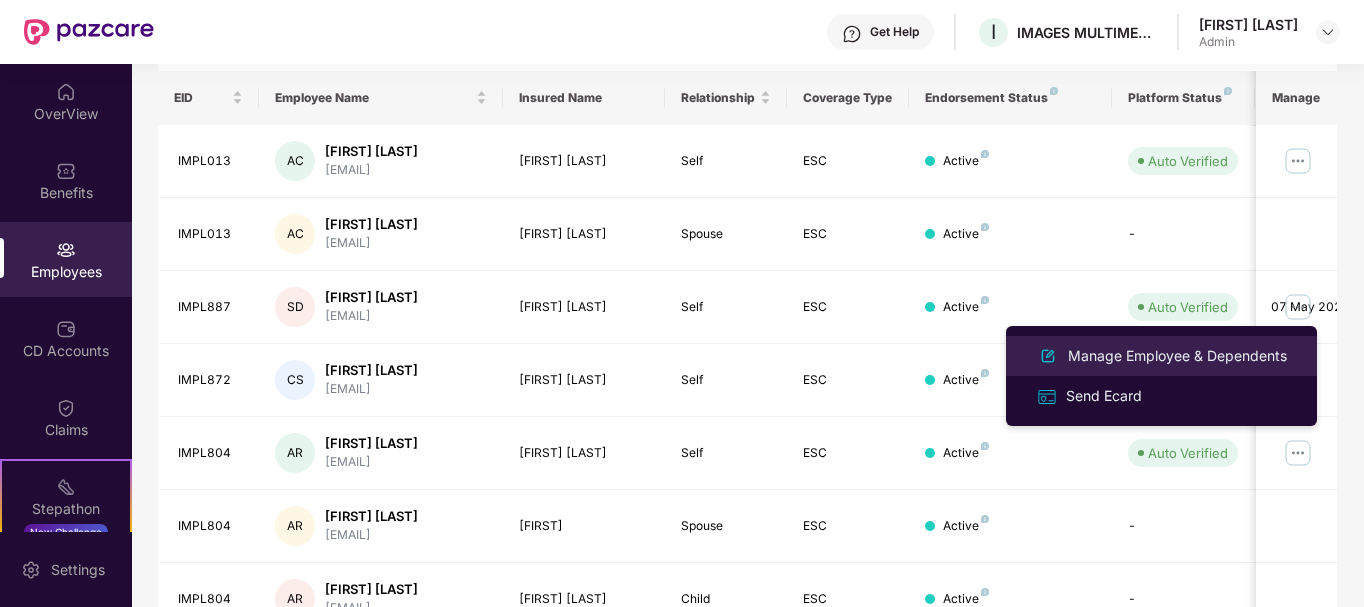 click on "Manage Employee & Dependents" at bounding box center (1177, 356) 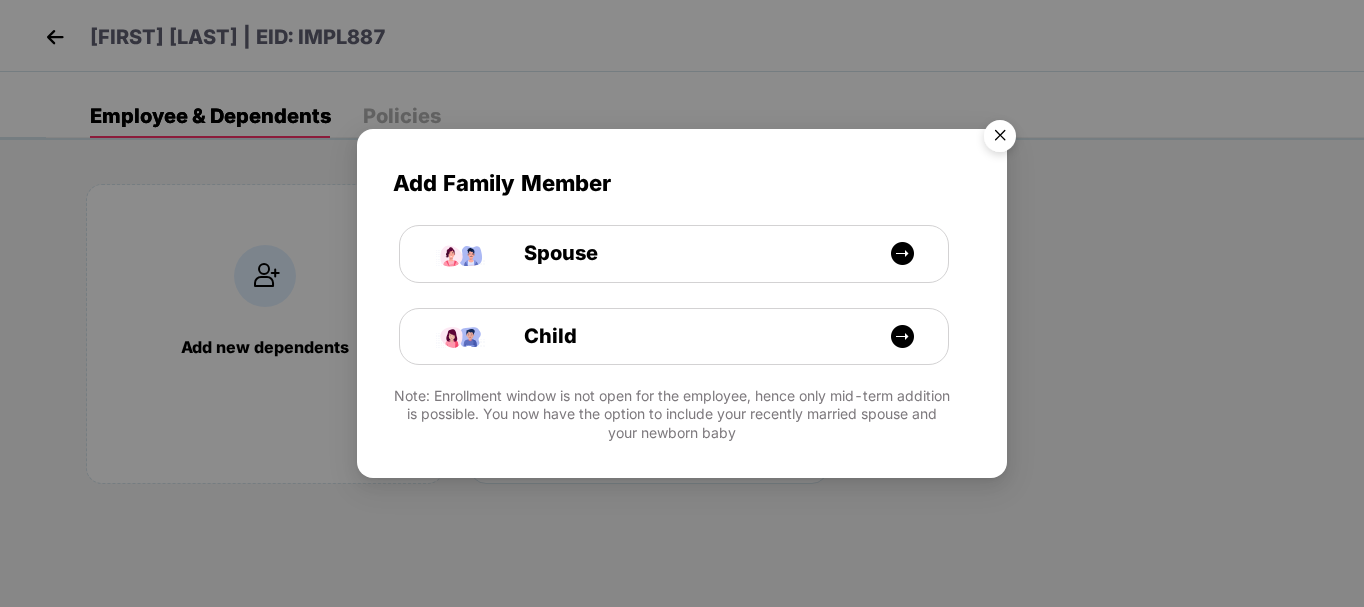 click at bounding box center [1000, 139] 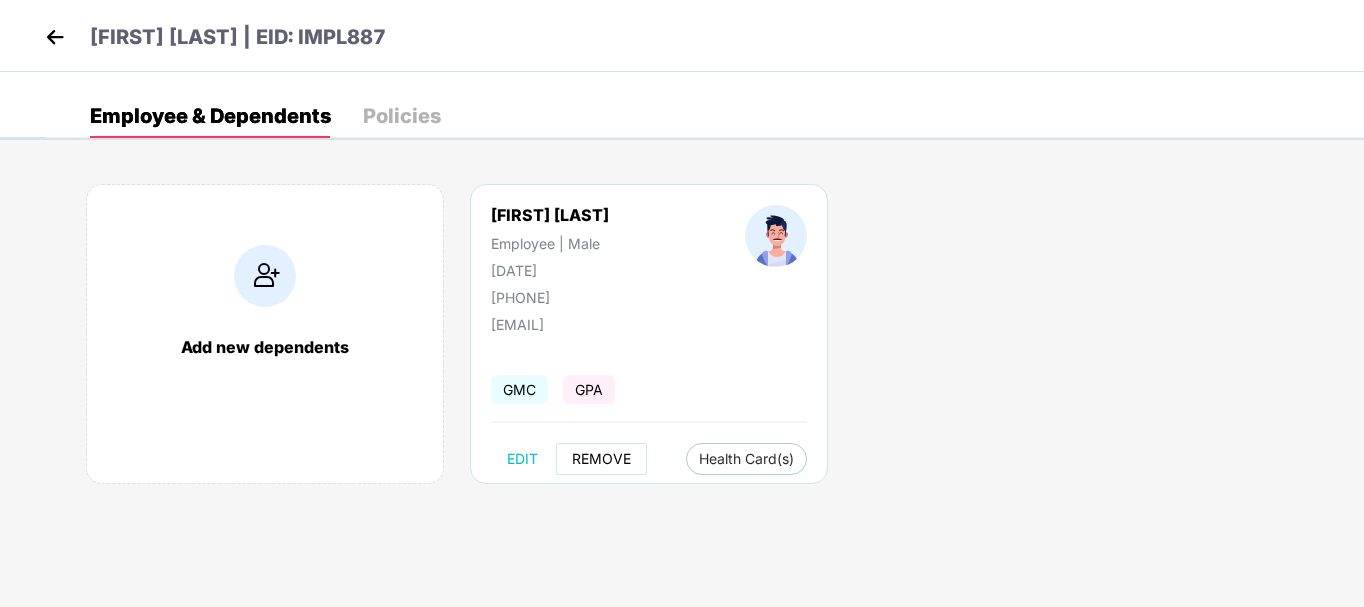 click on "REMOVE" at bounding box center (601, 459) 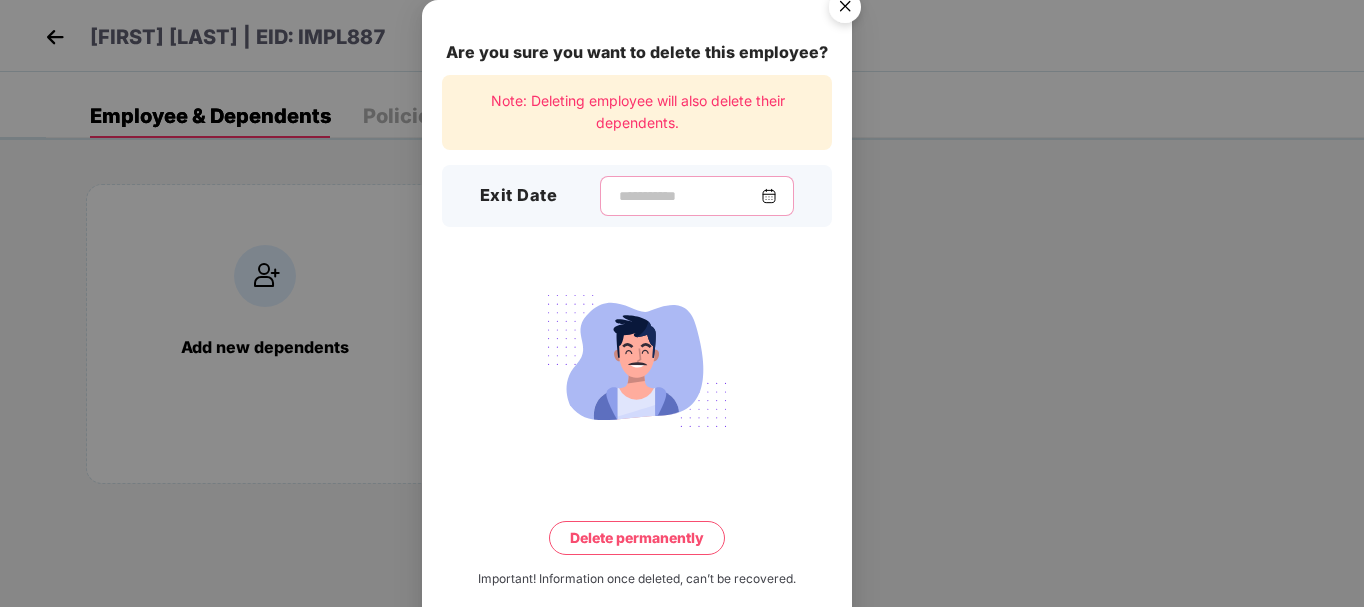 click at bounding box center (689, 196) 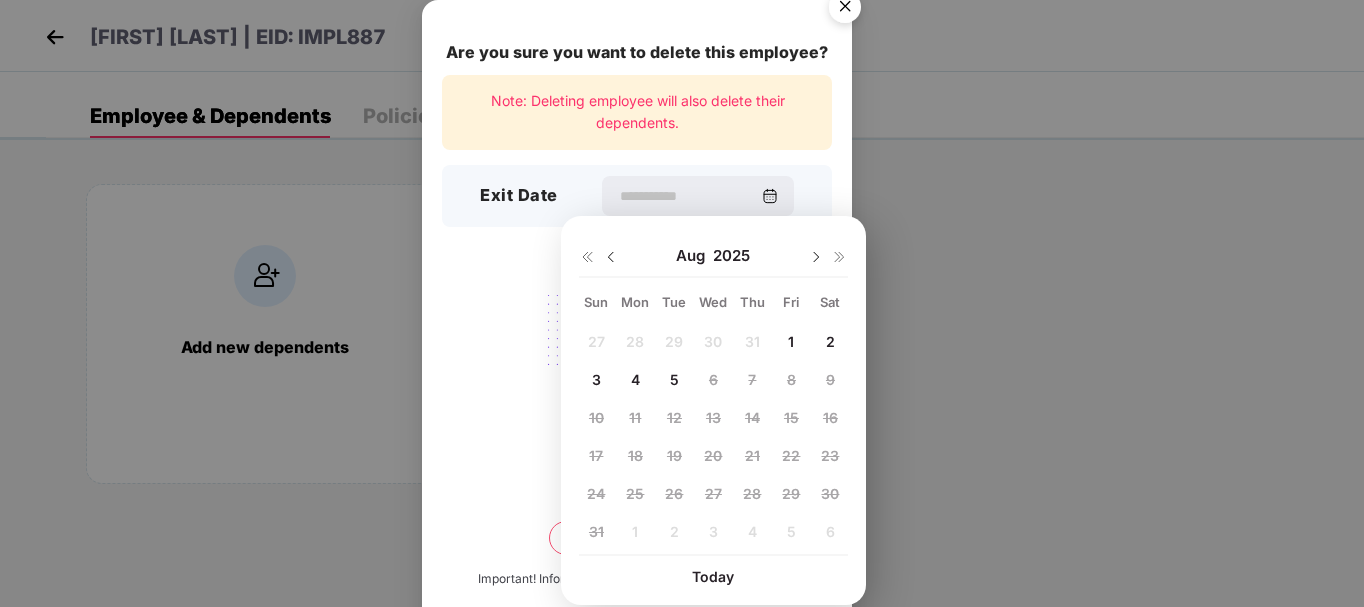 click at bounding box center (611, 257) 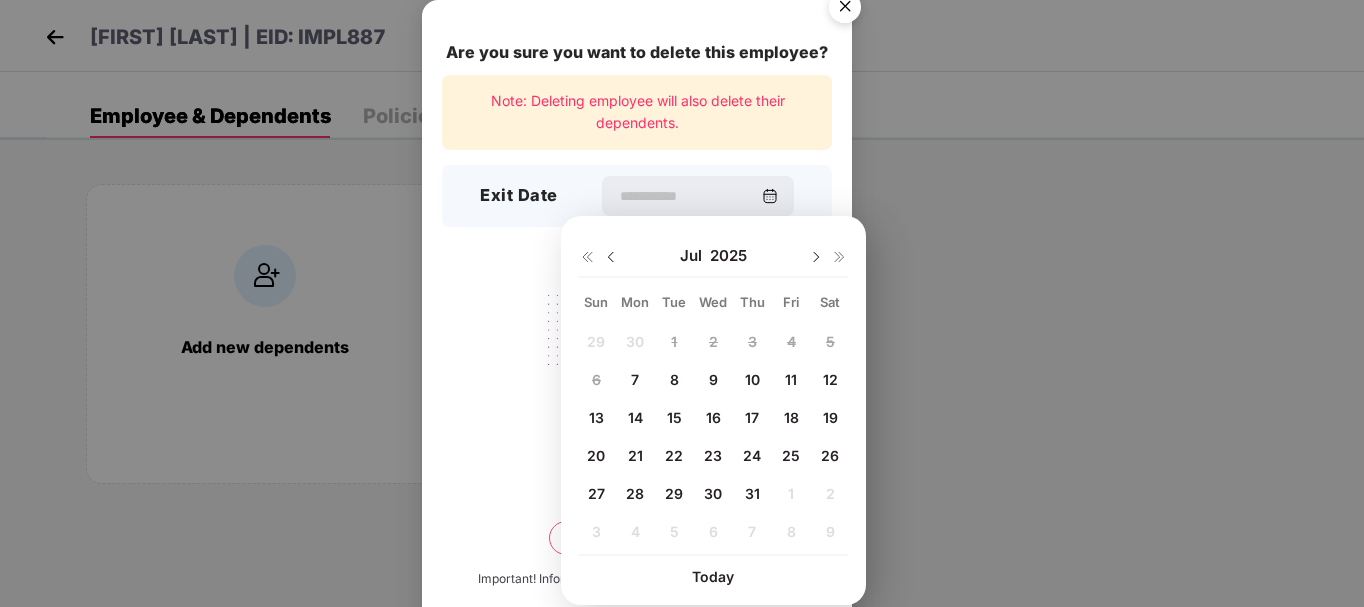 click on "7" at bounding box center [635, 379] 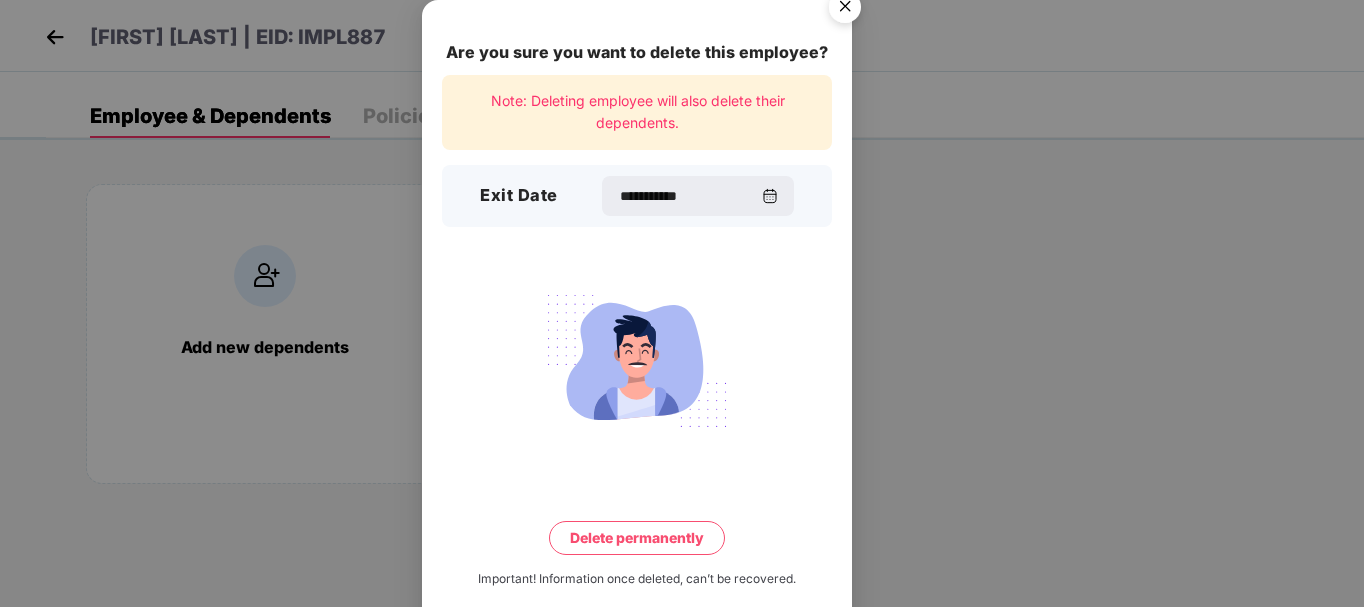 click on "Delete permanently" at bounding box center [637, 538] 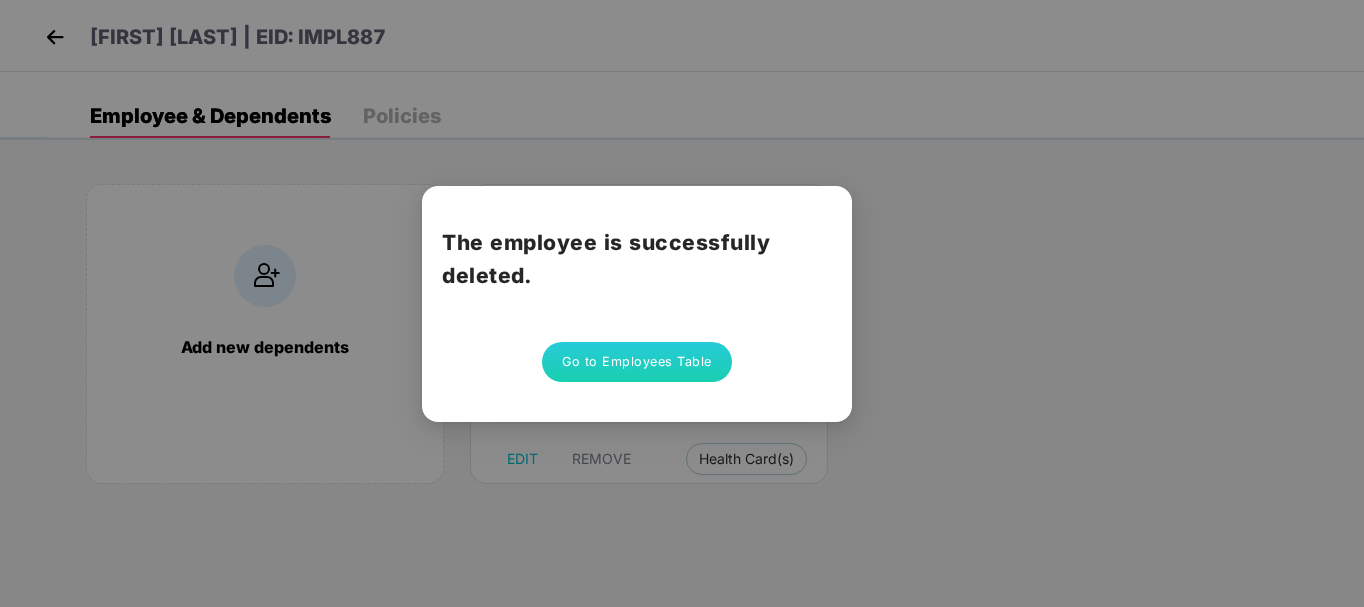 click on "Go to Employees Table" at bounding box center [637, 362] 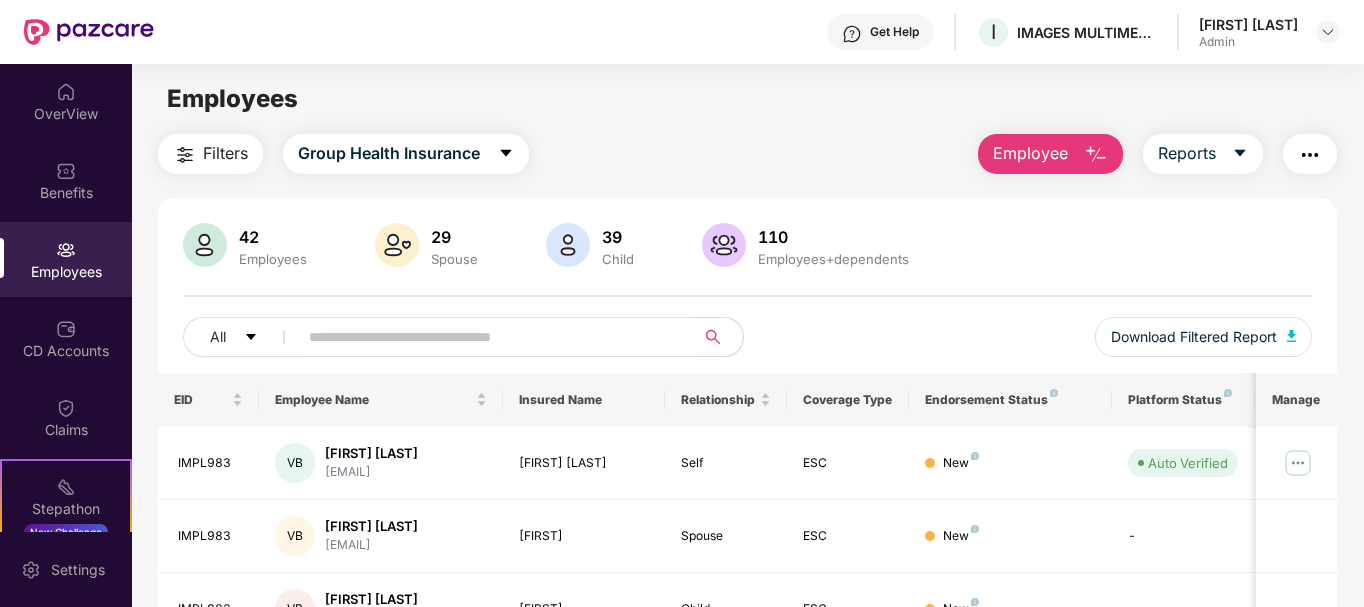 click on "Filters Group Health Insurance Employee  Reports 42 Employees 29 Spouse 39 Child 110 Employees+dependents All Download Filtered Report EID Employee Name Insured Name Relationship Coverage Type Endorsement Status Platform Status Joining Date Manage                   IMPL983 VB [FIRST] [LAST]   [EMAIL] [FIRST] [LAST] Self ESC New Auto Verified 01 July 2025 IMPL983 VB [FIRST] [LAST]   [EMAIL] [FIRST]  Spouse ESC New - 01 July 2025 IMPL983 VB [FIRST] [LAST]   [EMAIL] [FIRST]  Child ESC New - 01 July 2025 IMPL983 VB [FIRST] [LAST]   [EMAIL] [FIRST]  Child ESC New - 01 July 2025 IMPL987 JA [FIRST] [LAST]   [EMAIL] [FIRST] [LAST] Self ESC New Auto Verified 01 July 2025 IMPL985 MB [FIRST] [LAST]   [EMAIL] [FIRST] [LAST] Self ESC New Auto Verified 01 July 2025 IMPL984 SK [FIRST] [LAST]   [EMAIL] [FIRST] [LAST] Self ESC New Auto Verified 01 July 2025 IMPL984 SK [FIRST] [LAST]" at bounding box center [747, 681] 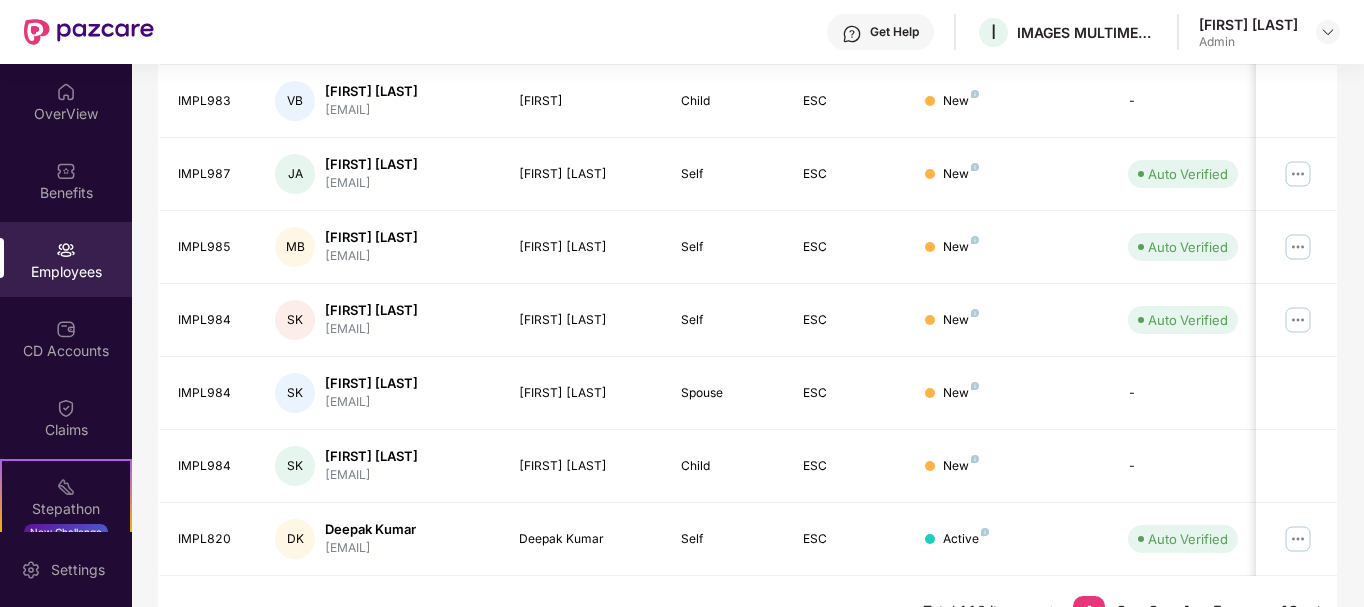 scroll, scrollTop: 622, scrollLeft: 0, axis: vertical 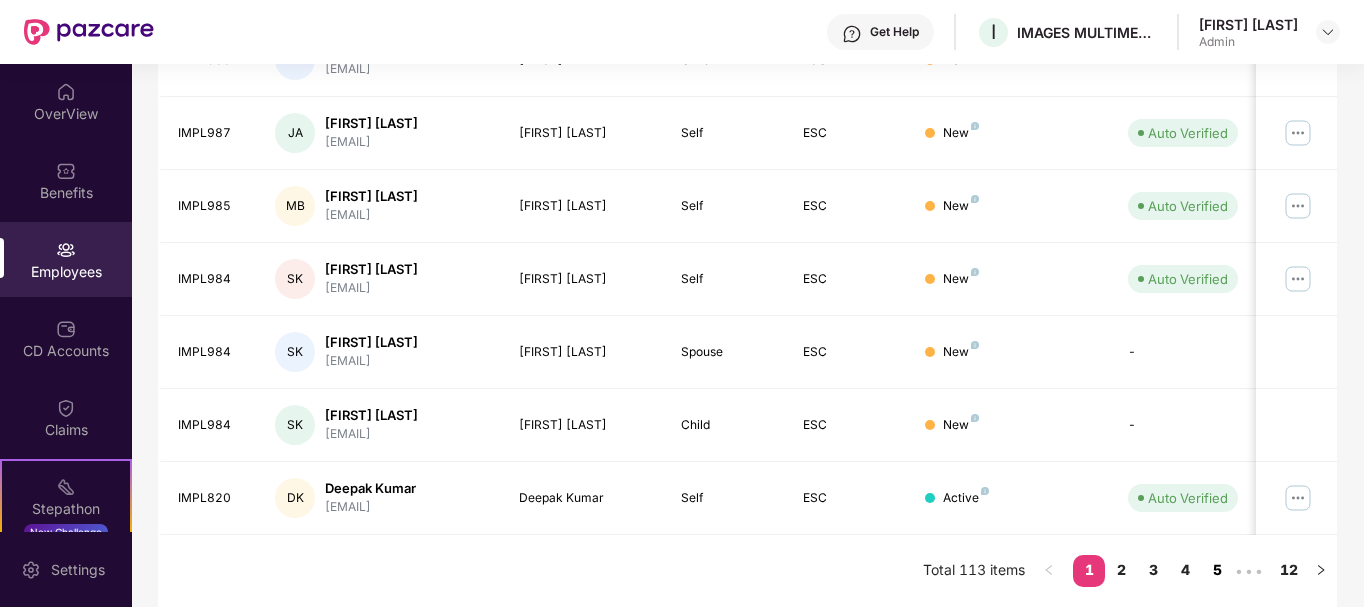 click on "5" at bounding box center (1217, 570) 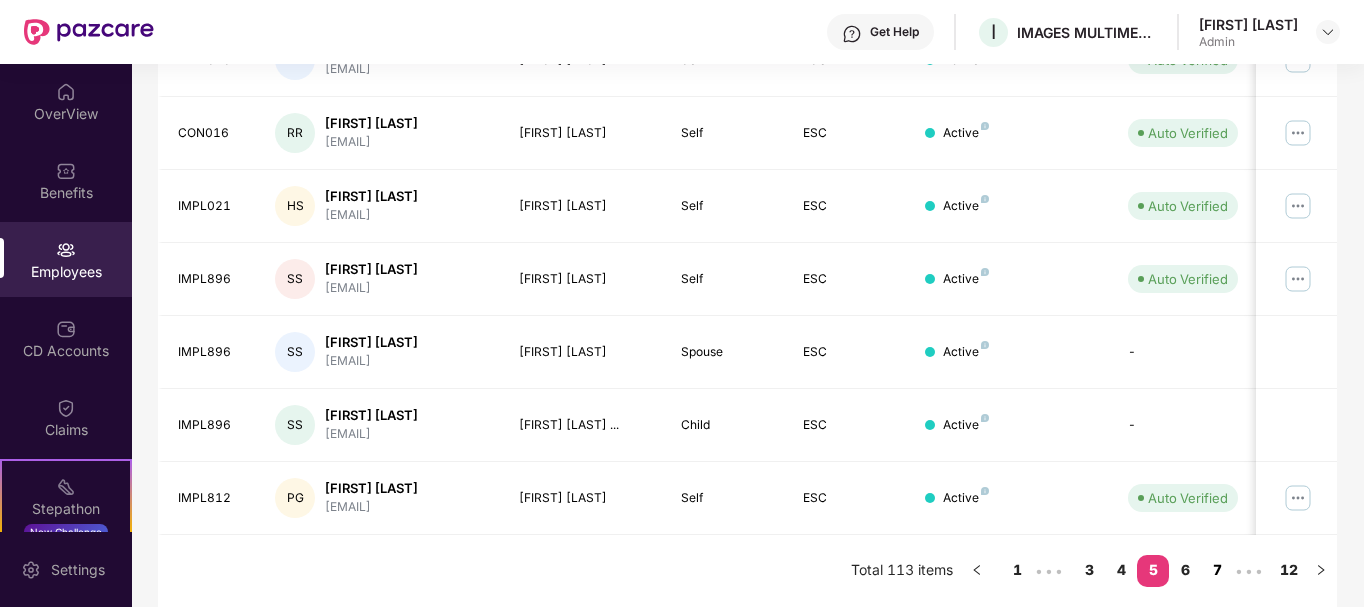 click on "6" at bounding box center [1185, 570] 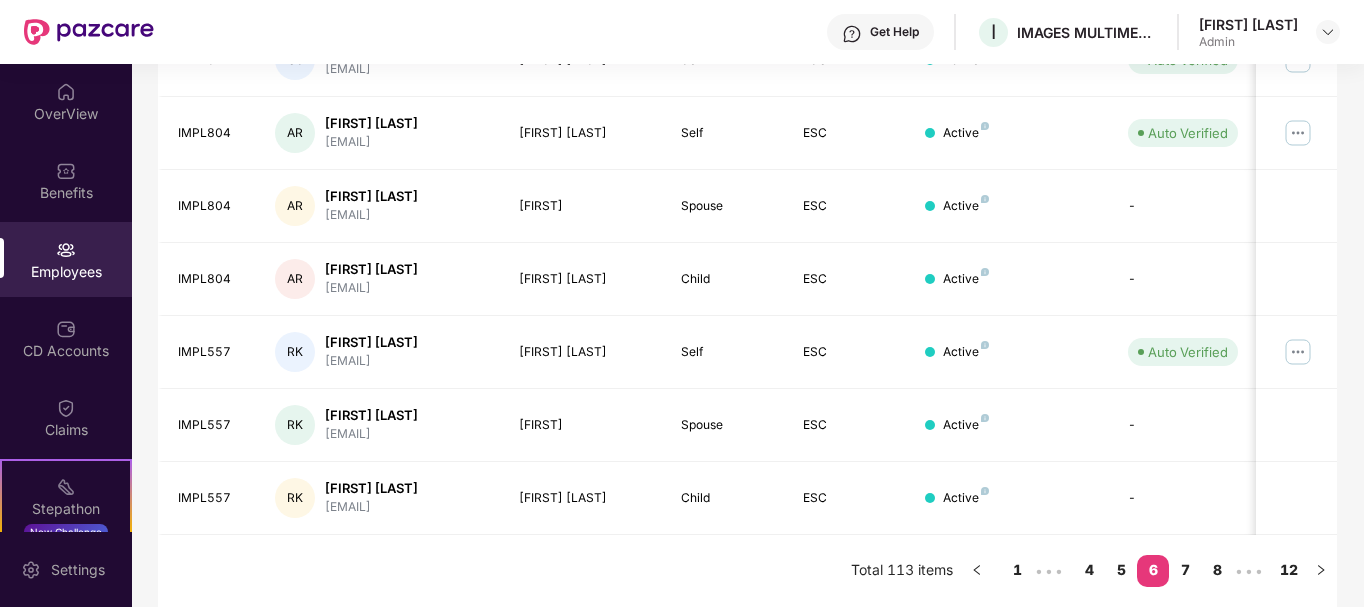 click on "Filters Group Health Insurance Employee  Reports 42 Employees 29 Spouse 39 Child 110 Employees+dependents All Download Filtered Report EID Employee Name Insured Name Relationship Coverage Type Endorsement Status Platform Status Joining Date Manage                   IMPL013 AC [FIRST] [LAST]   [EMAIL] [FIRST] [LAST] Spouse ESC Active - 07 May 2023 IMPL887 SD [FIRST] [LAST]   [EMAIL] [FIRST] [LAST] Self ESC New Deleted 07 May 2023 IMPL872 CS [FIRST] [LAST]   [EMAIL] [FIRST] [LAST] Self ESC Active Auto Verified 07 May 2023 IMPL804 AR [FIRST] [LAST]   [EMAIL] [FIRST]  Spouse ESC Active - 07 May 2023 IMPL804 AR [FIRST] [LAST]   [EMAIL] [FIRST] [LAST] Child ESC Active - 07 May 2023 IMPL557 RK [FIRST] [LAST]" at bounding box center (747, 59) 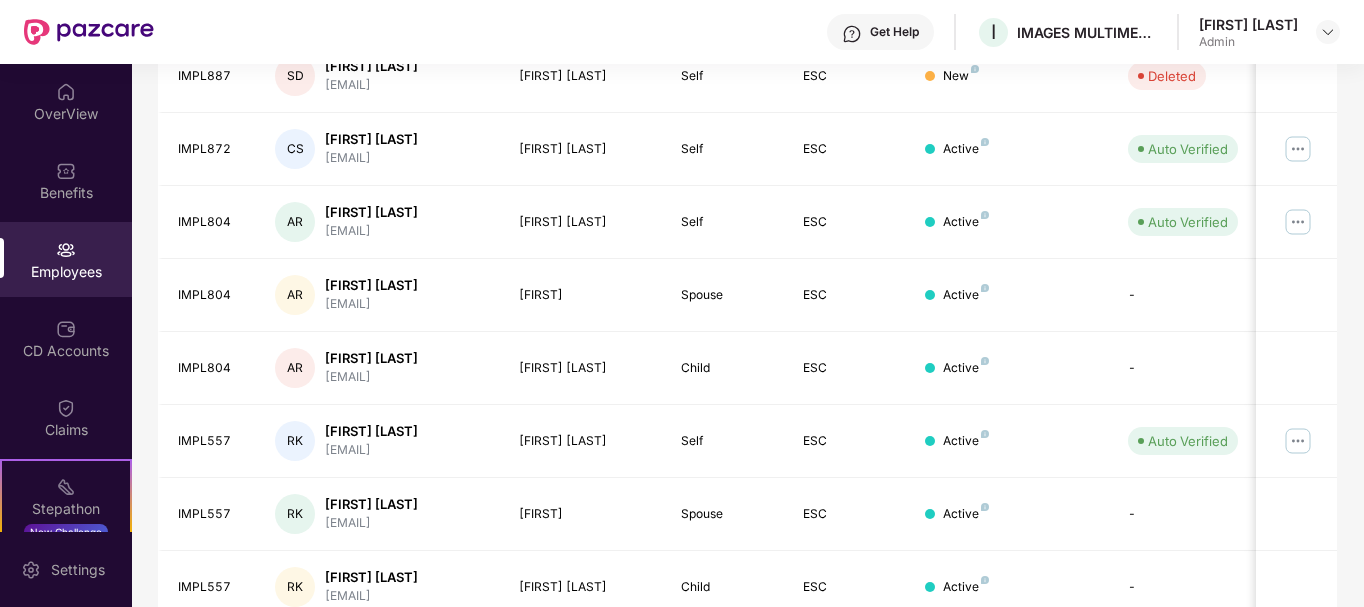 scroll, scrollTop: 622, scrollLeft: 0, axis: vertical 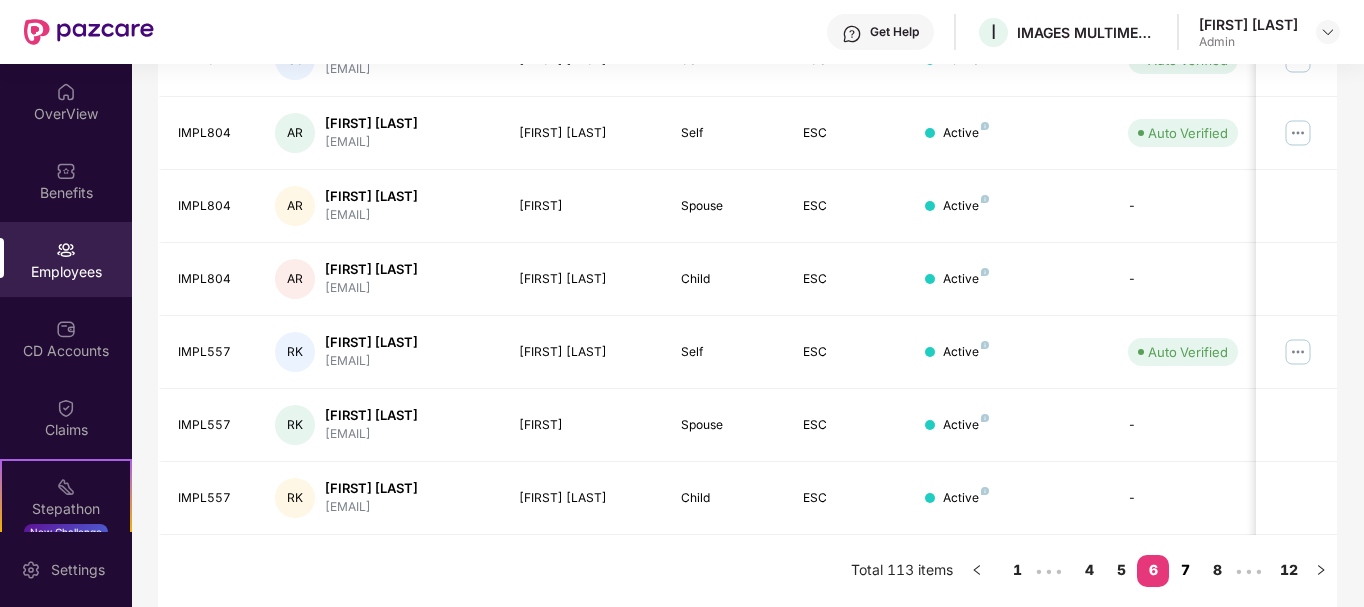 click on "7" at bounding box center [1185, 570] 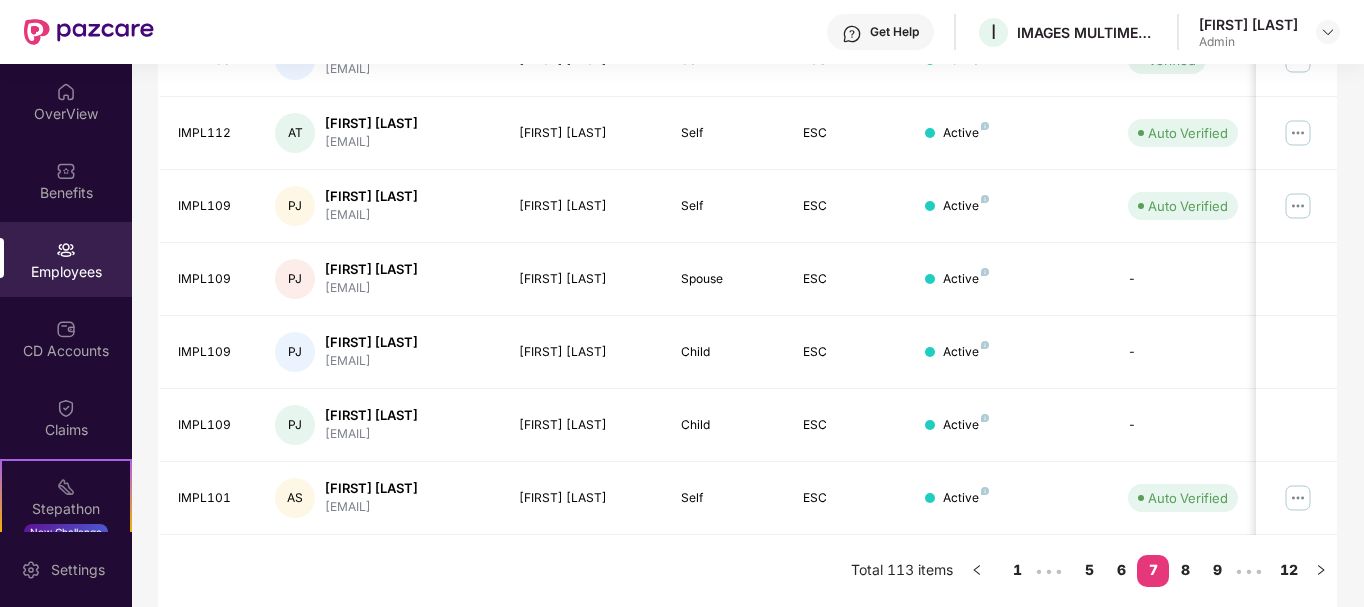 click on "Filters Group Health Insurance Employee  Reports 42 Employees 29 Spouse 39 Child 110 Employees+dependents All Download Filtered Report EID Employee Name Insured Name Relationship Coverage Type Endorsement Status Platform Status Joining Date Manage                   IMPL557 RK [FIRST] [LAST]   [EMAIL] [FIRST] [LAST] Child ESC Active - 07 May 2023 IMPL394 MR [FIRST] [LAST]   [EMAIL] [FIRST] [LAST] Self ESC New Auto Verified 07 May 2023 IMPL394 MR [FIRST] [LAST]   [EMAIL] [FIRST] [LAST] Child ESC New - 07 May 2023 IMPL206 PK [FIRST] [LAST]   [EMAIL] [FIRST] [LAST] Self ESC Active Verified 07 May 2023 IMPL112 AT [FIRST] [LAST]   [EMAIL] [FIRST] [LAST] Self ESC Active Auto Verified 07 May 2023 IMPL109 PJ [FIRST] [LAST]   [EMAIL] [FIRST] [LAST] Self ESC Active Auto Verified 07 May 2023 IMPL109 PJ [FIRST] [LAST]   [EMAIL] [FIRST] [LAST] Spouse ESC Active - 07 May 2023 IMPL109 PJ [FIRST] [LAST]   [EMAIL] ESC" at bounding box center (747, 59) 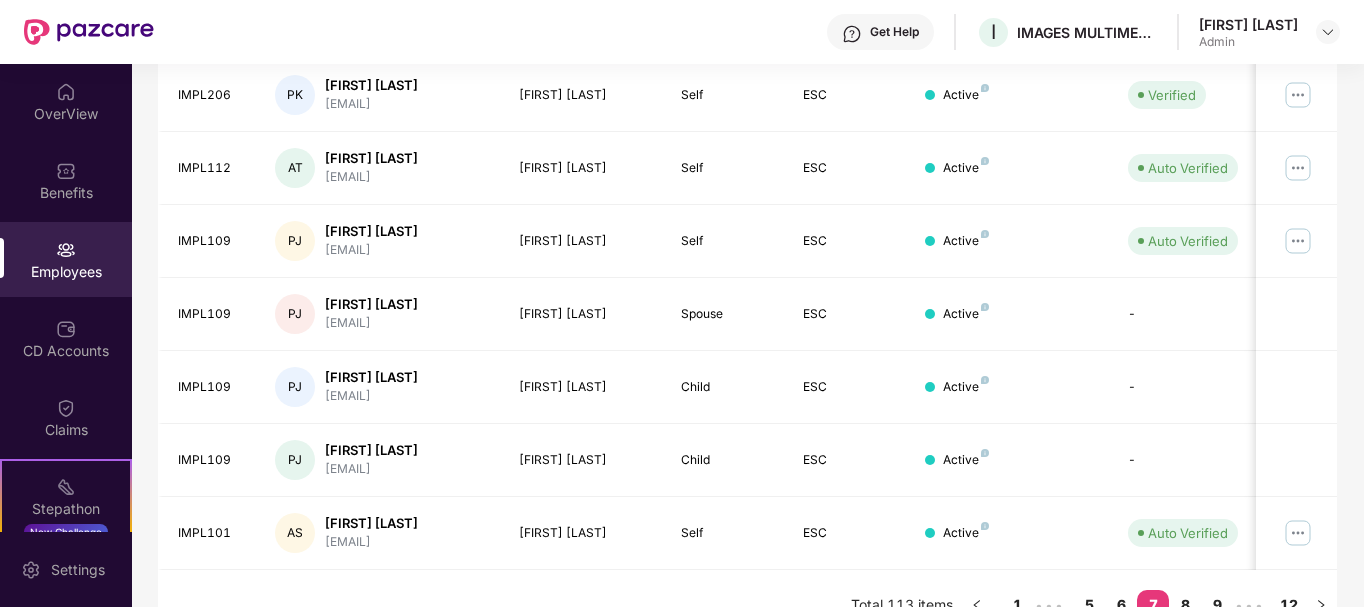 scroll, scrollTop: 622, scrollLeft: 0, axis: vertical 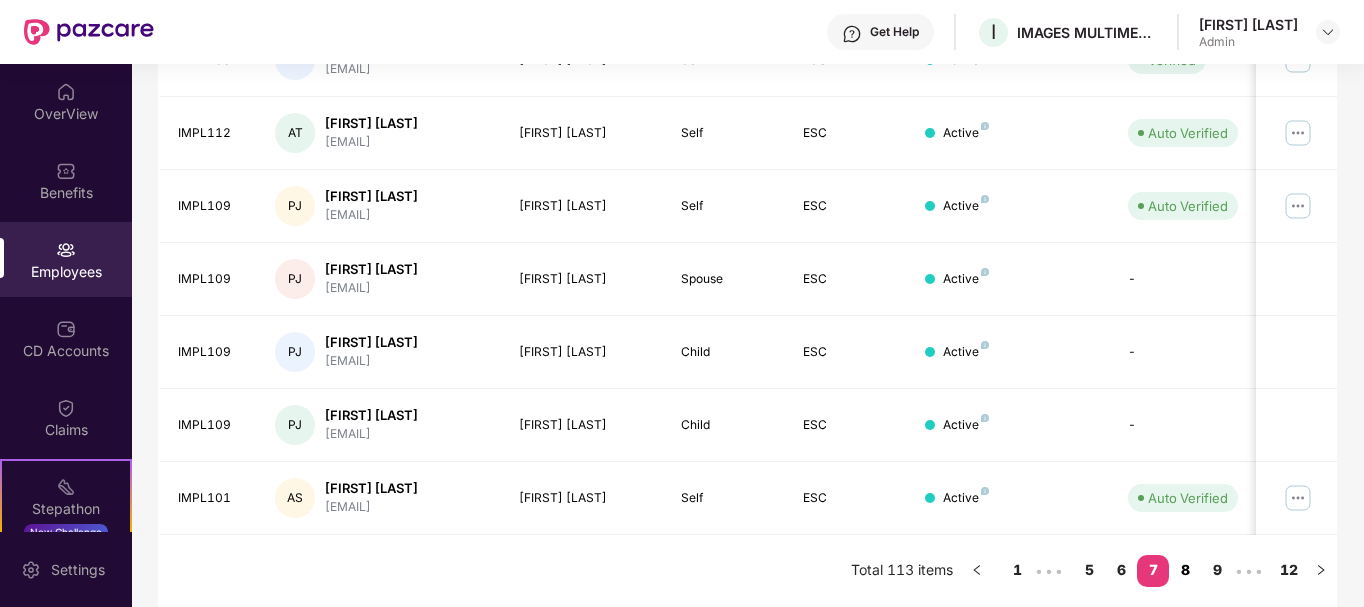 click on "8" at bounding box center [1185, 570] 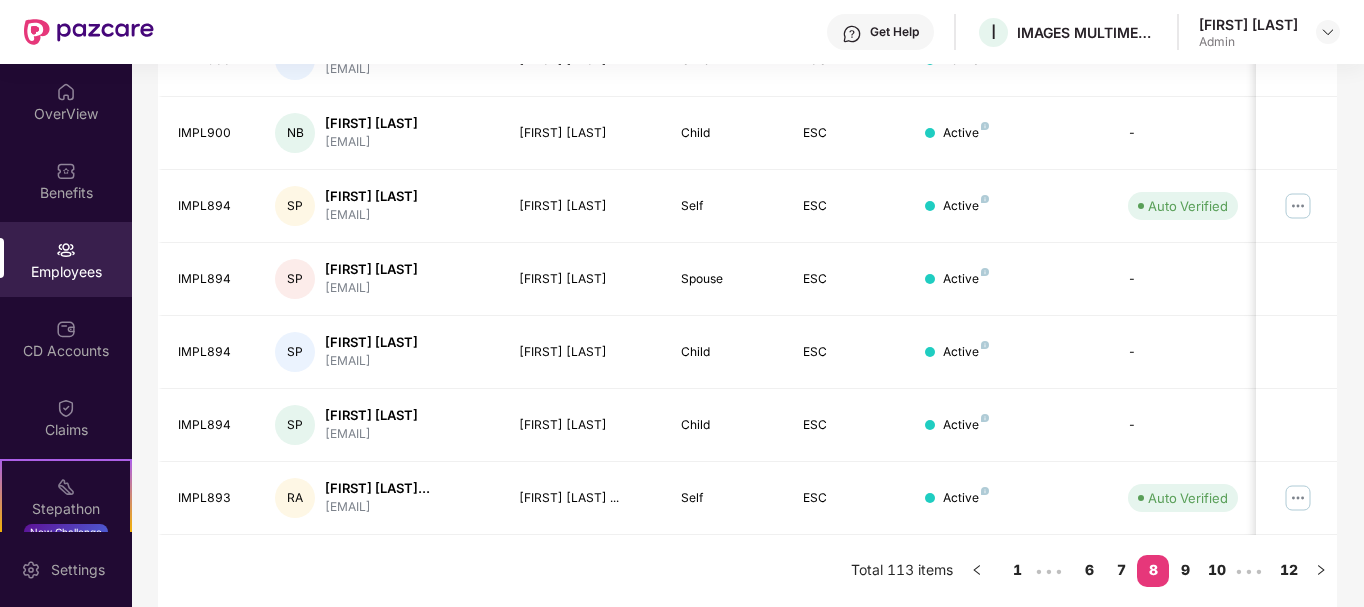 click on "IMPL101 AS [FIRST] [LAST]   [EMAIL] [FIRST] [LAST] Spouse ESC Active - 07 May 2023 IMPL900 NB [FIRST] [LAST]   [EMAIL] [FIRST] [LAST] Self ESC Active Auto Verified 07 May 2023 IMPL900 NB [FIRST] [LAST]   [EMAIL] [FIRST] [LAST] Spouse ESC Active - 07 May 2023 IMPL900 NB [FIRST] [LAST]   [EMAIL] [FIRST] [LAST] Child ESC Active - 07 May 2023 IMPL900 NB [FIRST] [LAST]   [EMAIL] [FIRST] [LAST] Child ESC Active - 07 May 2023 IMPL894 SP [FIRST] [LAST]   [EMAIL] [FIRST] [LAST] Self ESC Active Auto Verified 07 May 2023 IMPL894 SP [FIRST] [LAST]   [EMAIL] ESC -" at bounding box center [747, 59] 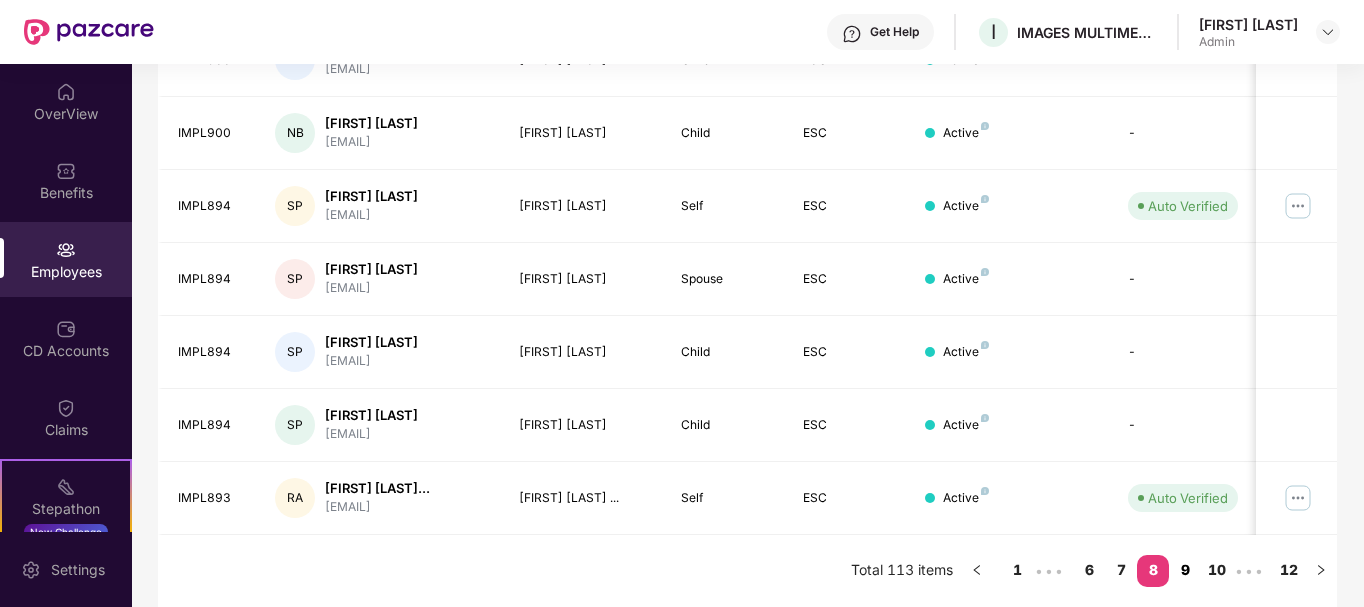click on "9" at bounding box center (1185, 570) 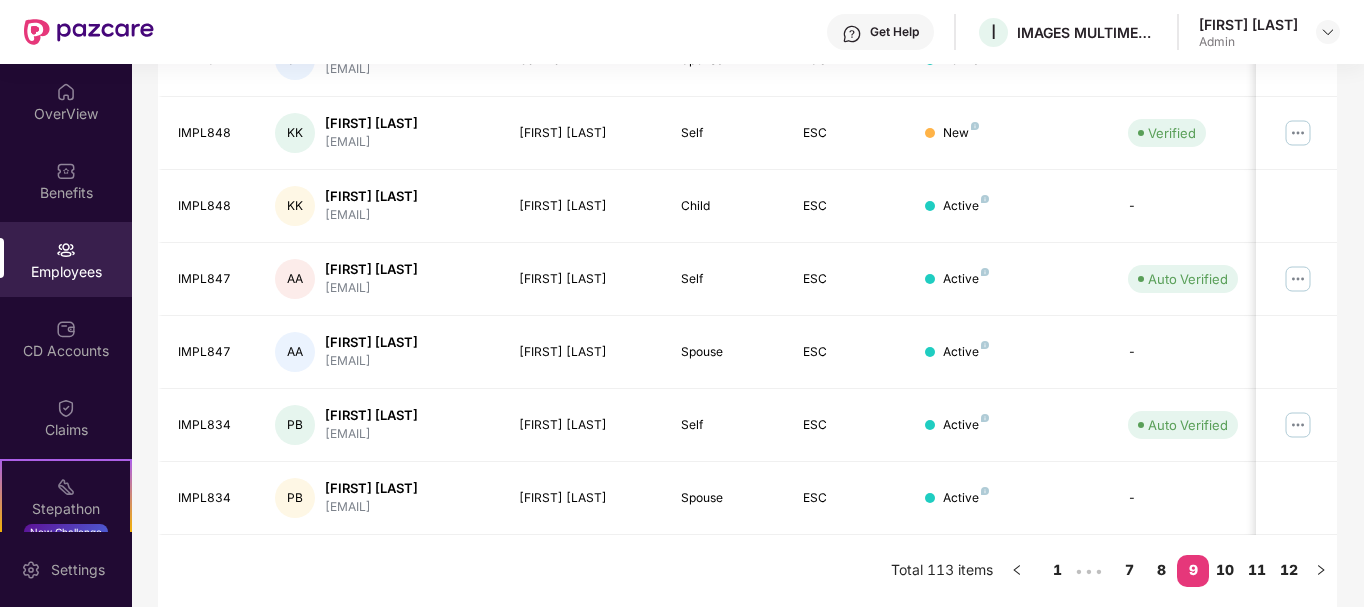 click on "Filters Group Health Insurance Employee  Reports 42 Employees 29 Spouse 39 Child 110 Employees+dependents All Download Filtered Report EID Employee Name Insured Name Relationship Coverage Type Endorsement Status Platform Status Joining Date Manage                   IMPL893 RA [FIRST] [LAST]   [EMAIL] [FIRST] [LAST] Spouse ESC Active - 07 May 2023 IMPL893 RA [FIRST] [LAST]   [EMAIL] [FIRST] [LAST] Child ESC Active - 07 May 2023 IMPL877 SK [FIRST] [LAST]   [EMAIL] [FIRST] [LAST] Self ESC Active Auto Verified 07 May 2023 IMPL877 SK [FIRST] [LAST]   [EMAIL] [FIRST]  Spouse ESC Active - 07 May 2023 IMPL848 KK [FIRST] [LAST]   [EMAIL] [FIRST] [LAST] Self ESC New Verified 07 May 2023 IMPL848 KK [FIRST] [LAST]   [EMAIL] [FIRST] [LAST] Child ESC Active - 07 May 2023 IMPL847 AA [FIRST] [LAST]   [EMAIL] [FIRST] [LAST] Self ESC Active Auto Verified" at bounding box center (747, 59) 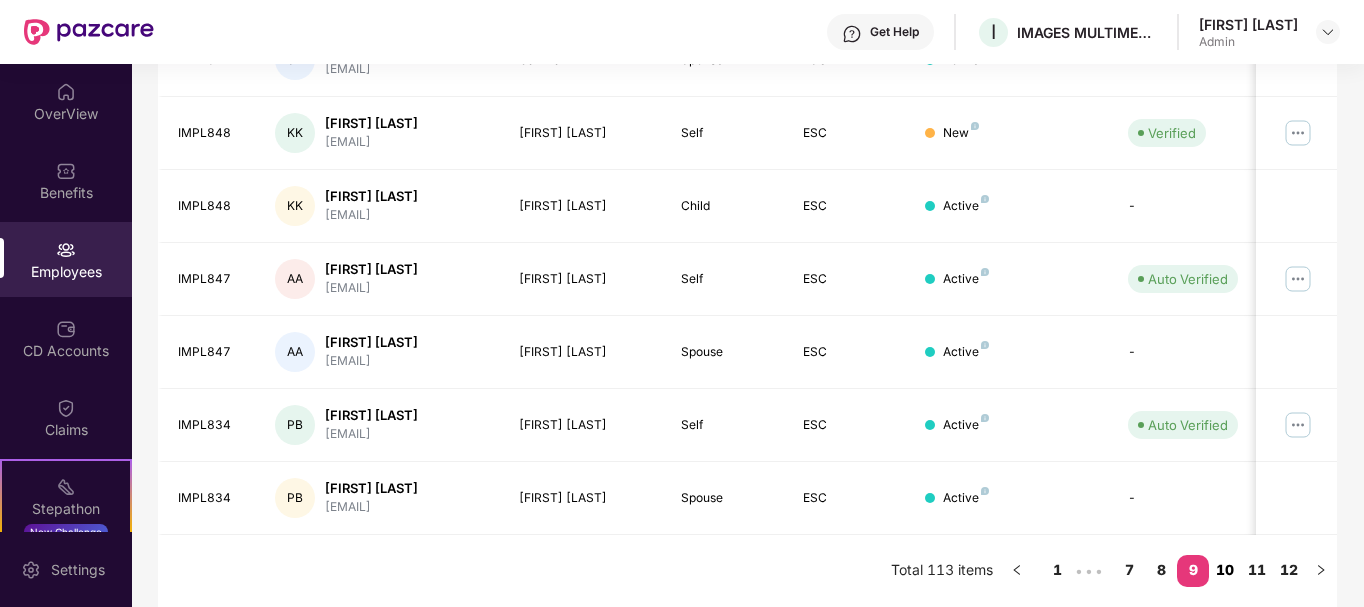 click on "10" at bounding box center [1225, 570] 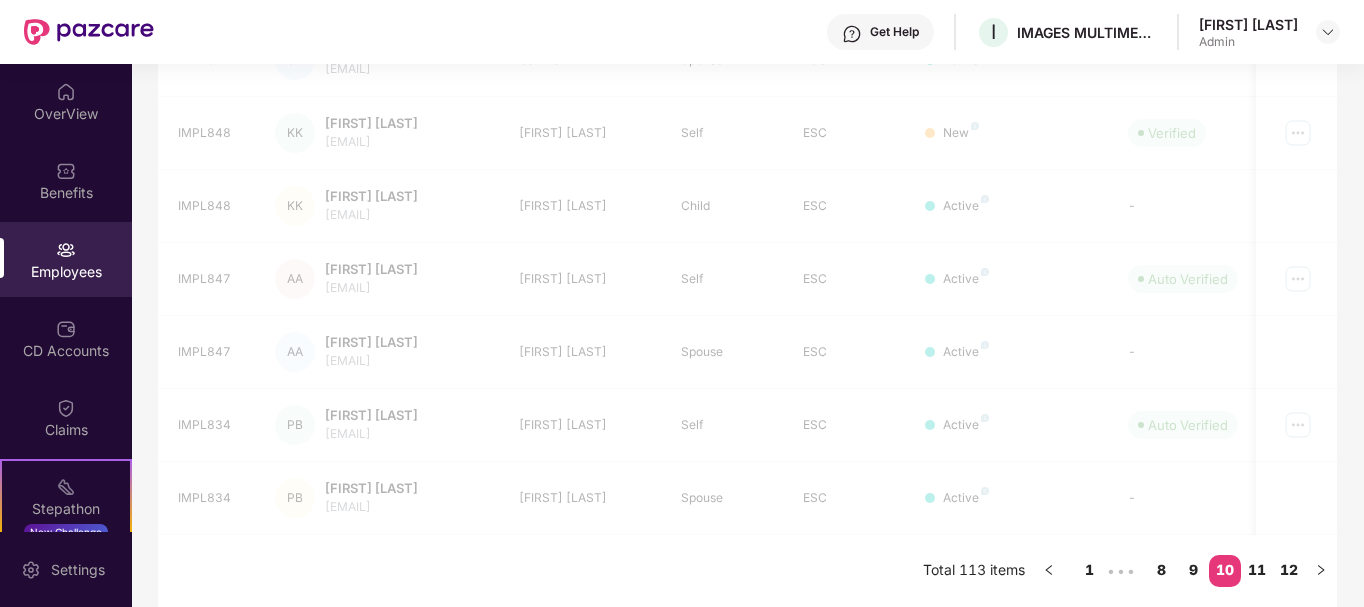 scroll, scrollTop: 622, scrollLeft: 0, axis: vertical 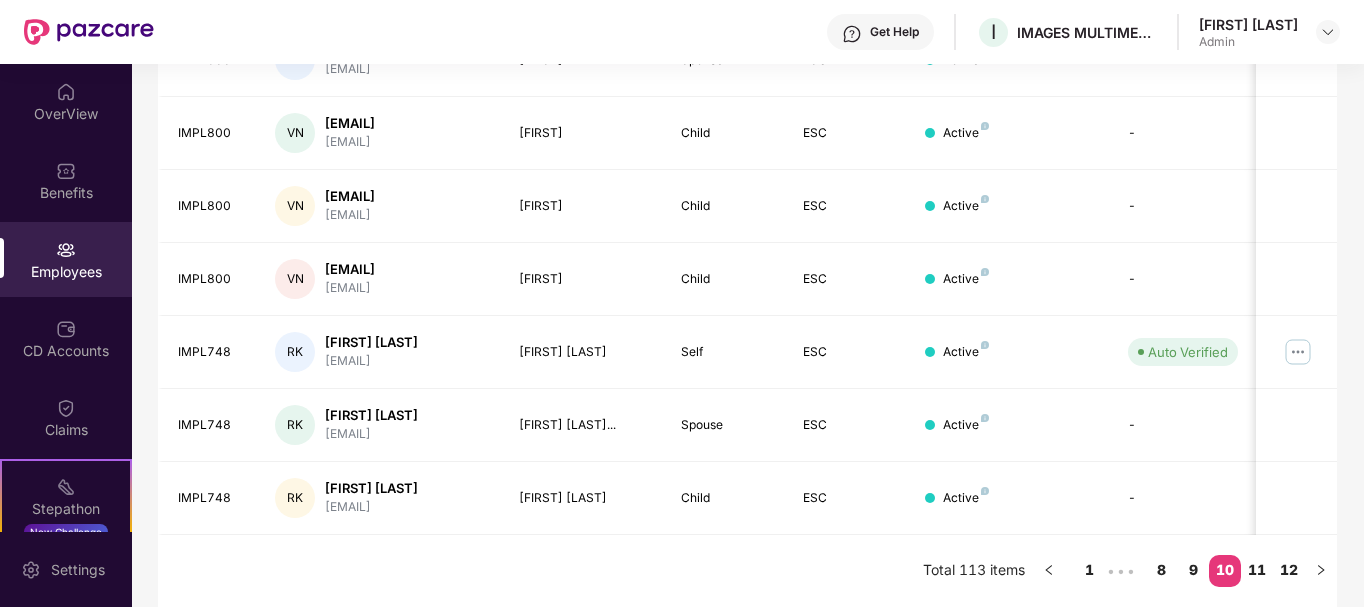 click on "Filters Group Health Insurance Employee  Reports 42 Employees 29 Spouse 39 Child 110 Employees+dependents All Download Filtered Report EID Employee Name Insured Name Relationship Coverage Type Endorsement Status Platform Status Joining Date Manage                   IMPL834 PB [FIRST] [LAST]   [EMAIL] [FIRST] [LAST] Child ESC Active - 07 May 2023 IMPL834 PB [FIRST] [LAST]   [EMAIL] [FIRST] [LAST] Child ESC Active - 07 May 2023 IMPL800 VN [FIRST] [LAST]   [EMAIL] [FIRST] [LAST] Self ESC Active Auto Verified 07 May 2023 IMPL800 VN [FIRST] [LAST]   [EMAIL] [FIRST]  Spouse ESC Active - 07 May 2023 IMPL800 VN [FIRST] [LAST]   [EMAIL] [FIRST]  Child ESC Active - 07 May 2023 IMPL800 VN [FIRST] [LAST]   [EMAIL] [FIRST]  Child ESC Active - 07 May 2023 IMPL800 VN [FIRST] [LAST]   [EMAIL] [FIRST]  Child ESC Active - 07 May 2023 IMPL748 RK [FIRST] [LAST]   [EMAIL] [FIRST] [LAST] Self ESC RK" at bounding box center (747, 59) 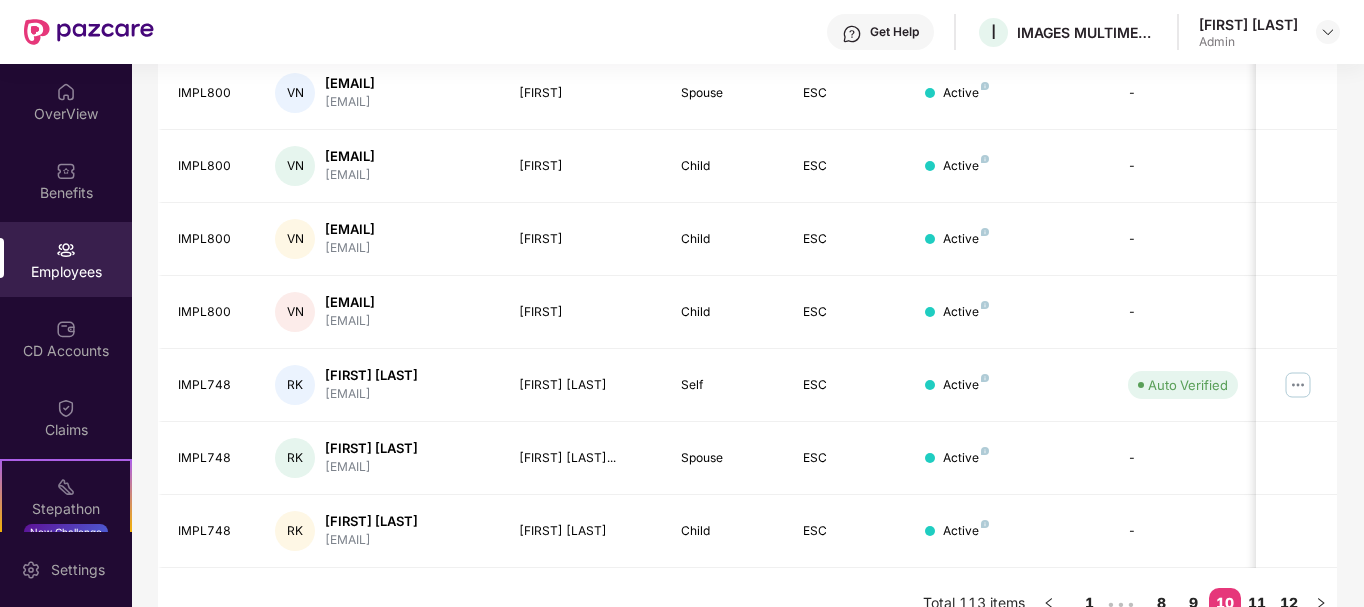 scroll, scrollTop: 622, scrollLeft: 0, axis: vertical 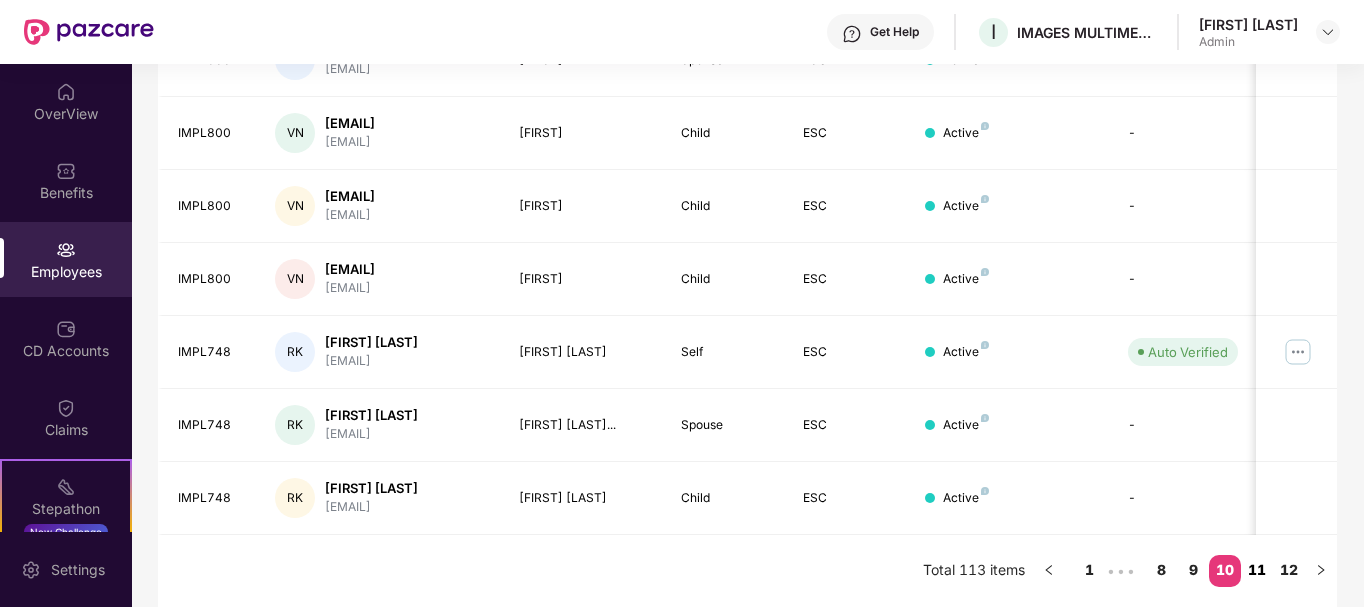 click on "11" at bounding box center [1257, 570] 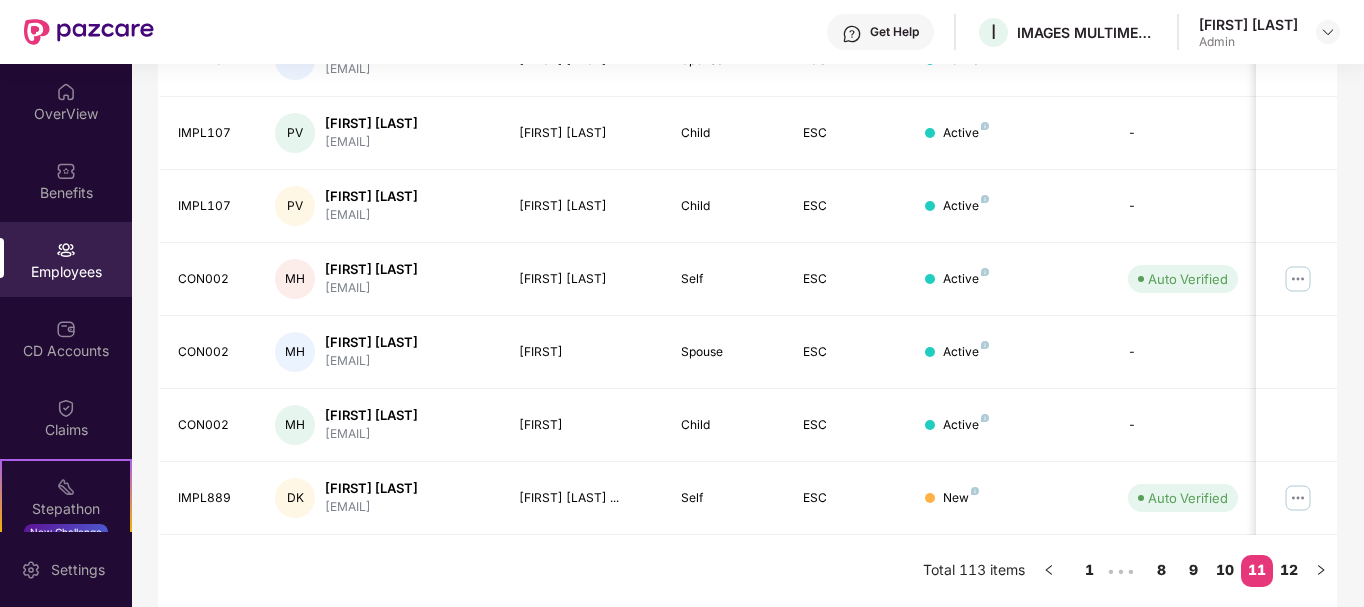 click on "Filters Group Health Insurance Employee  Reports 42 Employees 29 Spouse 39 Child 110 Employees+dependents All Download Filtered Report EID Employee Name Insured Name Relationship Coverage Type Endorsement Status Platform Status Joining Date Manage                   IMPL115 RM [FIRST] [LAST]   [EMAIL] [FIRST] [LAST] Self ESC Active Auto Verified 07 May 2023 IMPL115 RM [FIRST] [LAST]   [EMAIL] [FIRST] [LAST] Spouse ESC Active - 07 May 2023 IMPL107 PV [FIRST] [LAST]   [EMAIL] [FIRST] [LAST] Self ESC Active Auto Verified 07 May 2023 IMPL107 PV [FIRST] [LAST]   [EMAIL] [FIRST] [LAST] Spouse ESC Active - 07 May 2023 IMPL107 PV [FIRST] [LAST]   [EMAIL] [FIRST] [LAST] Child ESC Active - 07 May 2023 IMPL107 PV [FIRST] [LAST]   [EMAIL] [FIRST] [LAST] Child ESC Active - 07 May 2023 CON002 MH [FIRST] [LAST]   [EMAIL] [FIRST] [LAST] Self ESC Active Auto Verified 07 May 2023 MH" at bounding box center (747, 59) 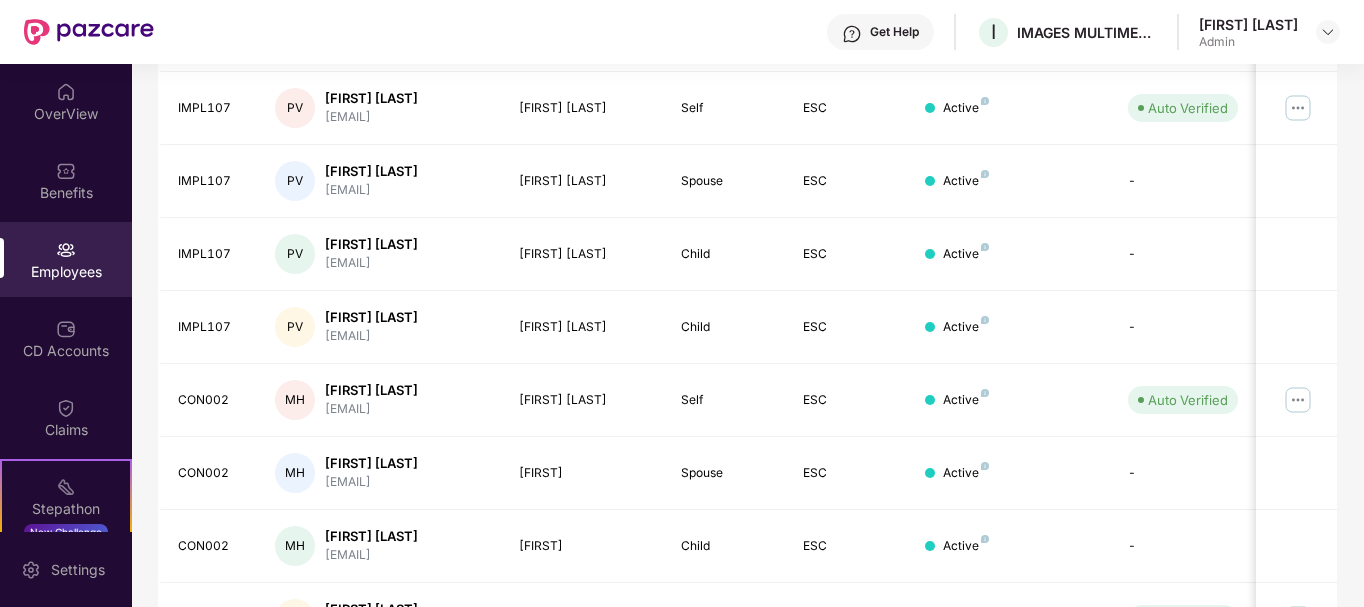 scroll, scrollTop: 622, scrollLeft: 0, axis: vertical 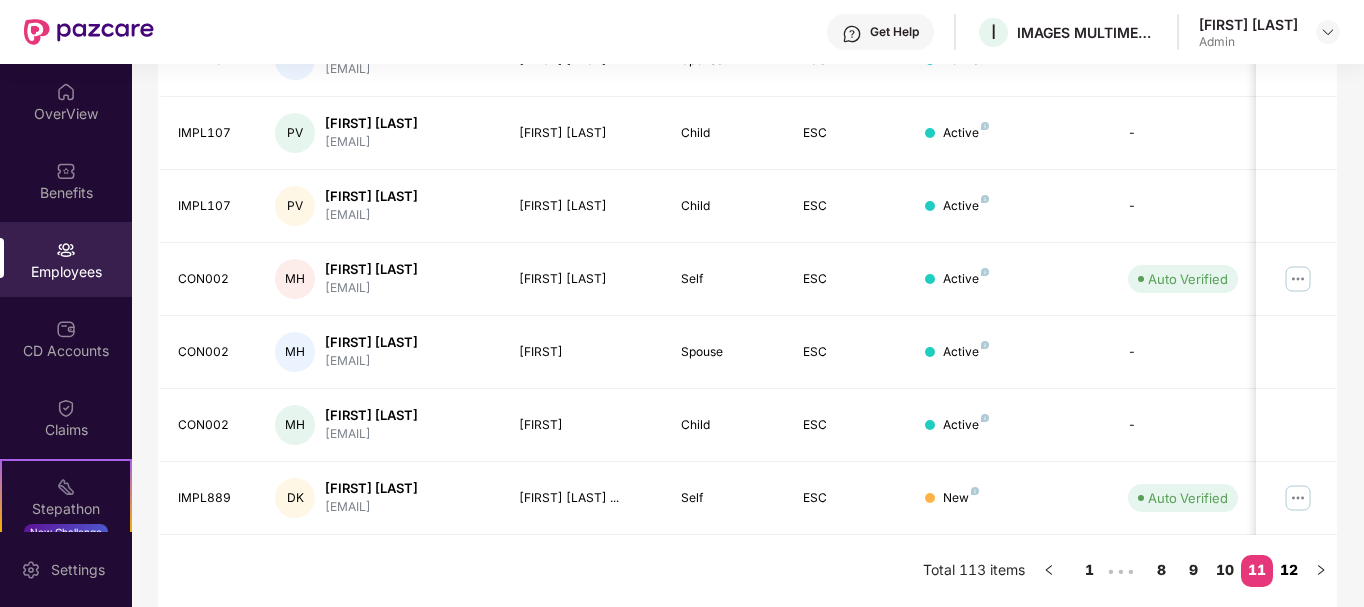 click on "12" at bounding box center [1289, 570] 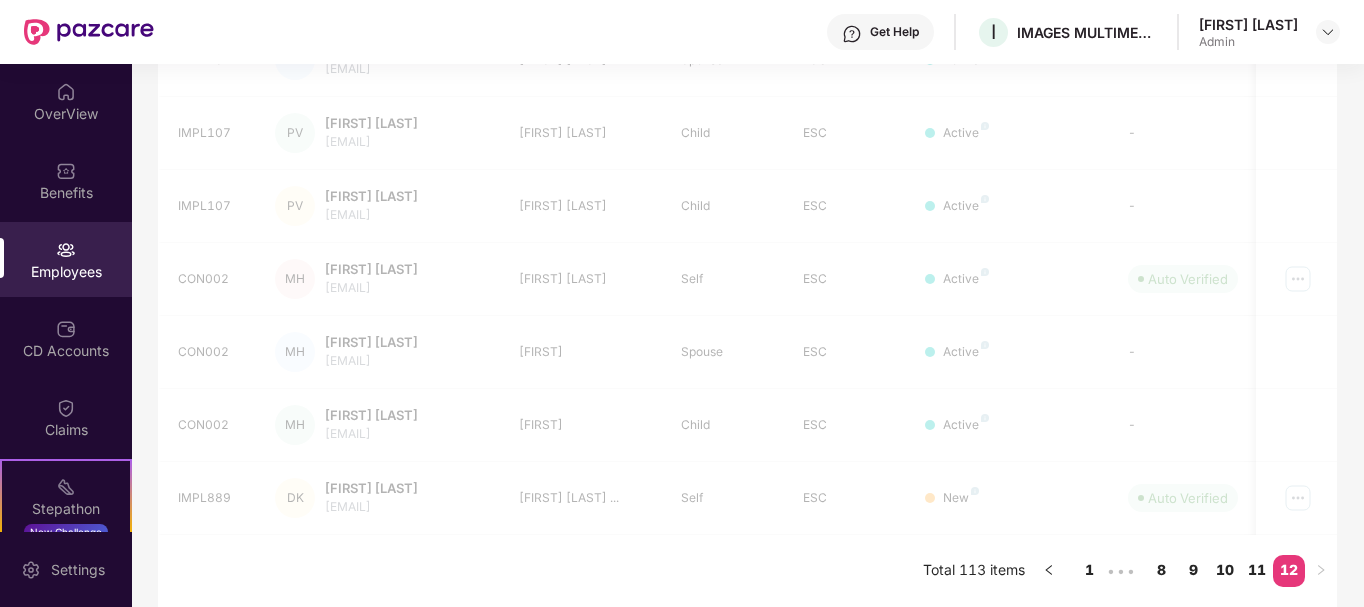 scroll, scrollTop: 111, scrollLeft: 0, axis: vertical 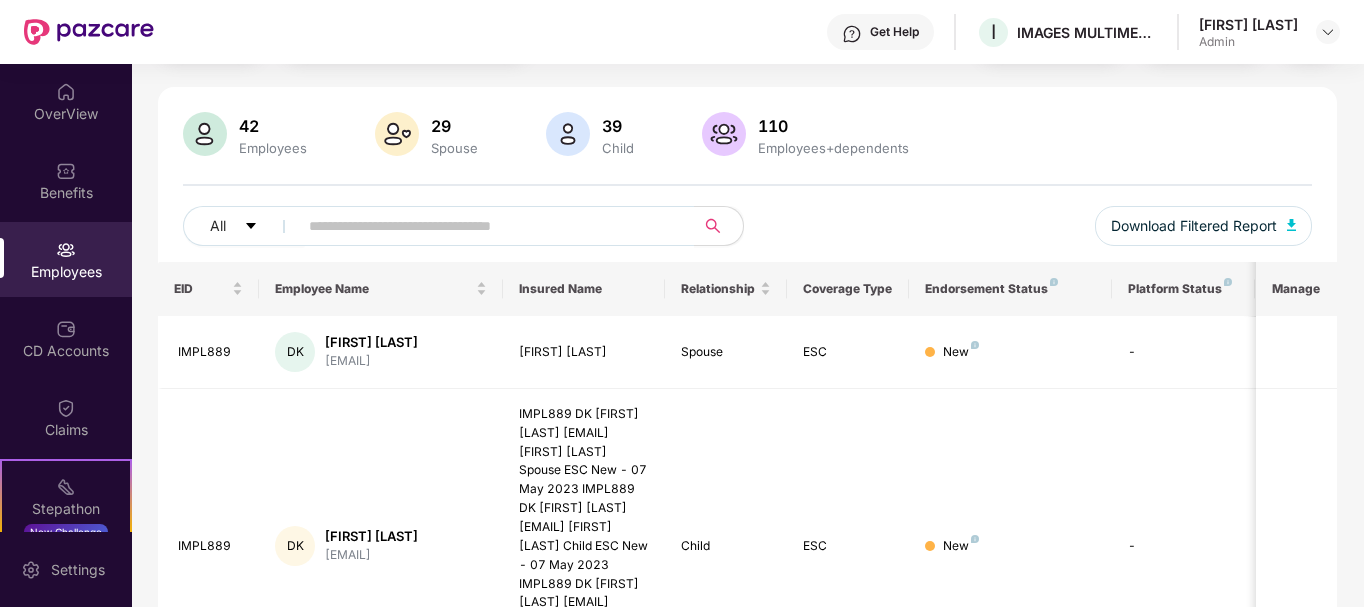 click on "IMPL889 DK [FIRST] [LAST]   [EMAIL] [FIRST] [LAST] Spouse ESC New - 07 May 2023 IMPL889 DK [FIRST] [LAST]   [EMAIL] [FIRST] [LAST] Child ESC New - 07 May 2023 IMPL889 DK [FIRST] [LAST]   [EMAIL] [FIRST] [LAST] Child ESC New - 07 May 2023 Total 113 items 1 ••• 8 9 10 11 12" at bounding box center [747, 436] 